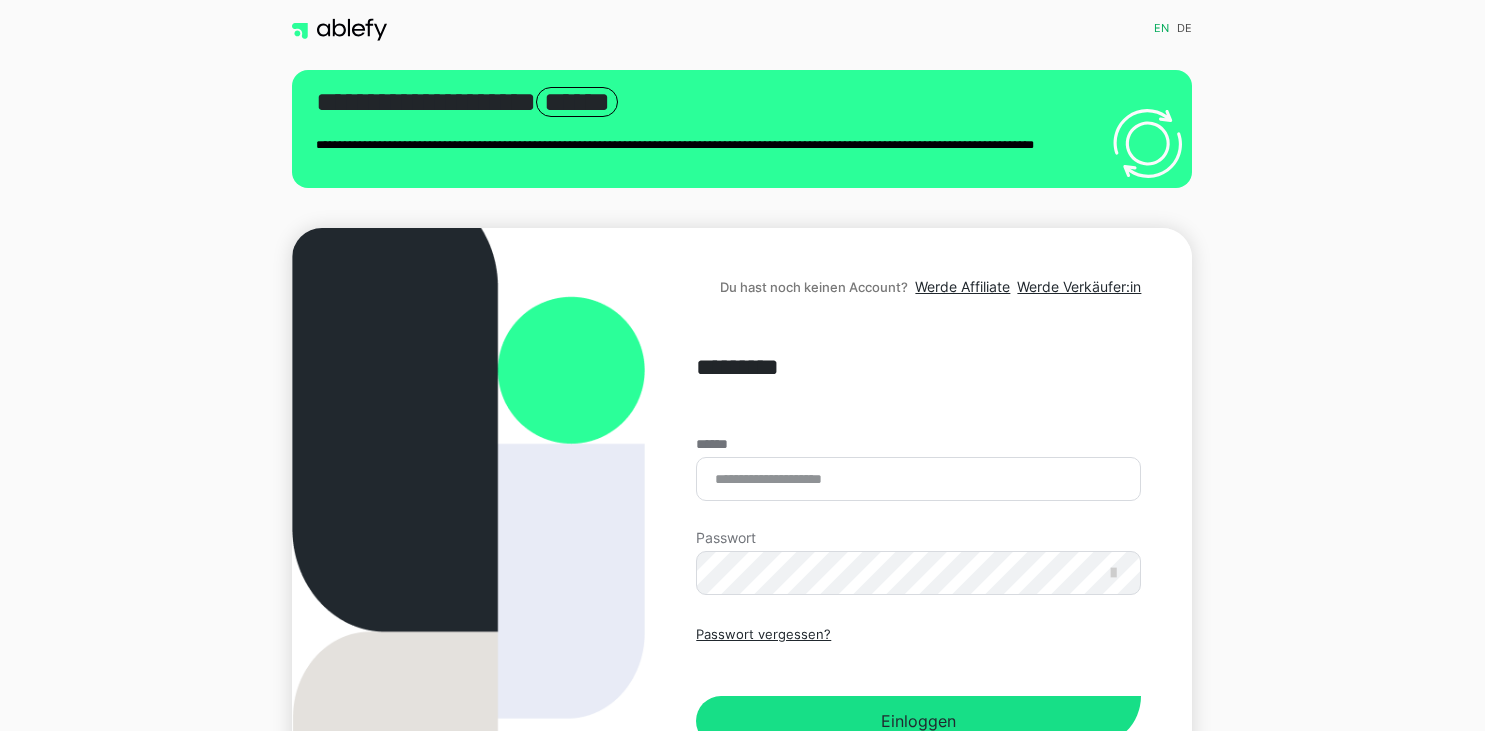 scroll, scrollTop: 0, scrollLeft: 0, axis: both 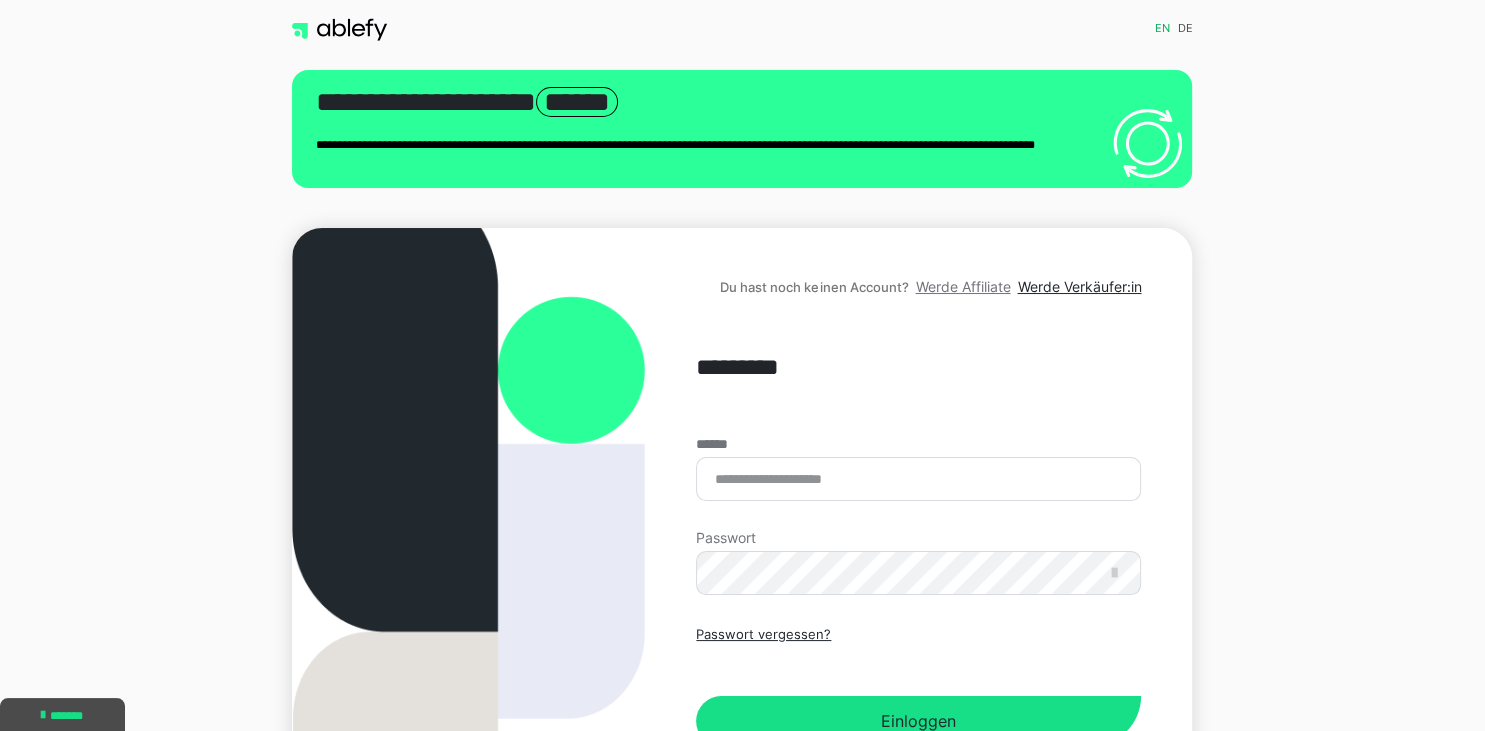 click on "Werde Affiliate" at bounding box center [962, 286] 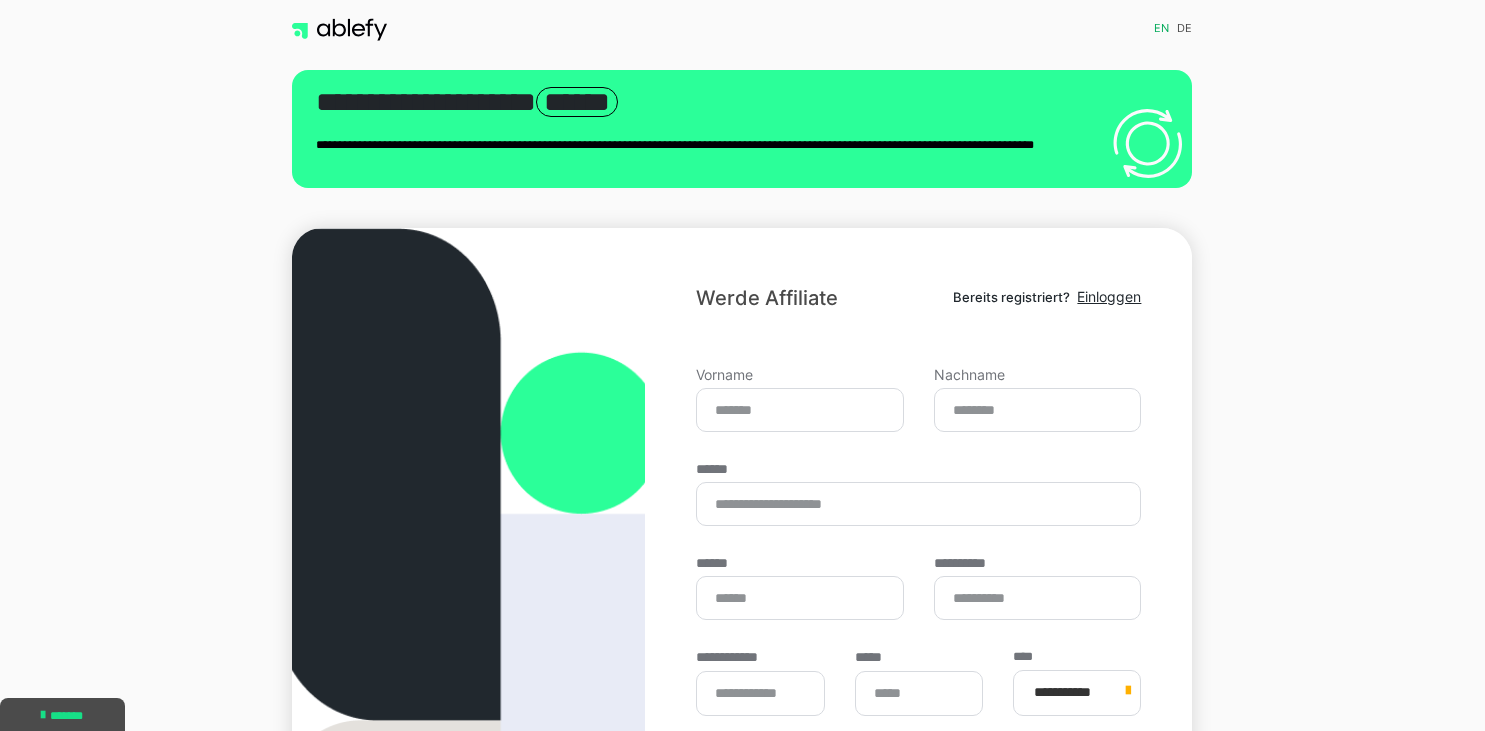 scroll, scrollTop: 0, scrollLeft: 0, axis: both 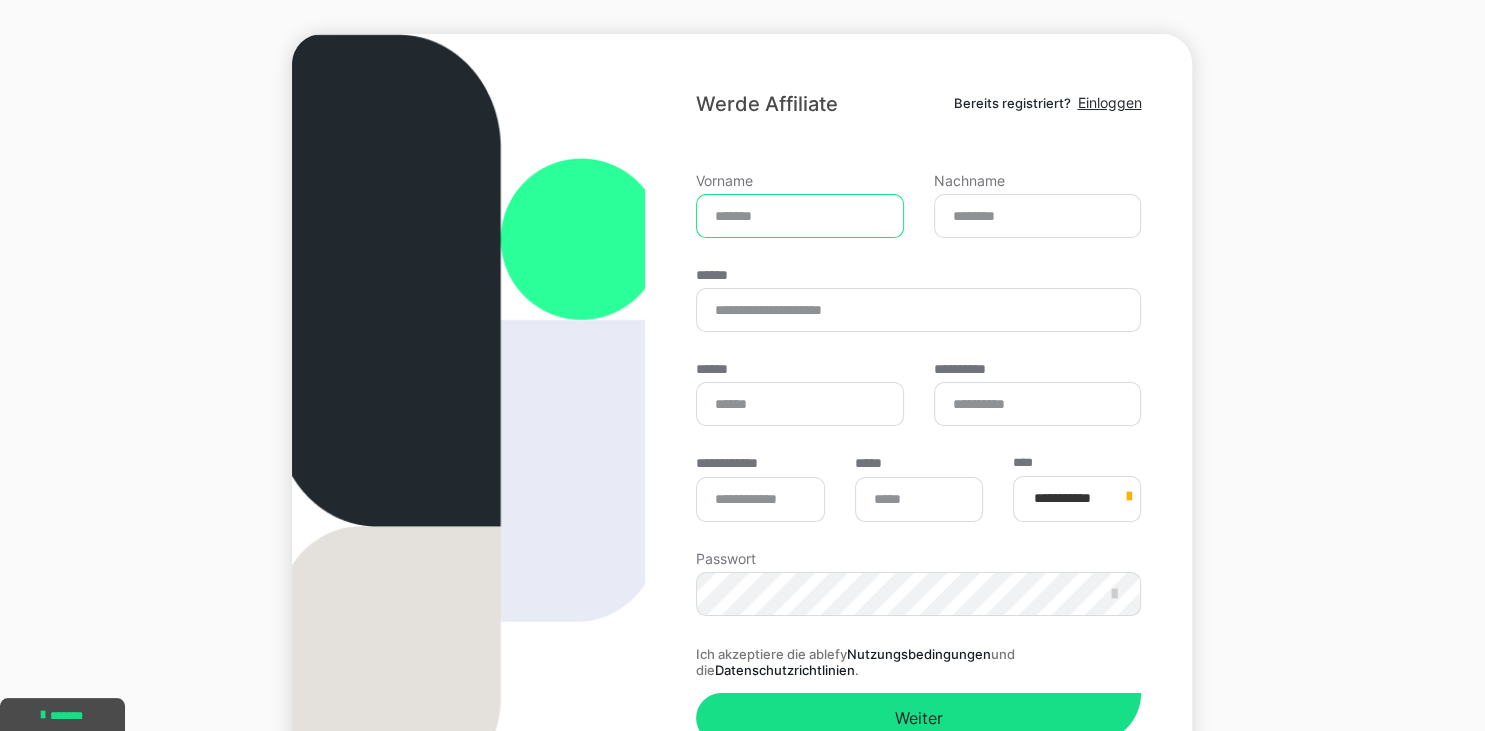 click on "Vorname" at bounding box center [800, 216] 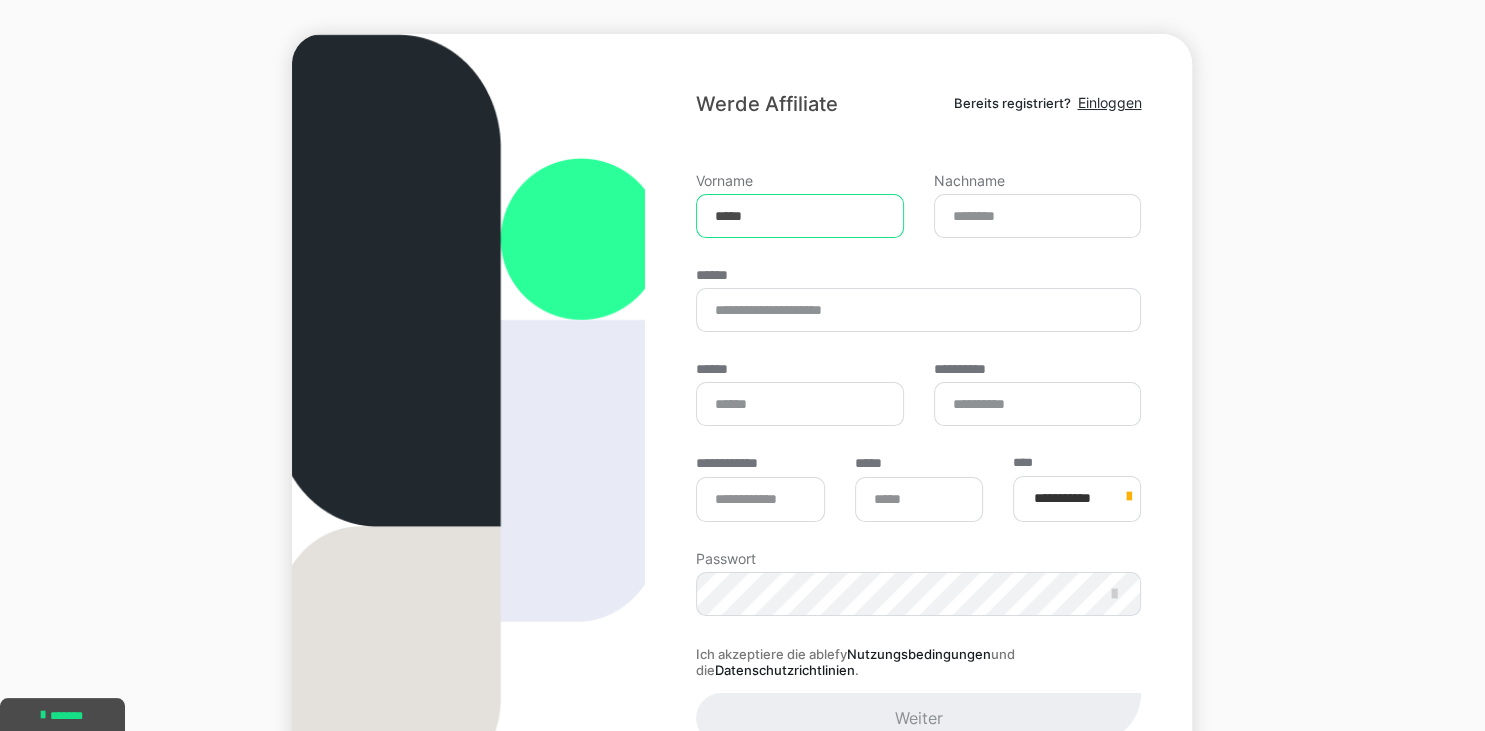 type on "*****" 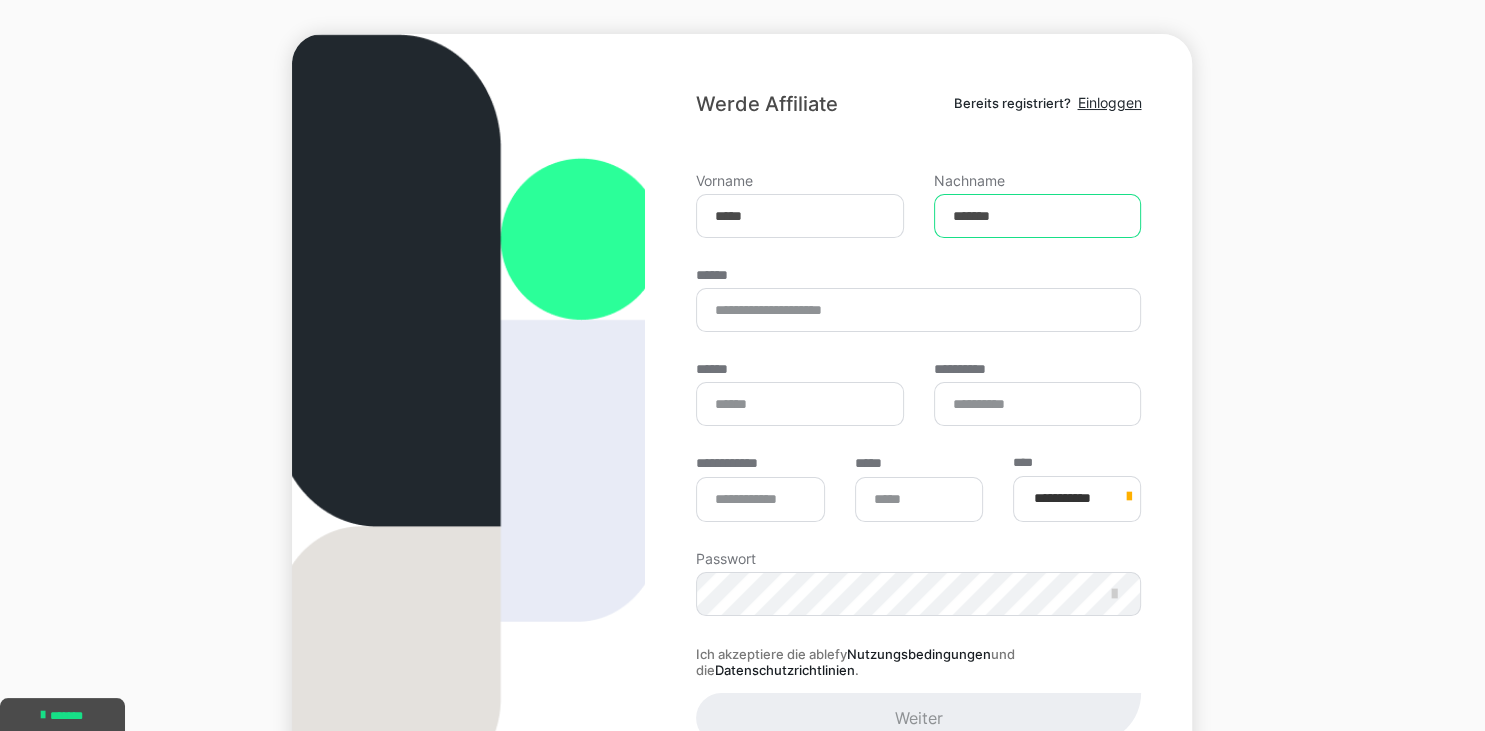 type on "*******" 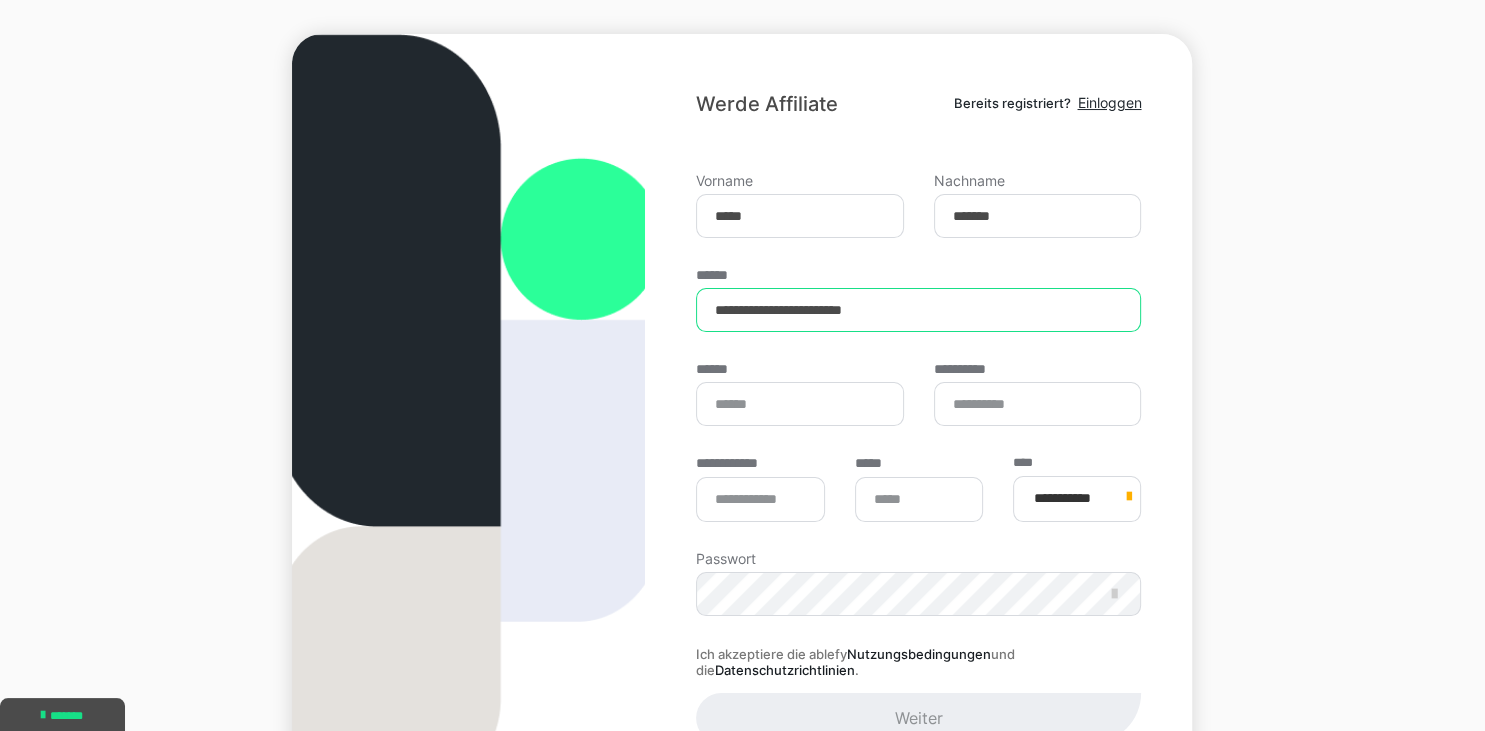 type on "**********" 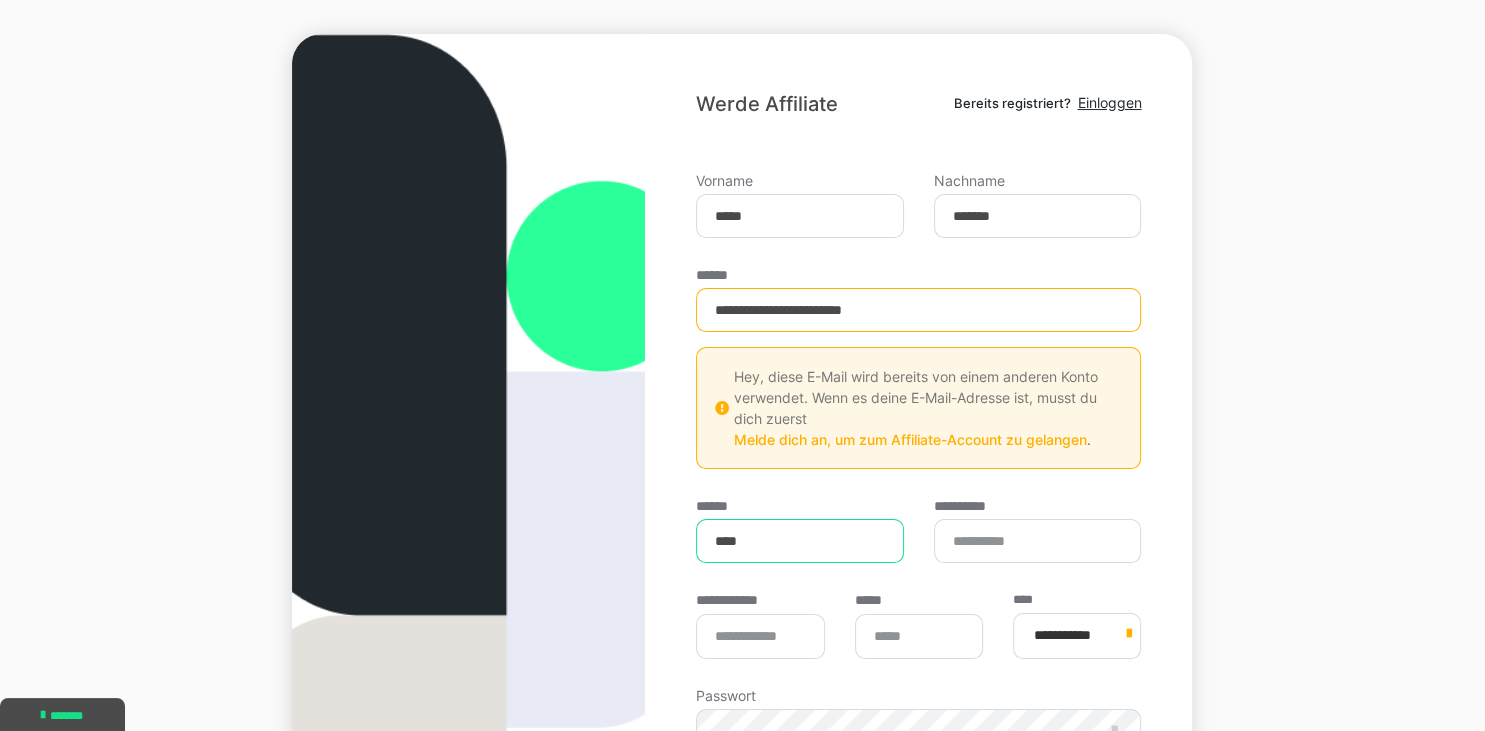 type on "****" 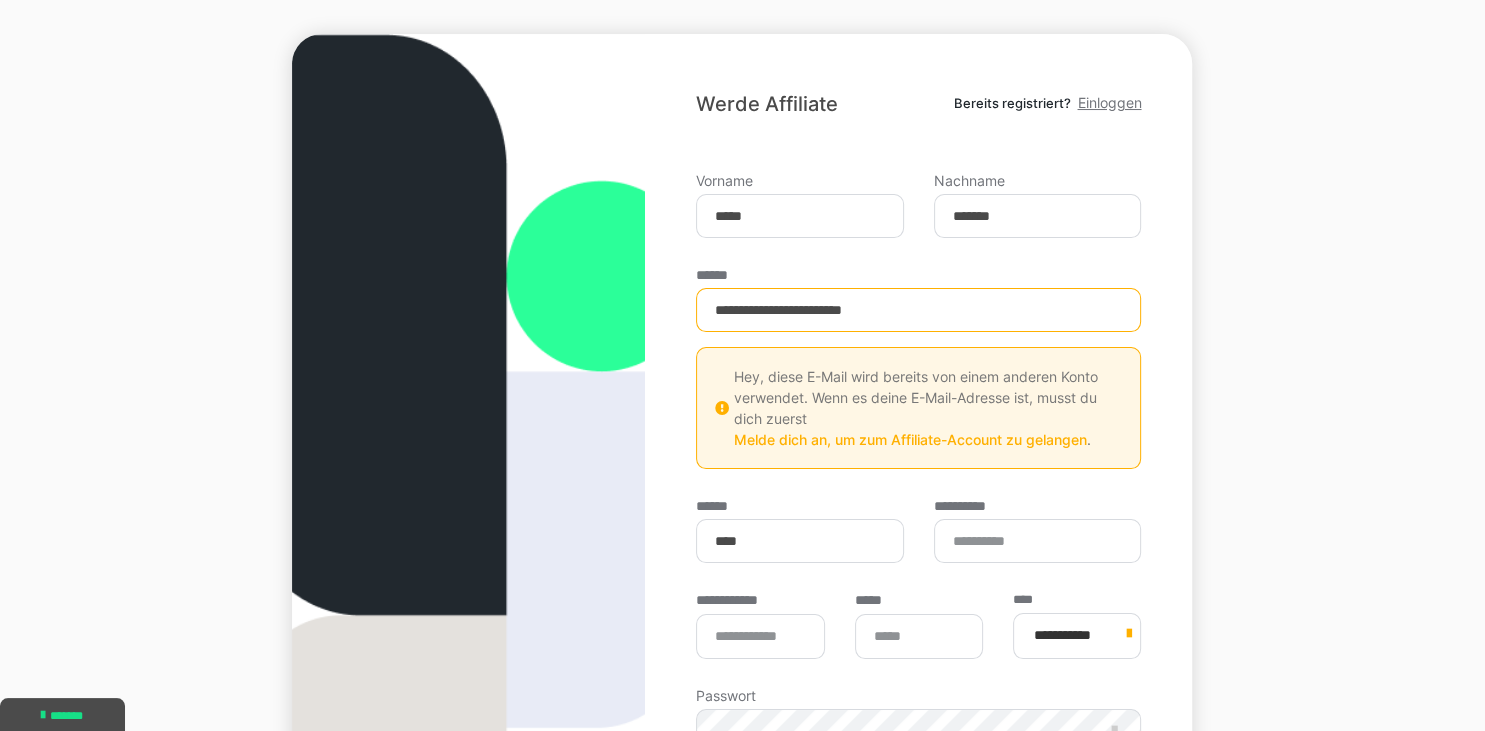click on "Einloggen" at bounding box center [1109, 102] 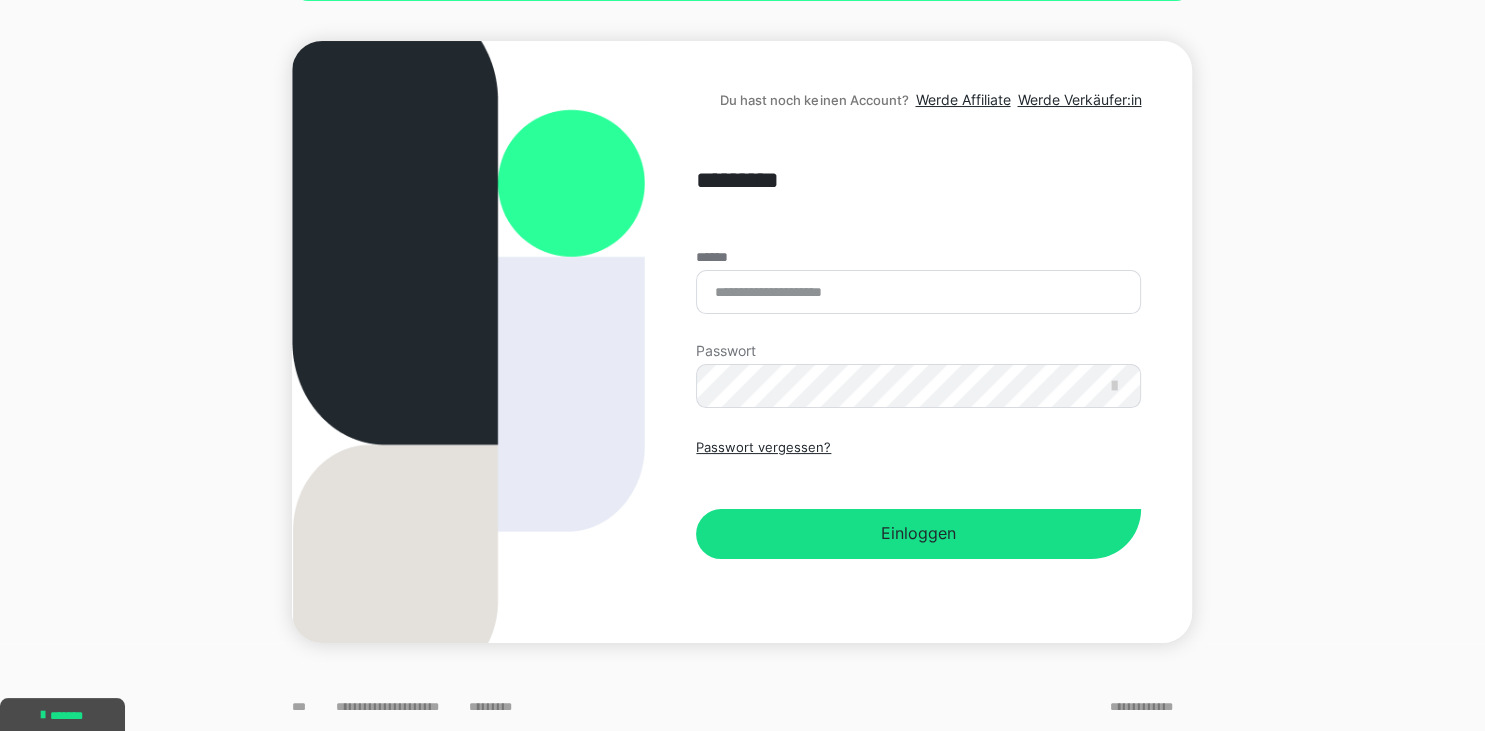 scroll, scrollTop: 92, scrollLeft: 0, axis: vertical 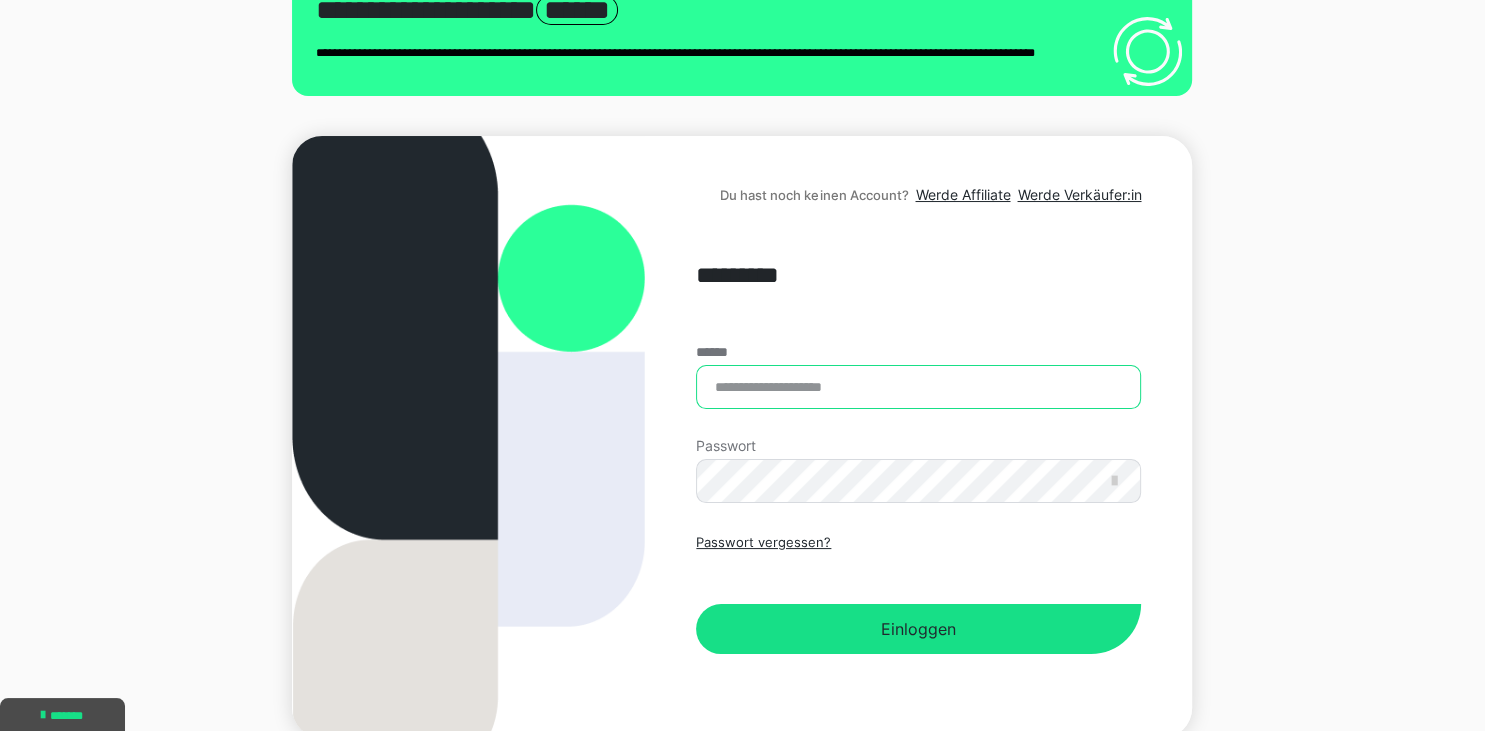 click on "******" at bounding box center [918, 387] 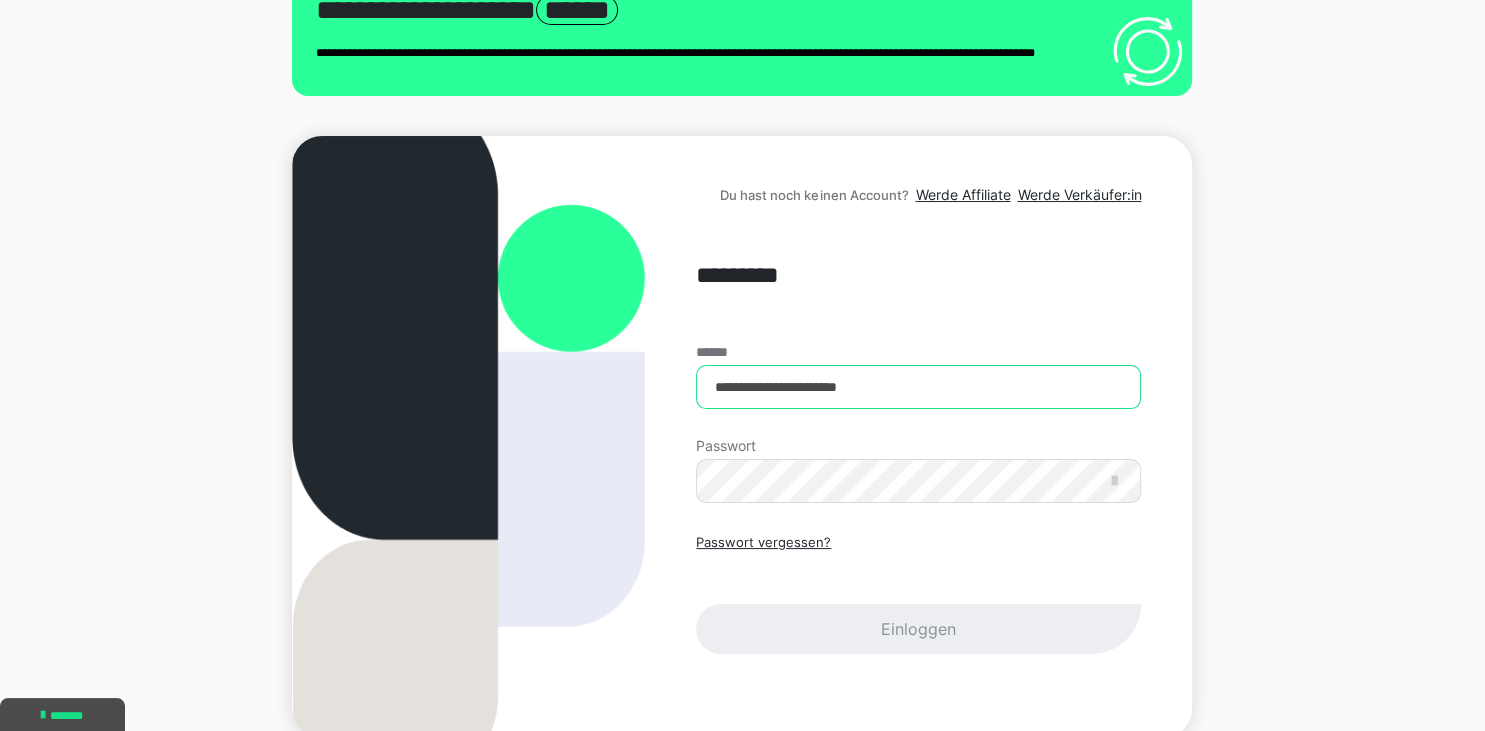 type on "**********" 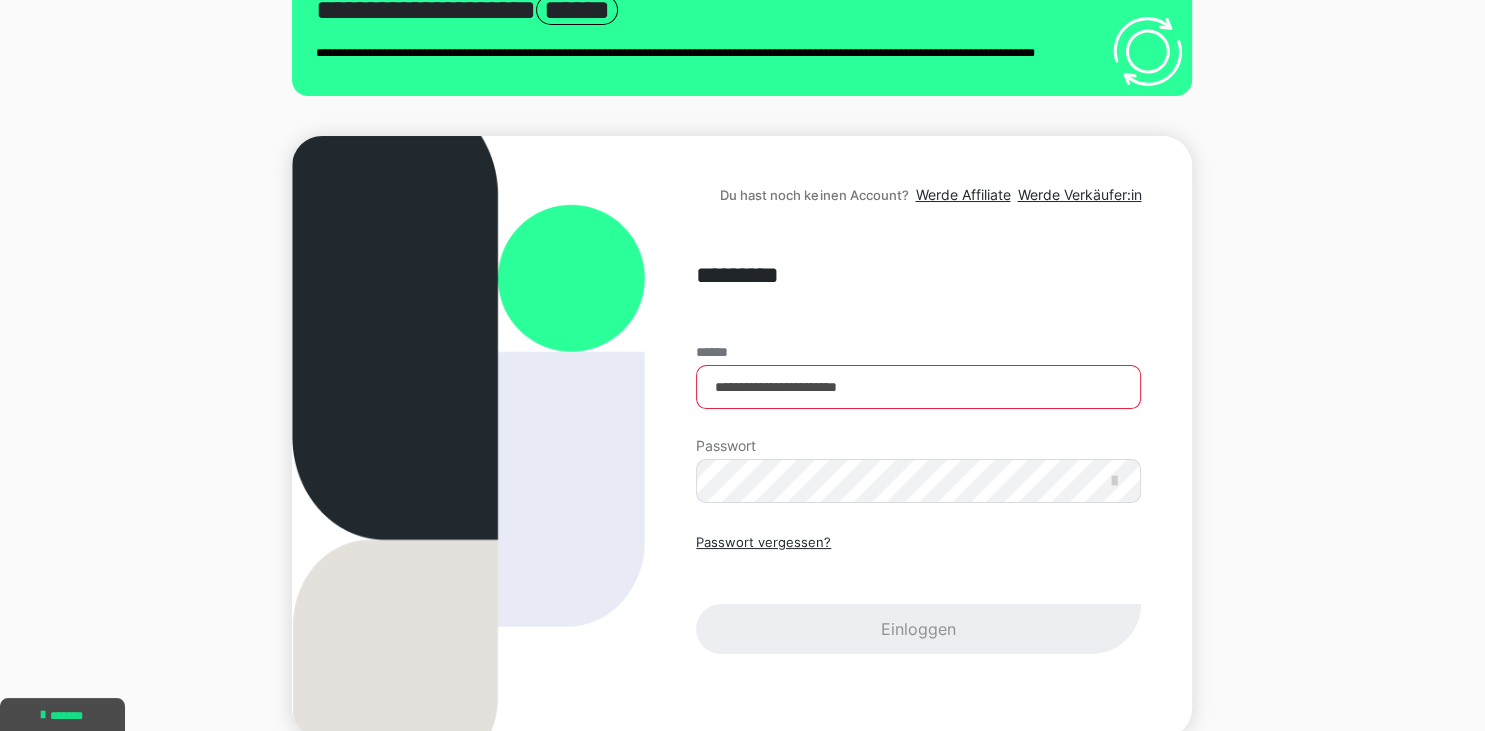 click on "Passwort vergessen? Einloggen" at bounding box center [918, 593] 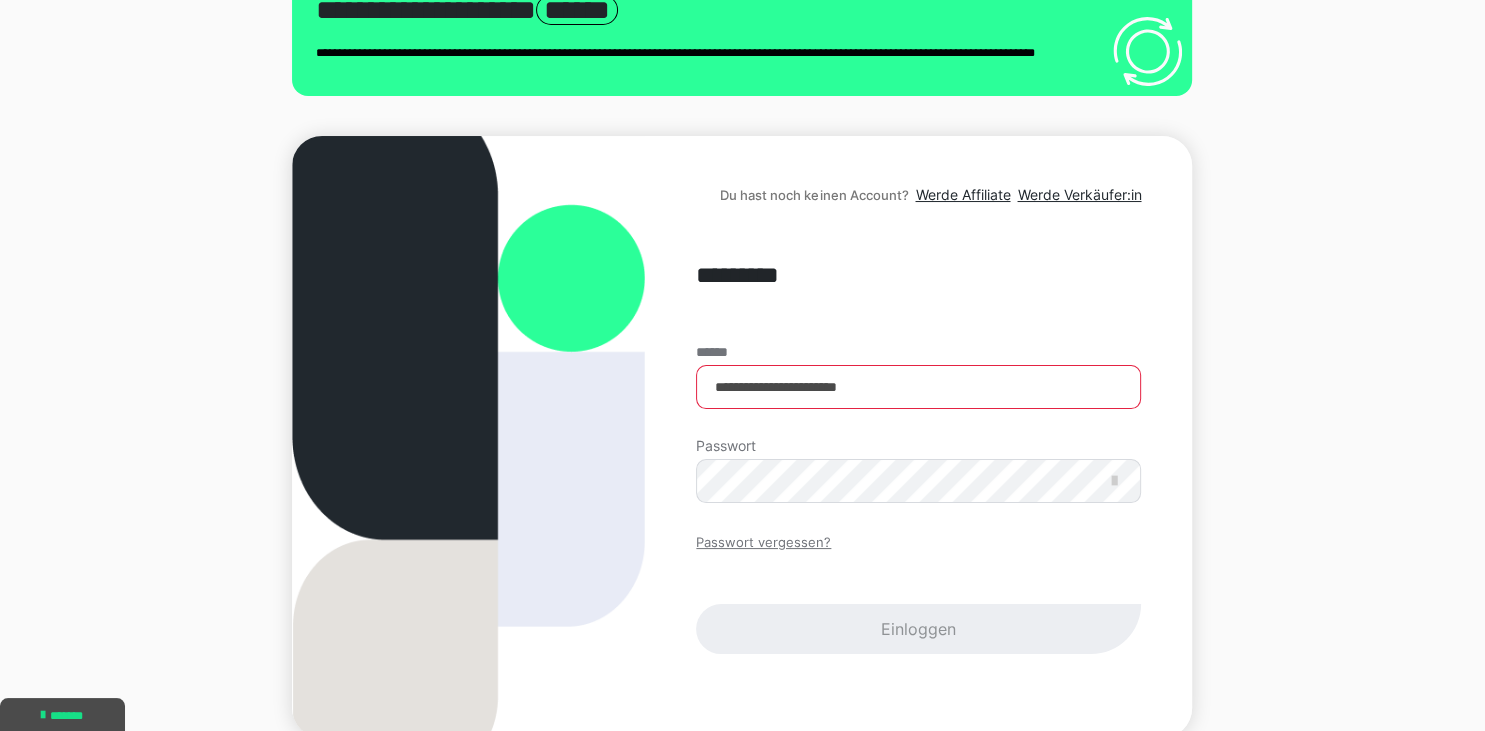 click on "Passwort vergessen?" at bounding box center [763, 543] 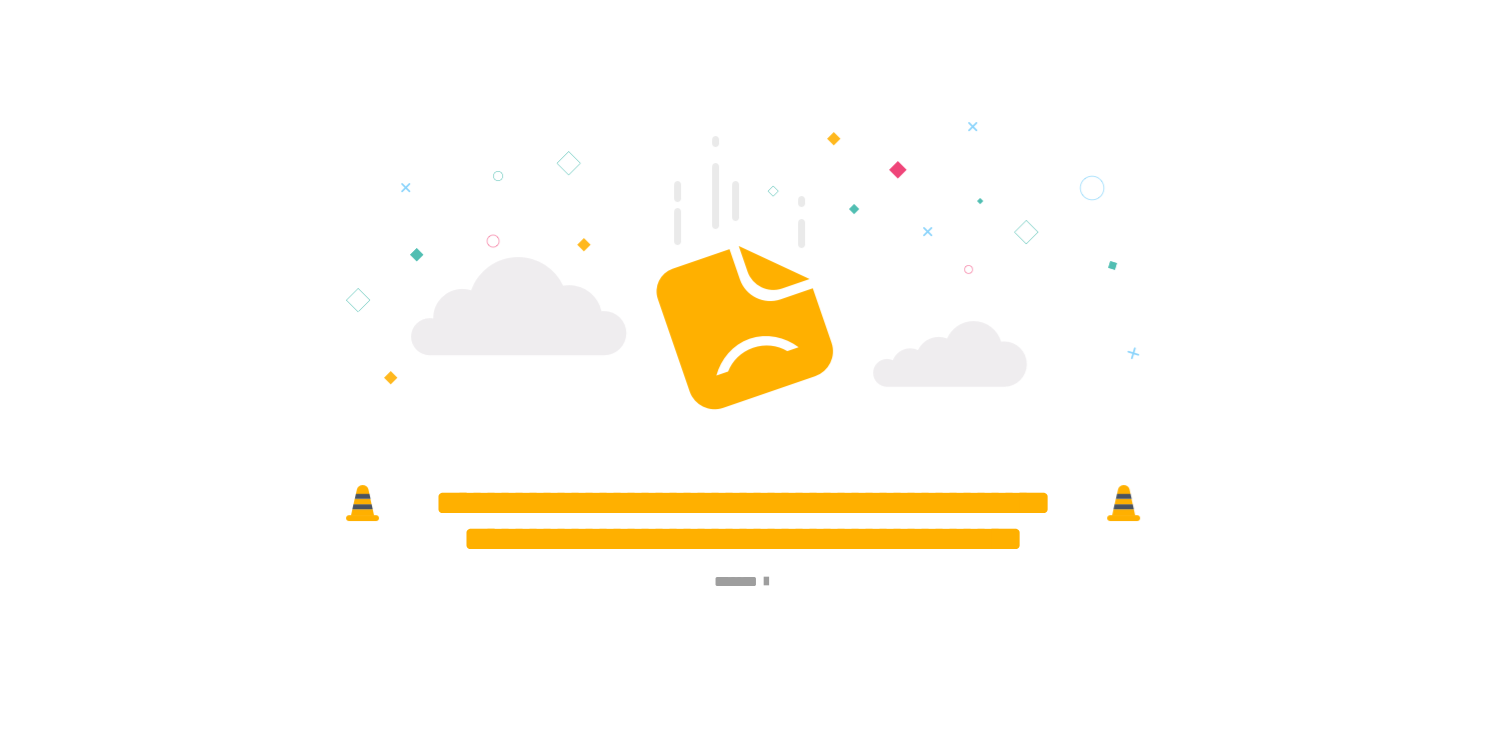 scroll, scrollTop: 0, scrollLeft: 0, axis: both 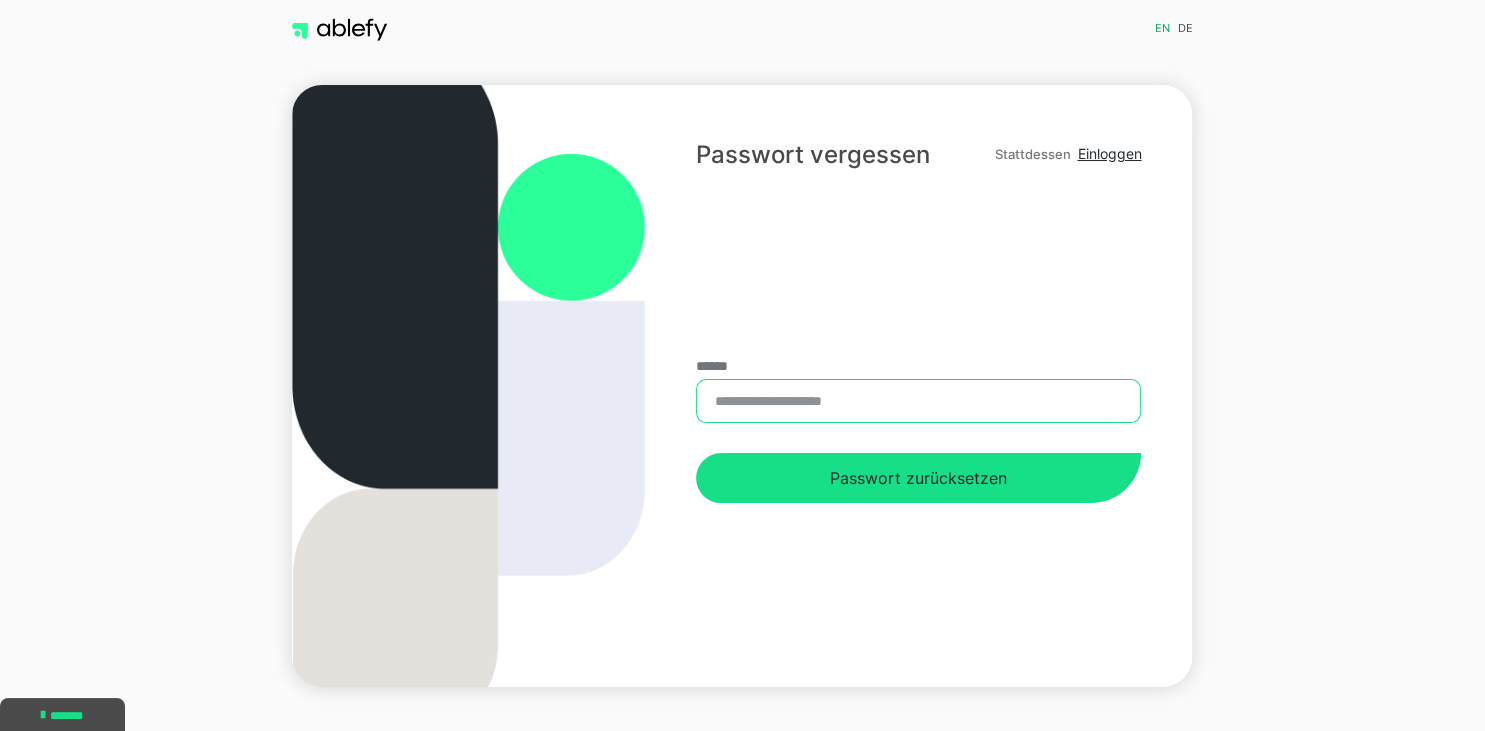click on "******" at bounding box center (918, 401) 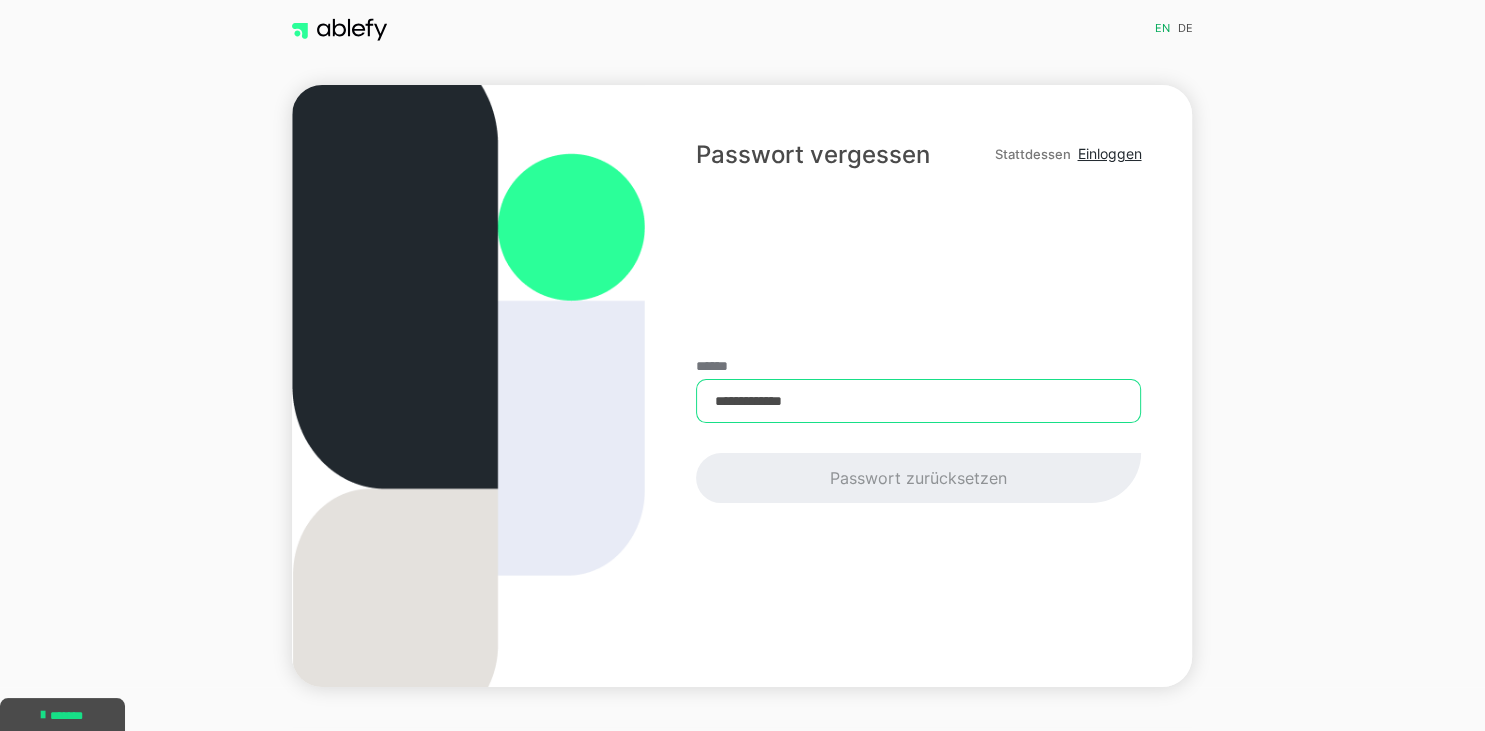 click on "**********" at bounding box center (918, 401) 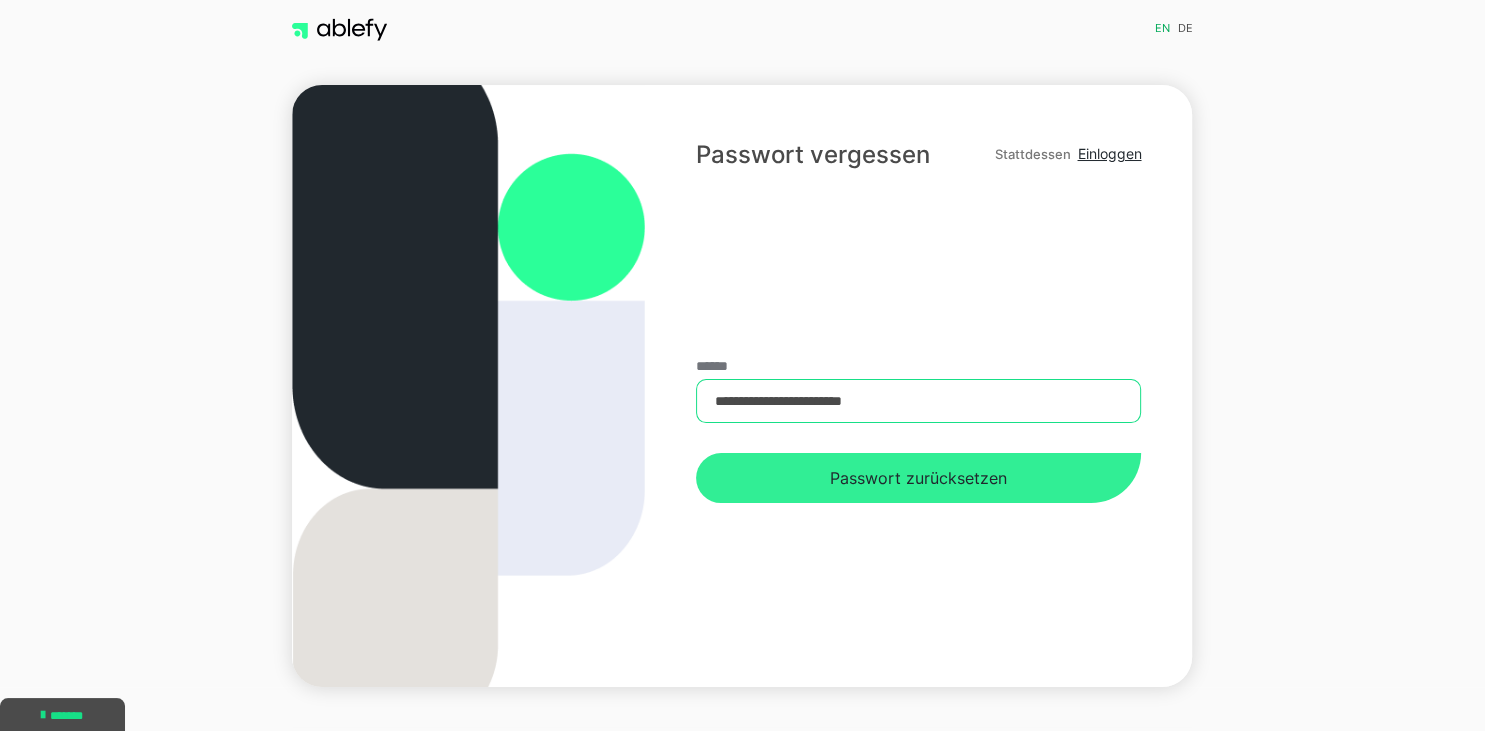 type on "**********" 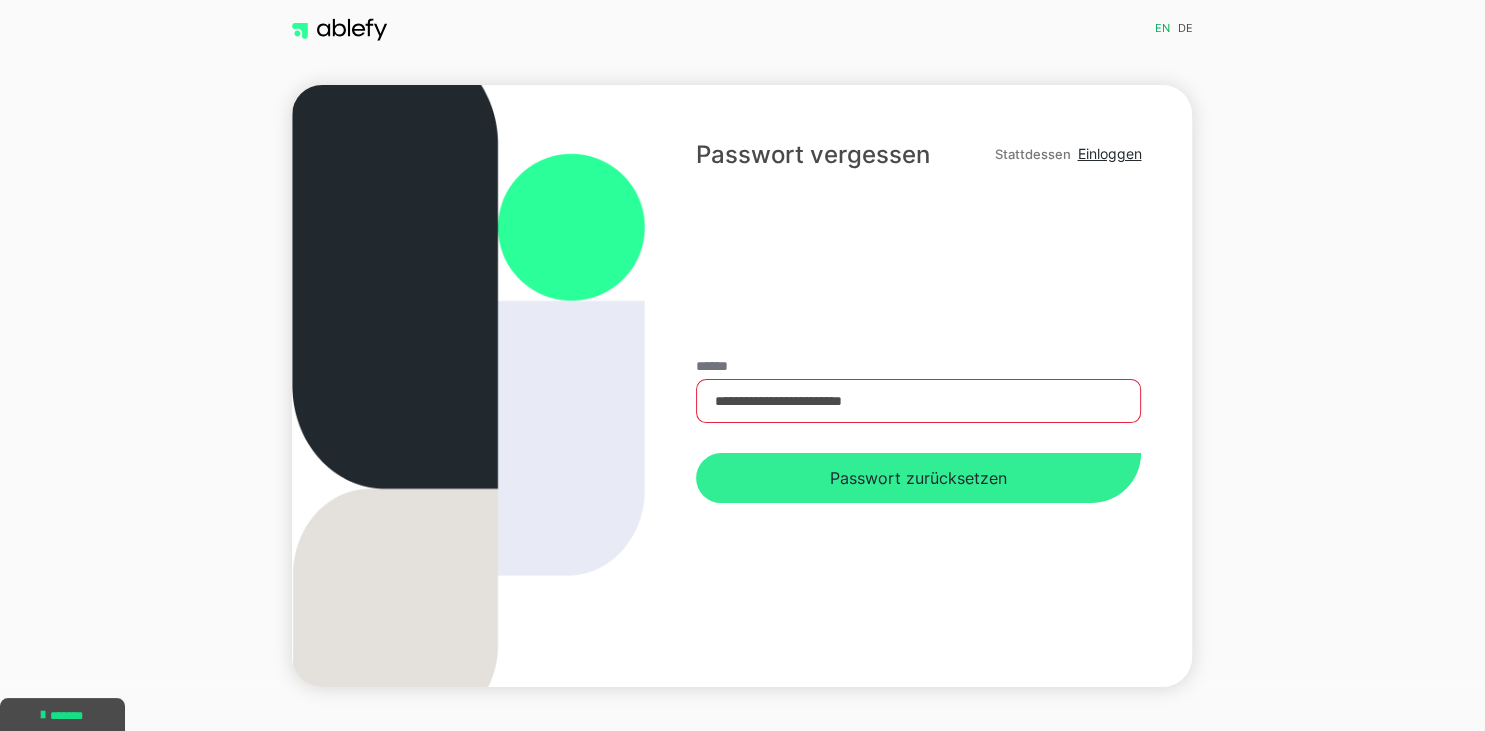 click on "Passwort zurücksetzen" at bounding box center [918, 478] 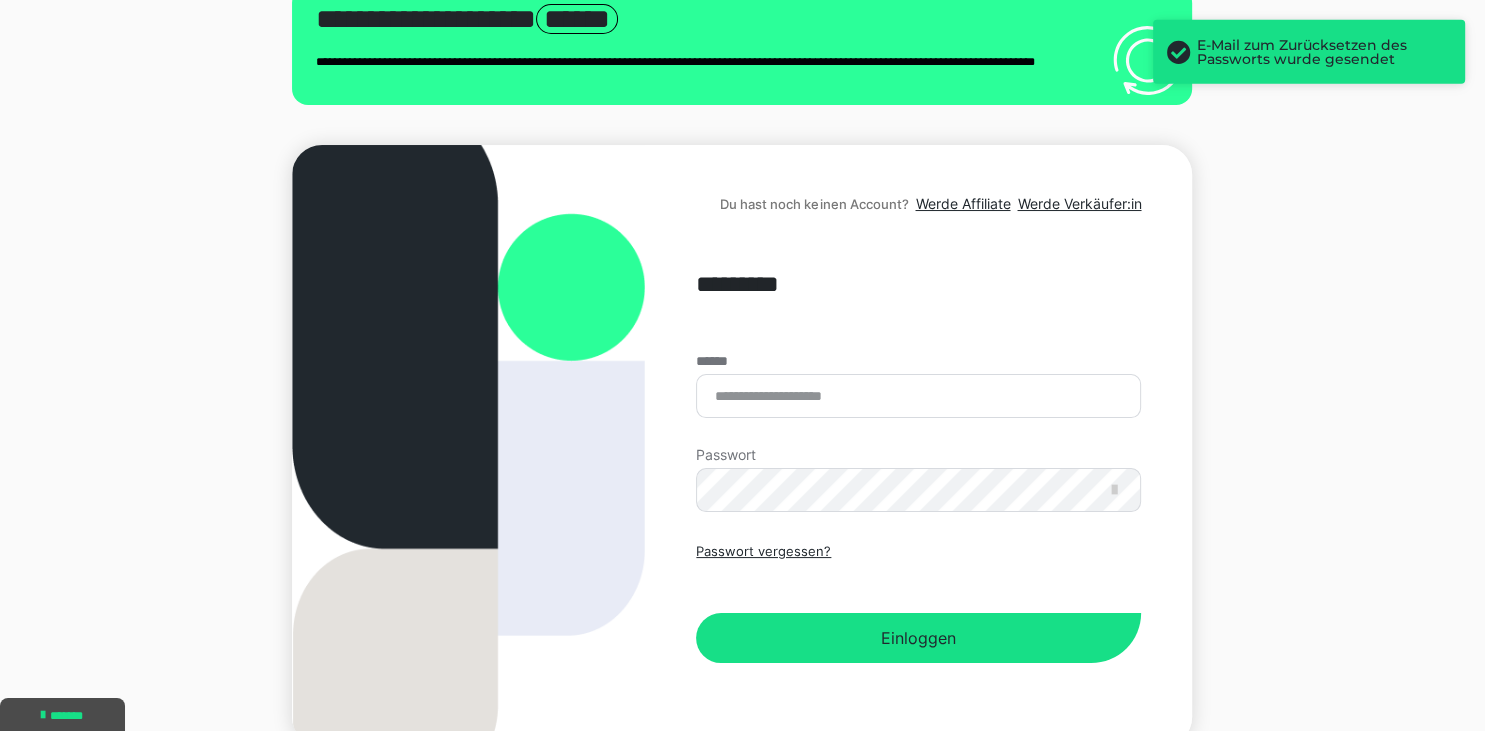 scroll, scrollTop: 86, scrollLeft: 0, axis: vertical 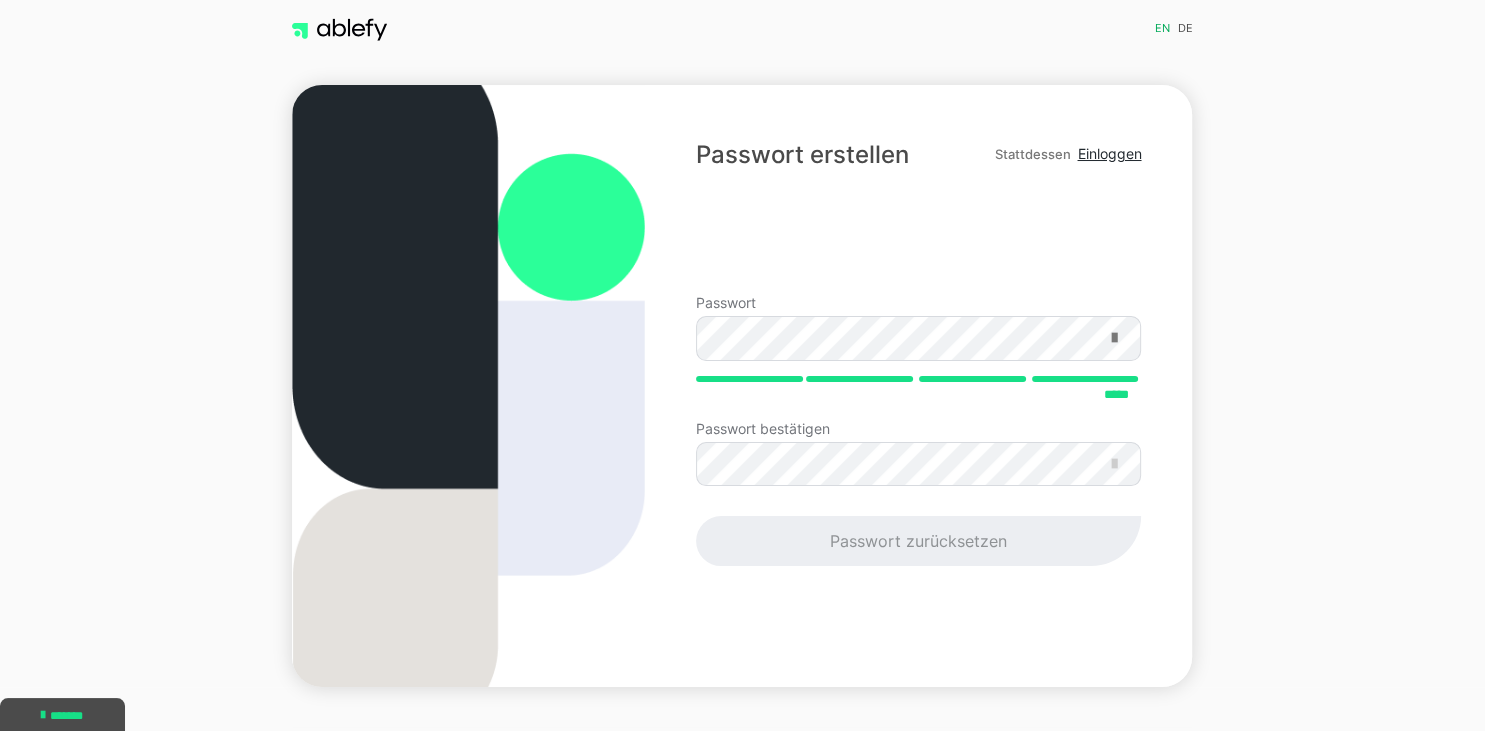 click at bounding box center [1113, 338] 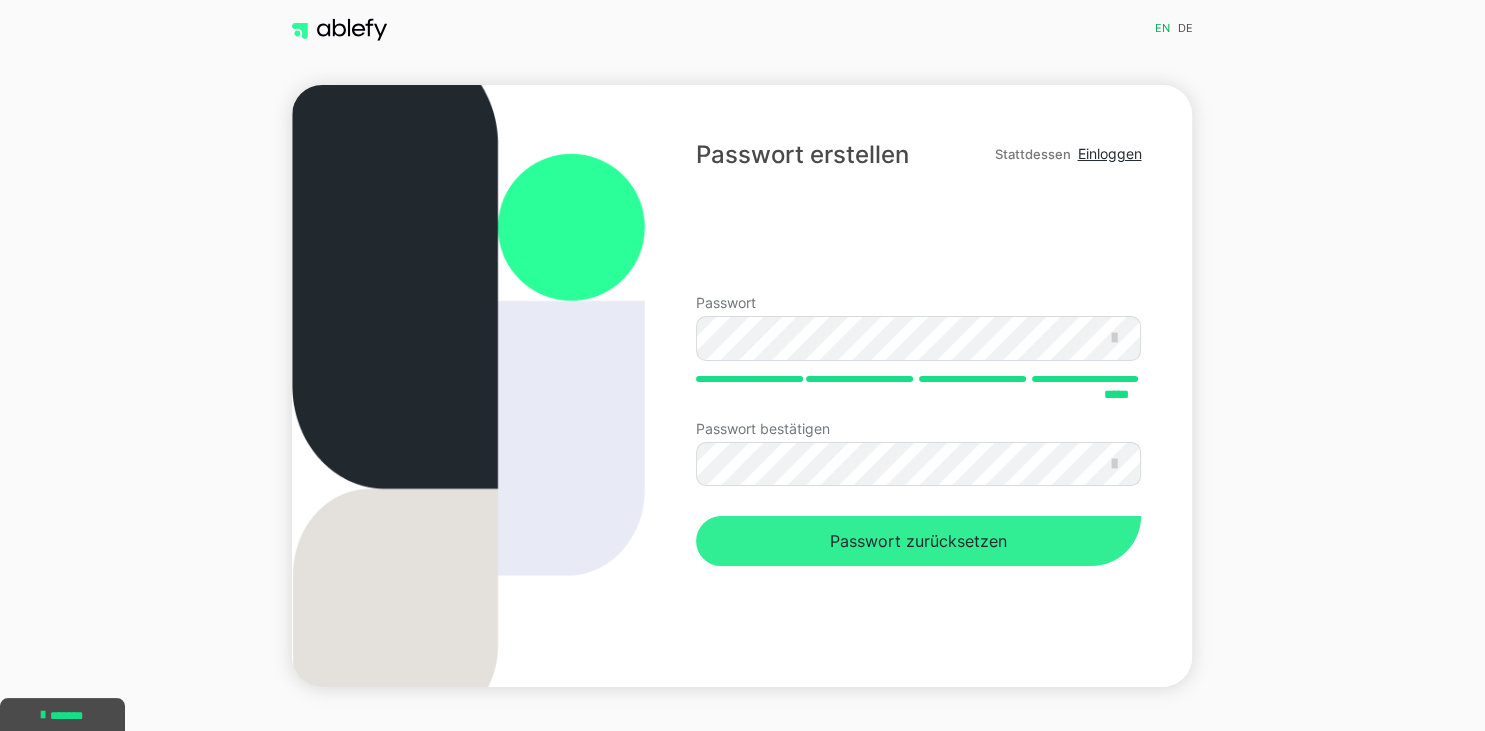 click on "Passwort zurücksetzen" at bounding box center (918, 541) 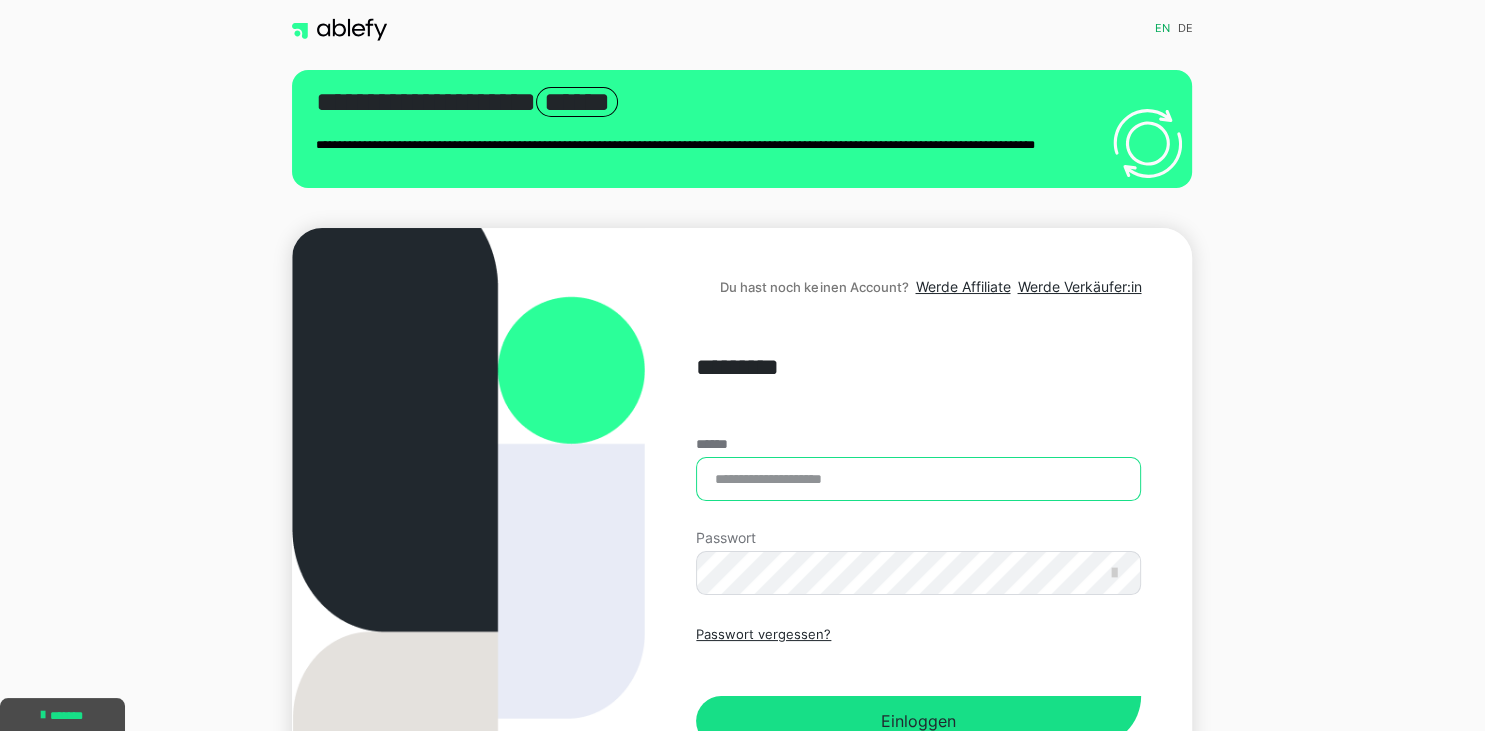 click on "******" at bounding box center (918, 479) 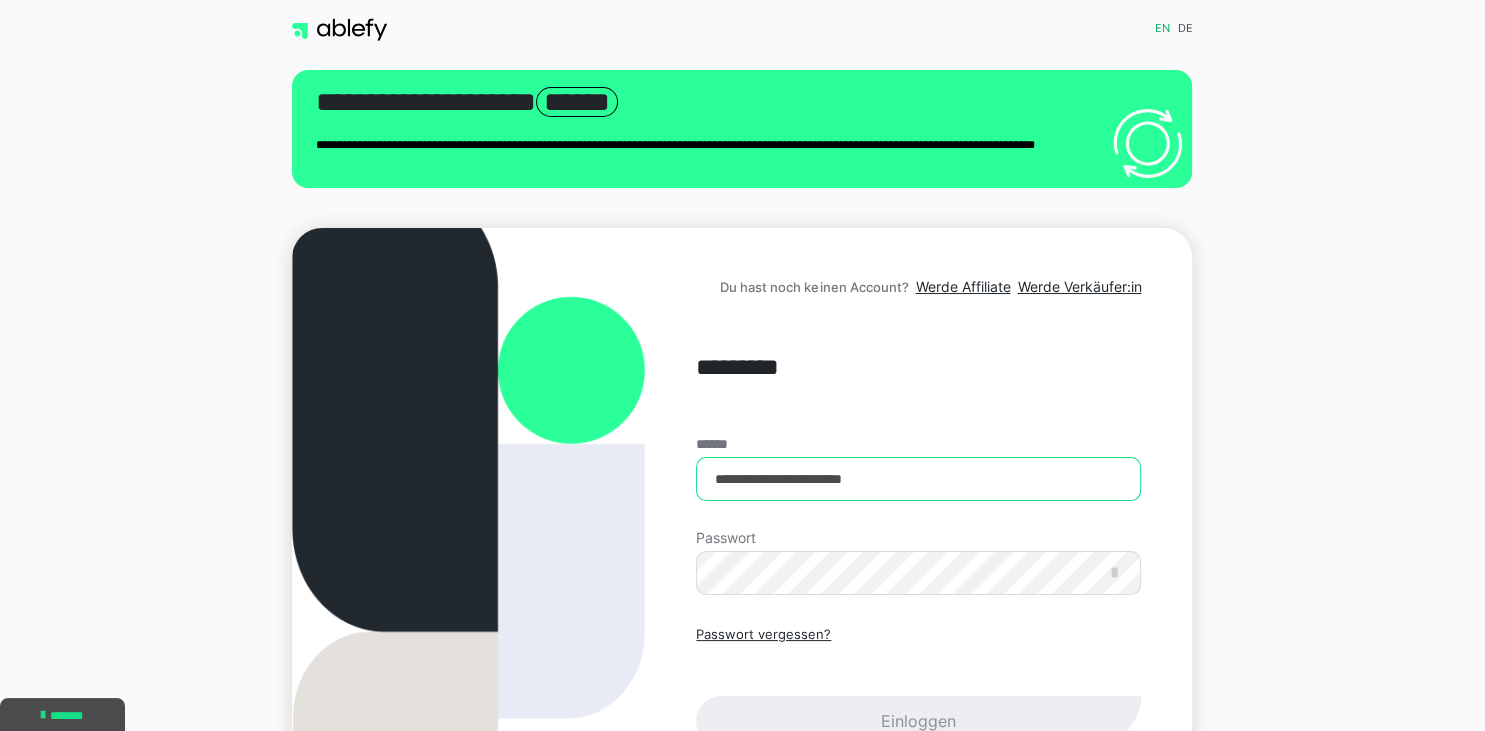 type on "**********" 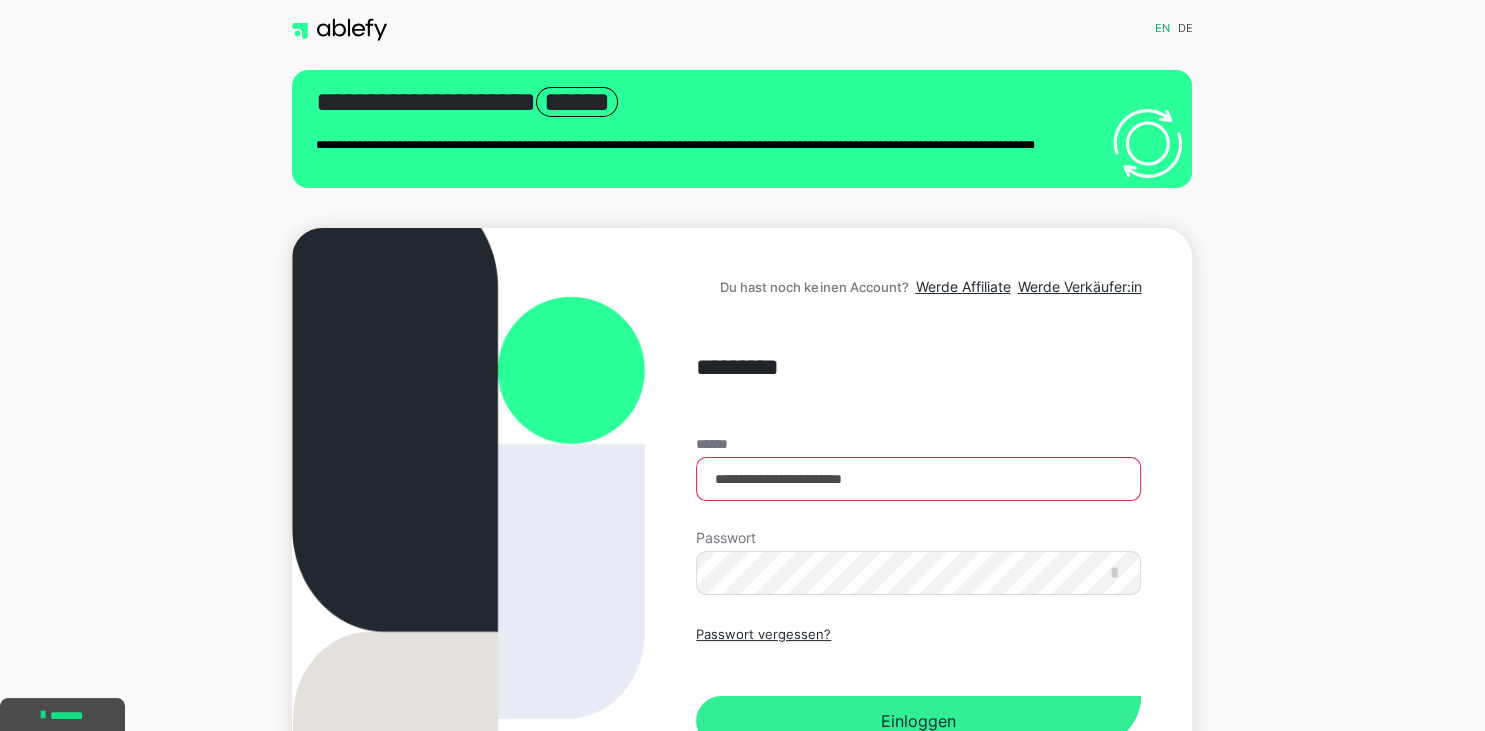 click on "Einloggen" at bounding box center [918, 721] 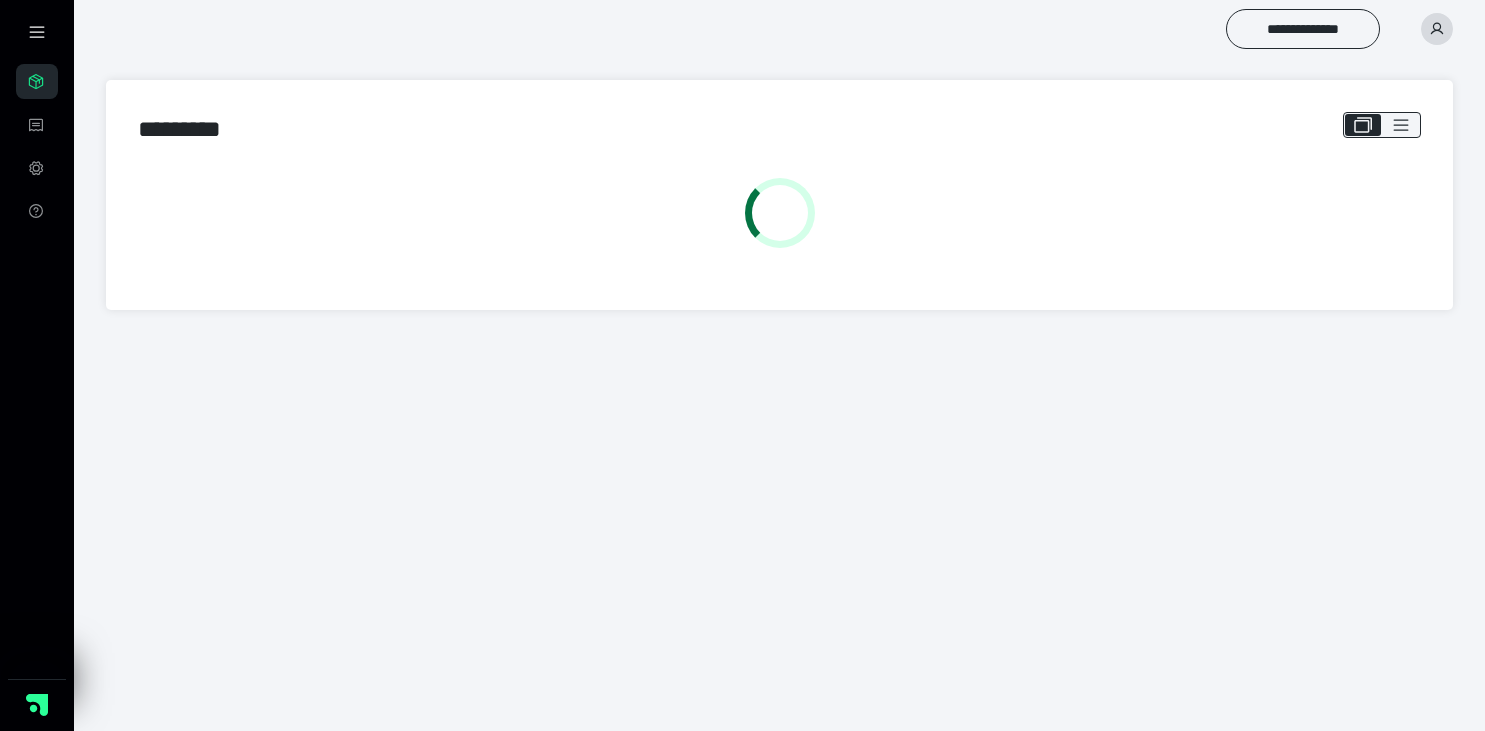 scroll, scrollTop: 0, scrollLeft: 0, axis: both 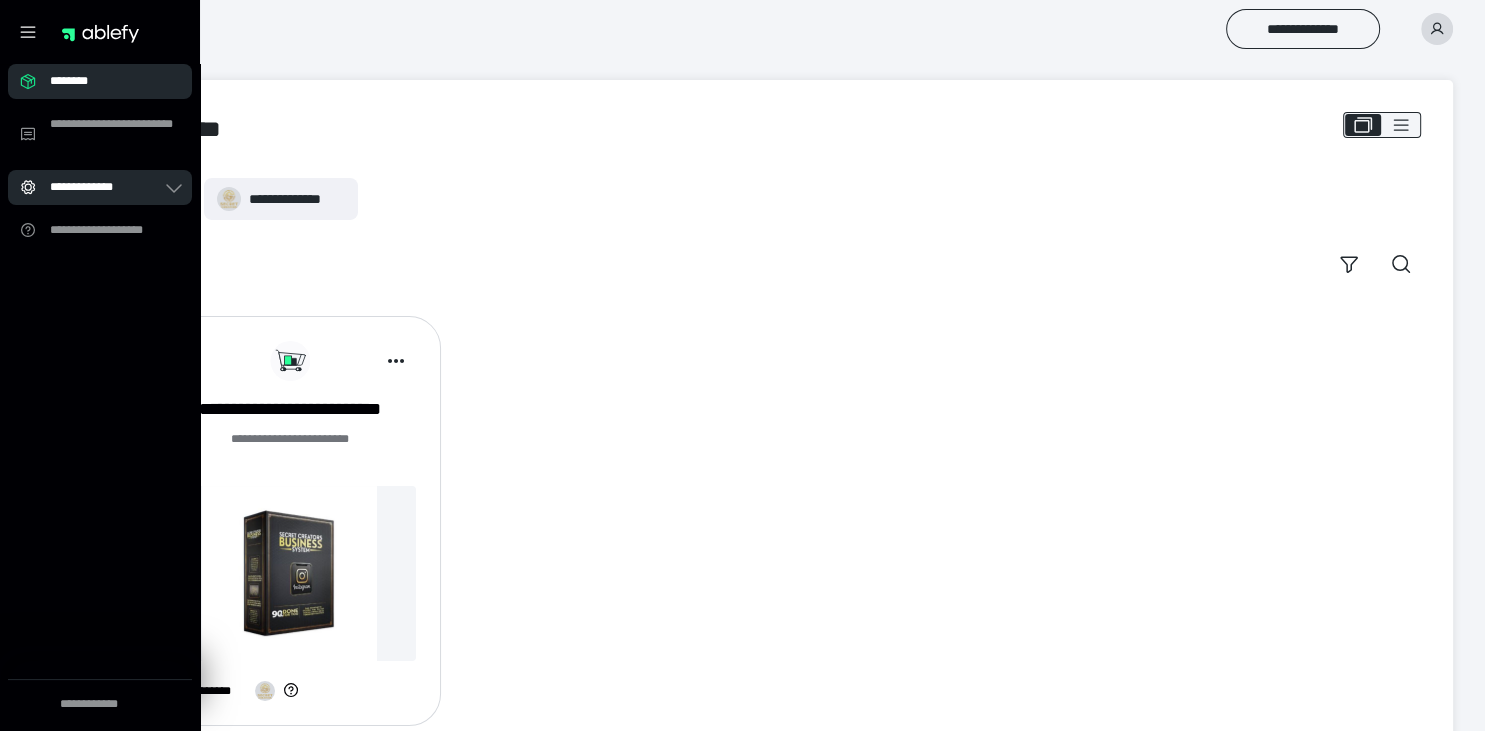 click 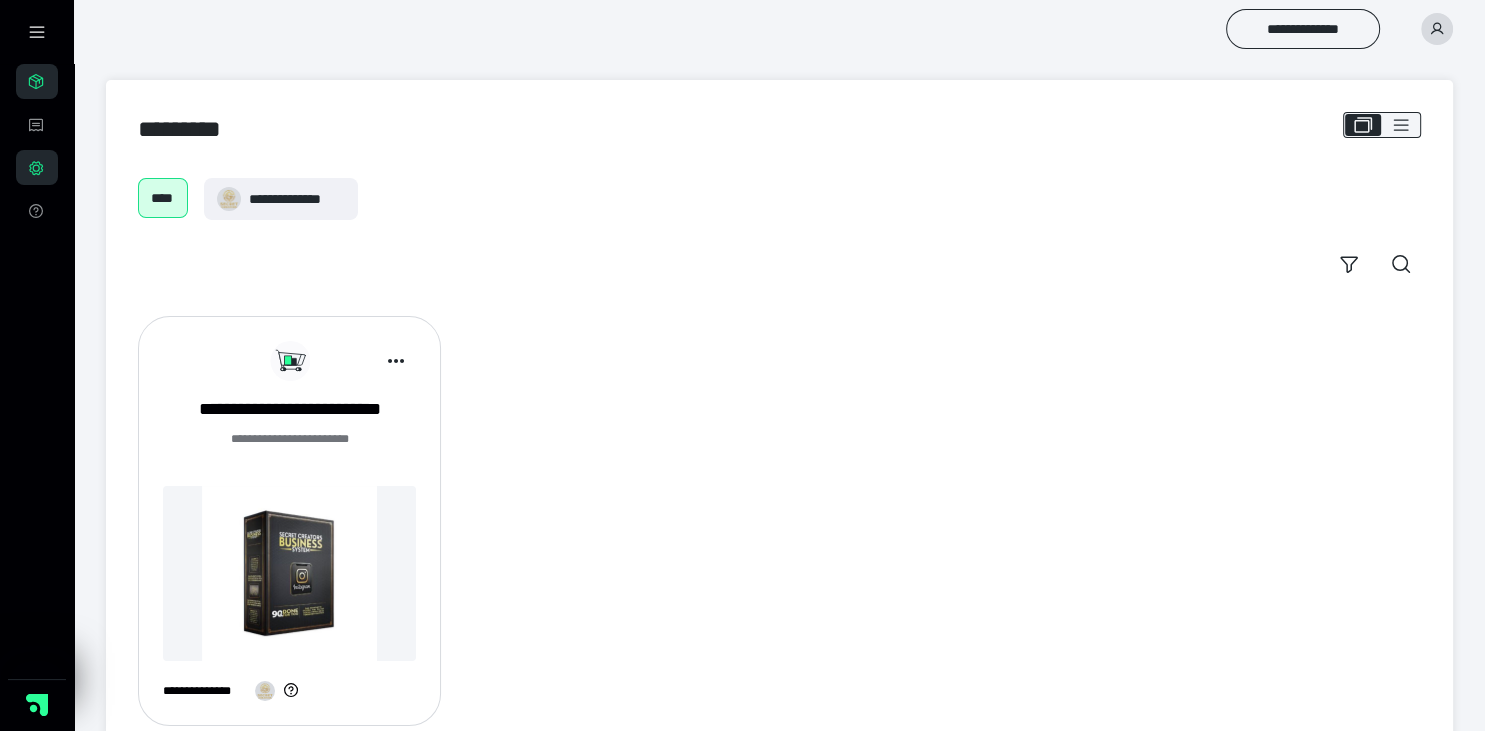 click on "**********" at bounding box center (779, 199) 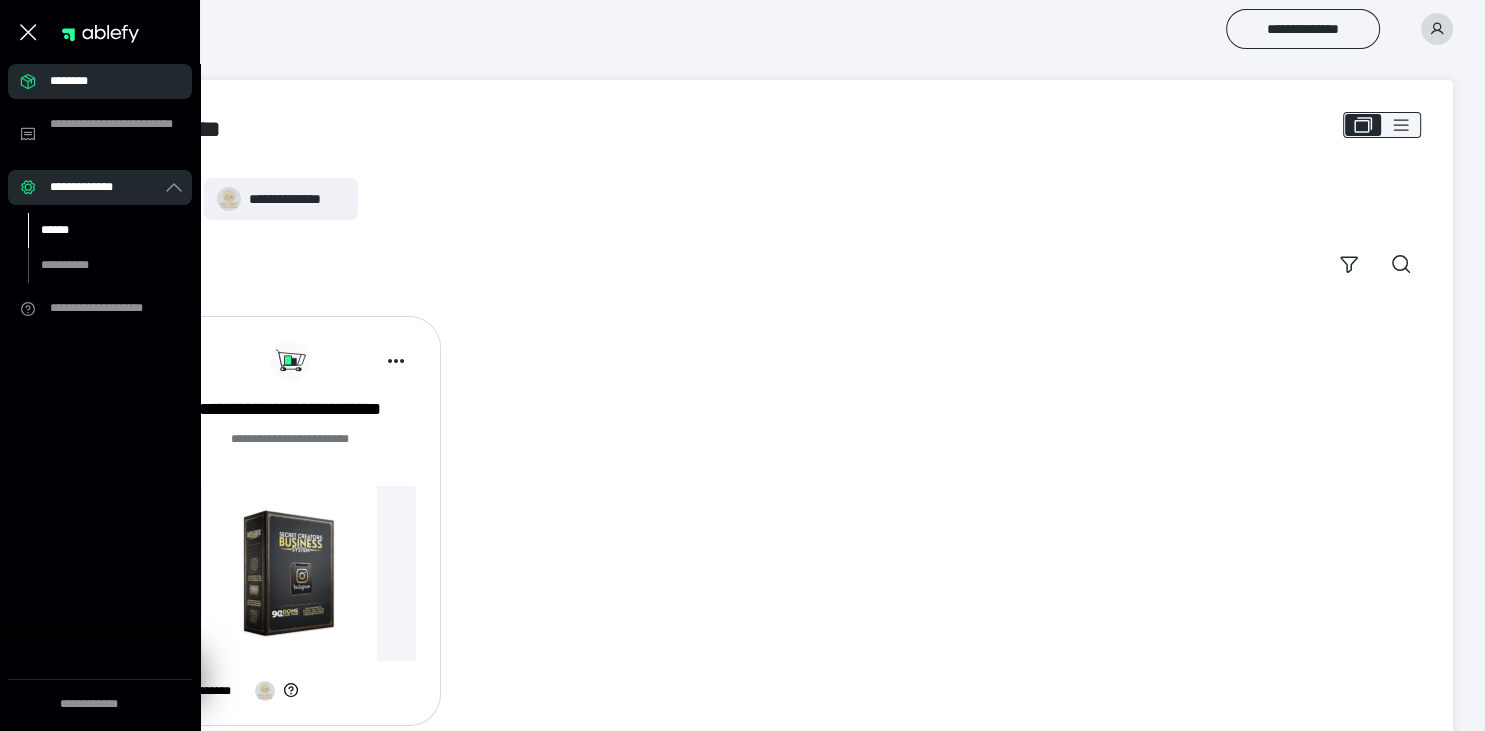 click on "******" at bounding box center (97, 230) 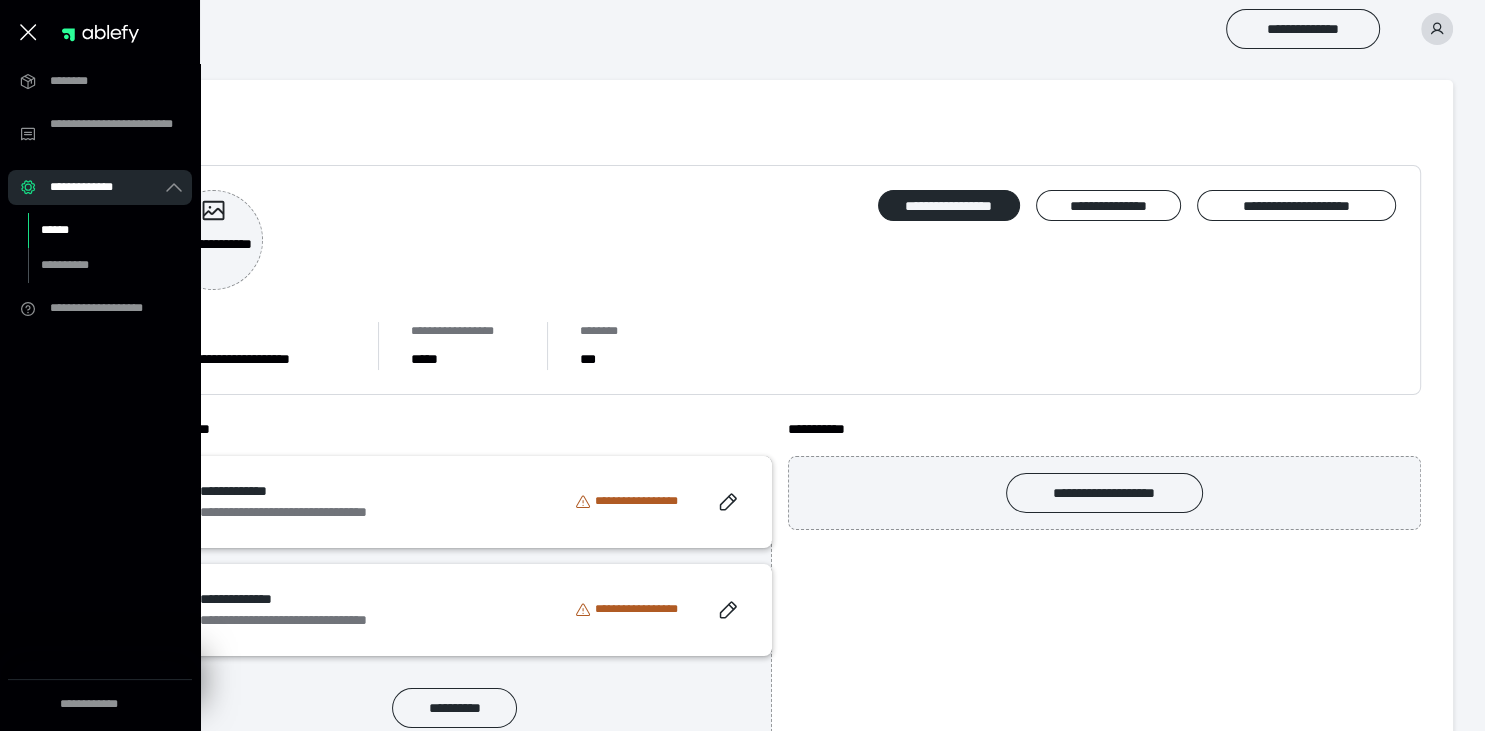 click on "**********" at bounding box center (779, 280) 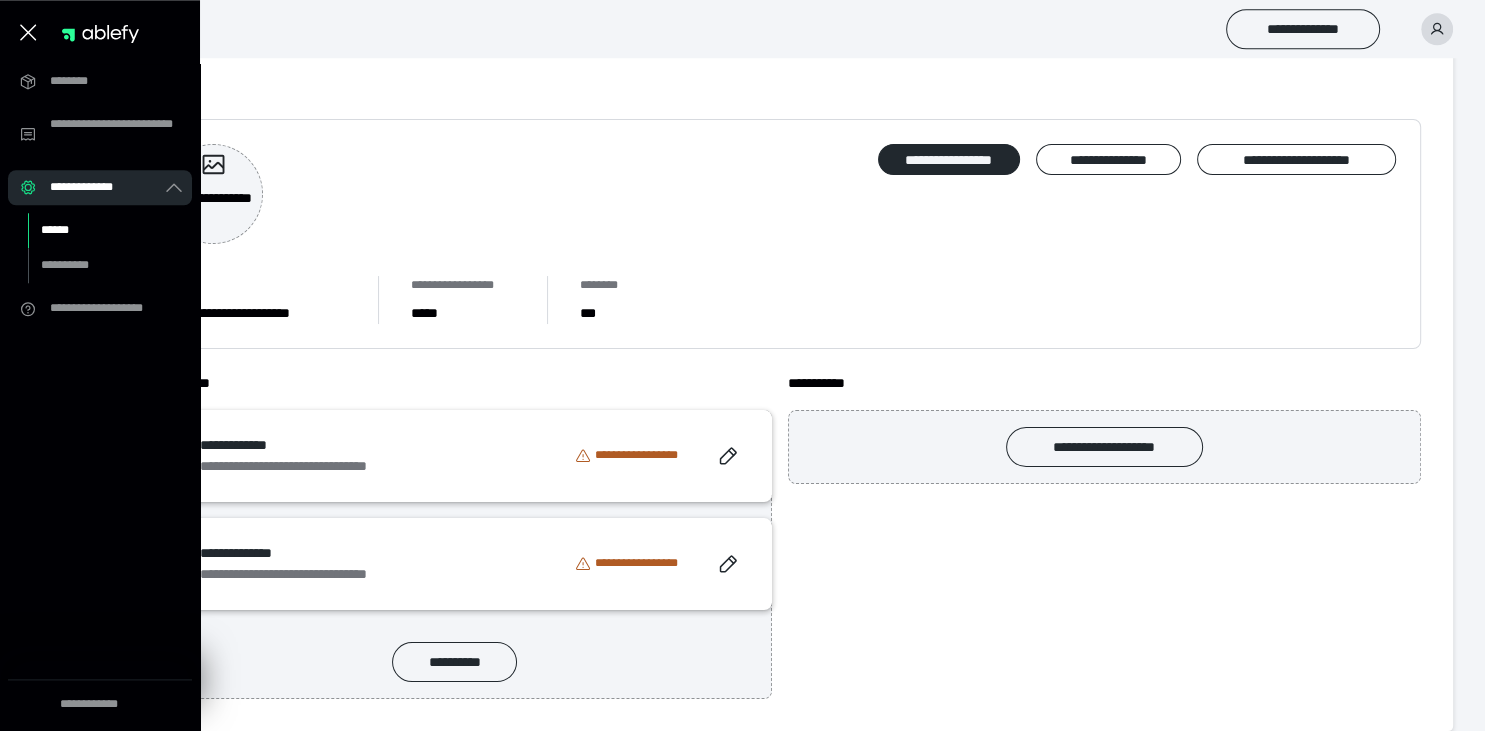scroll, scrollTop: 68, scrollLeft: 0, axis: vertical 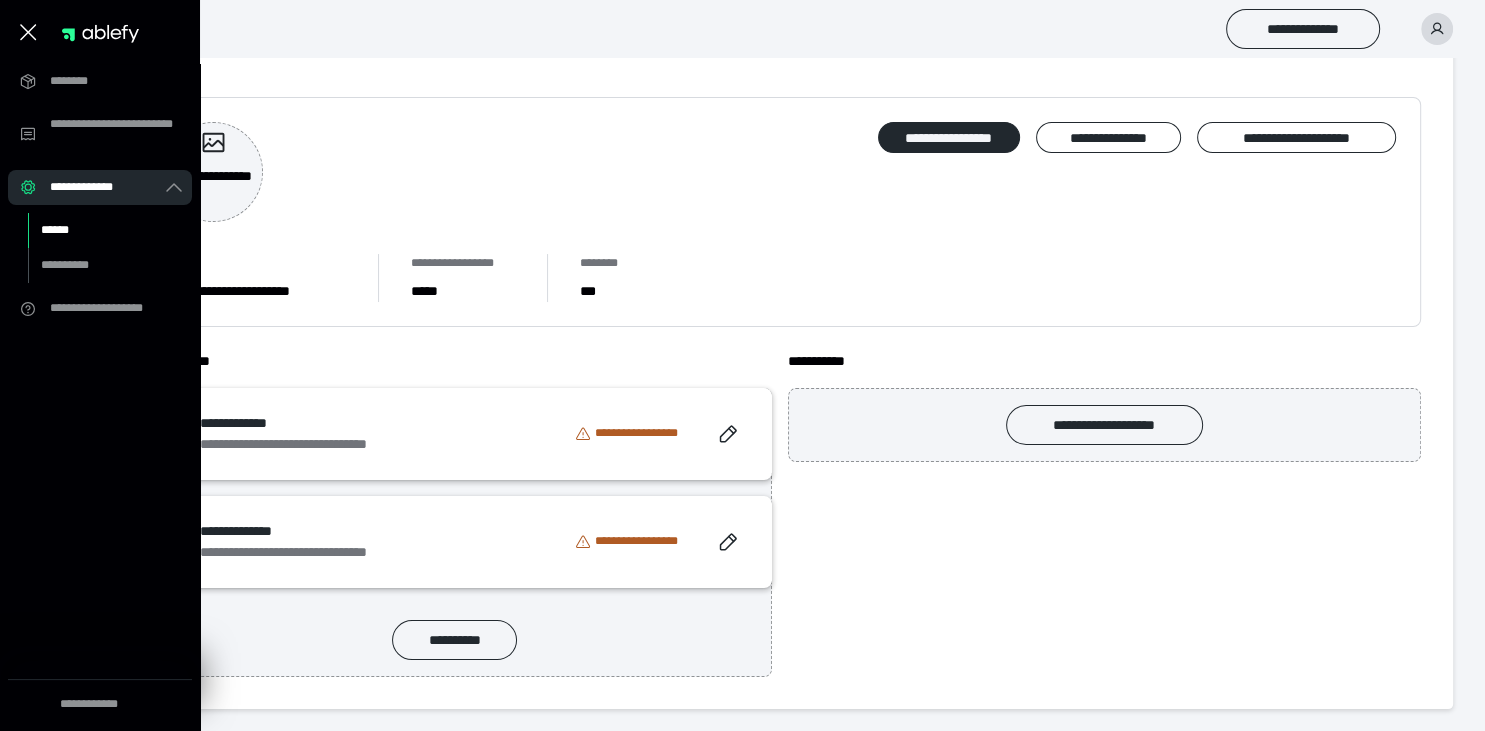 click 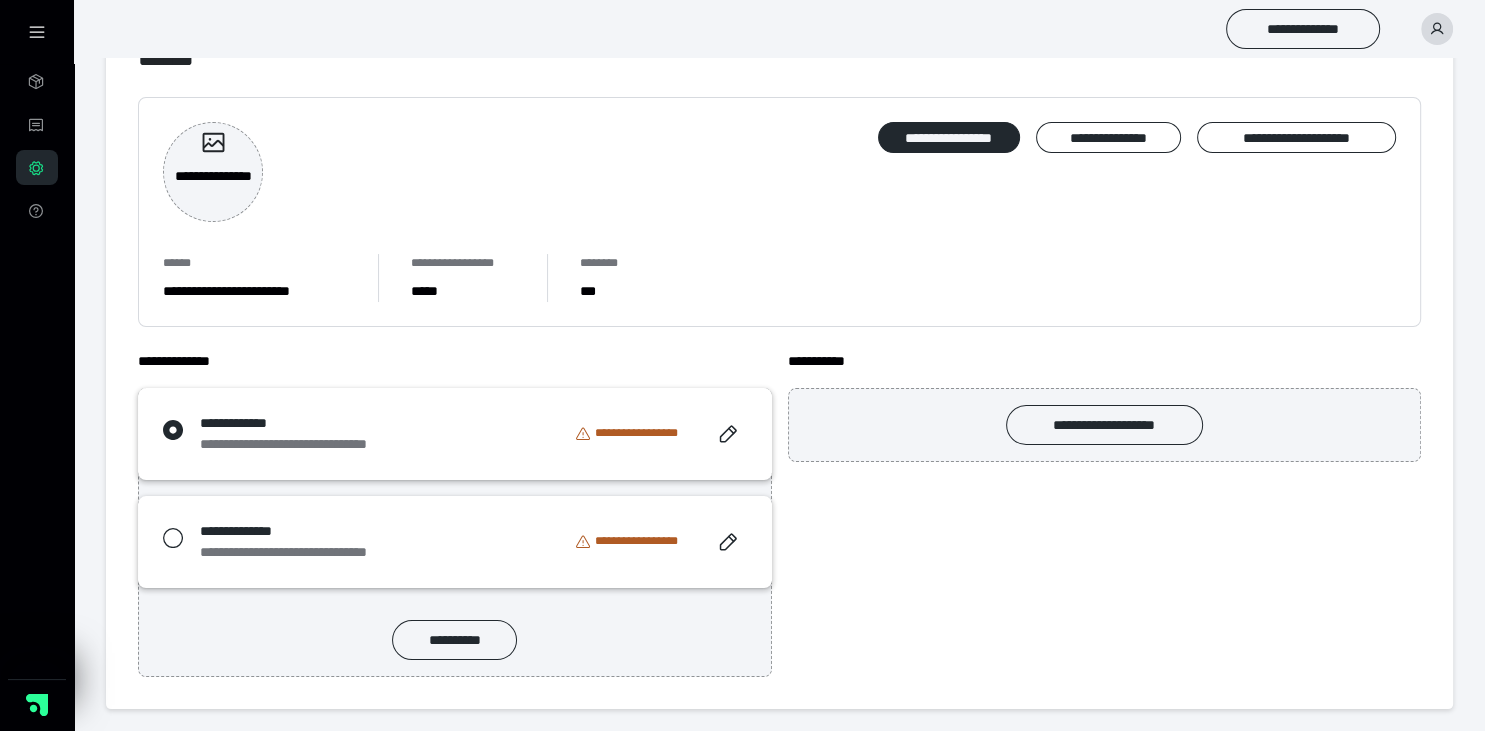 scroll, scrollTop: 0, scrollLeft: 0, axis: both 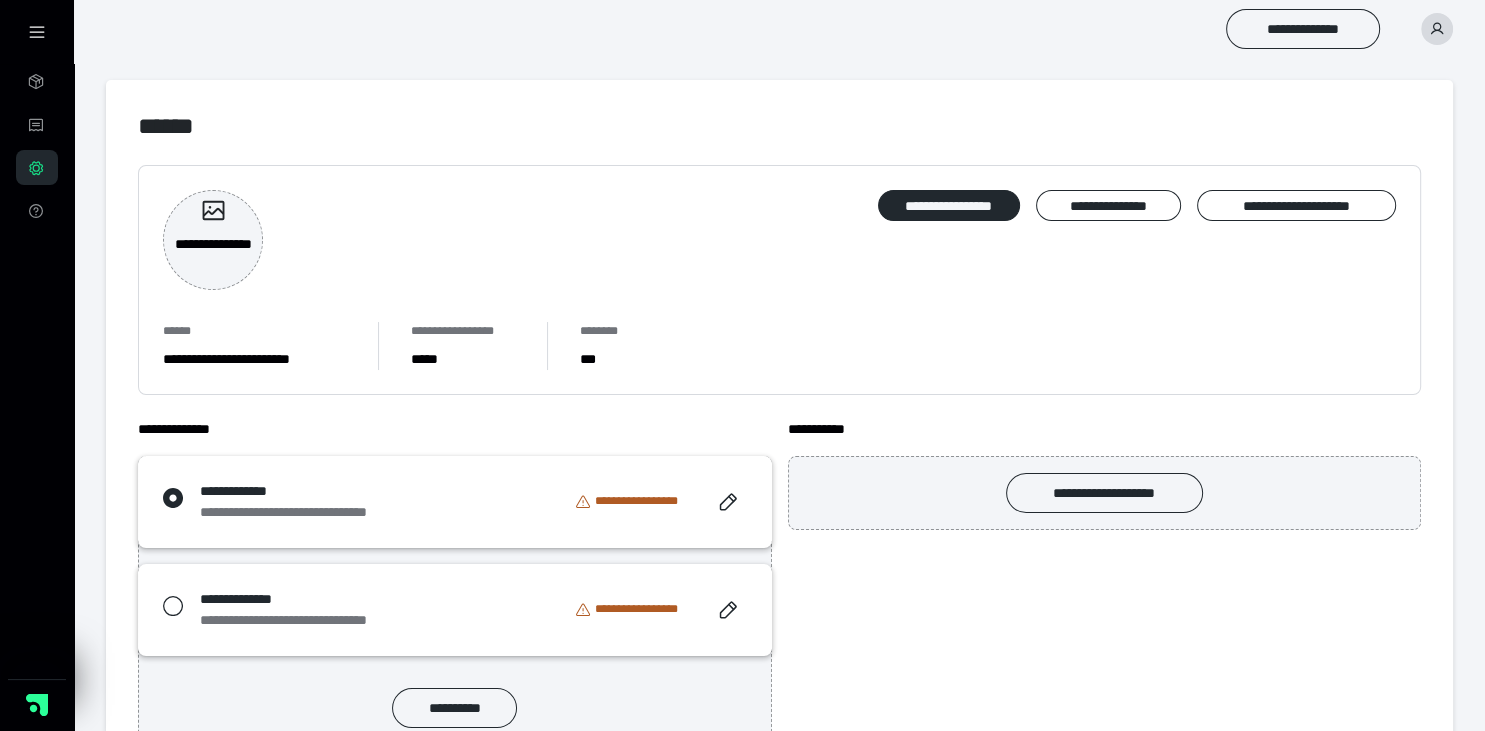click 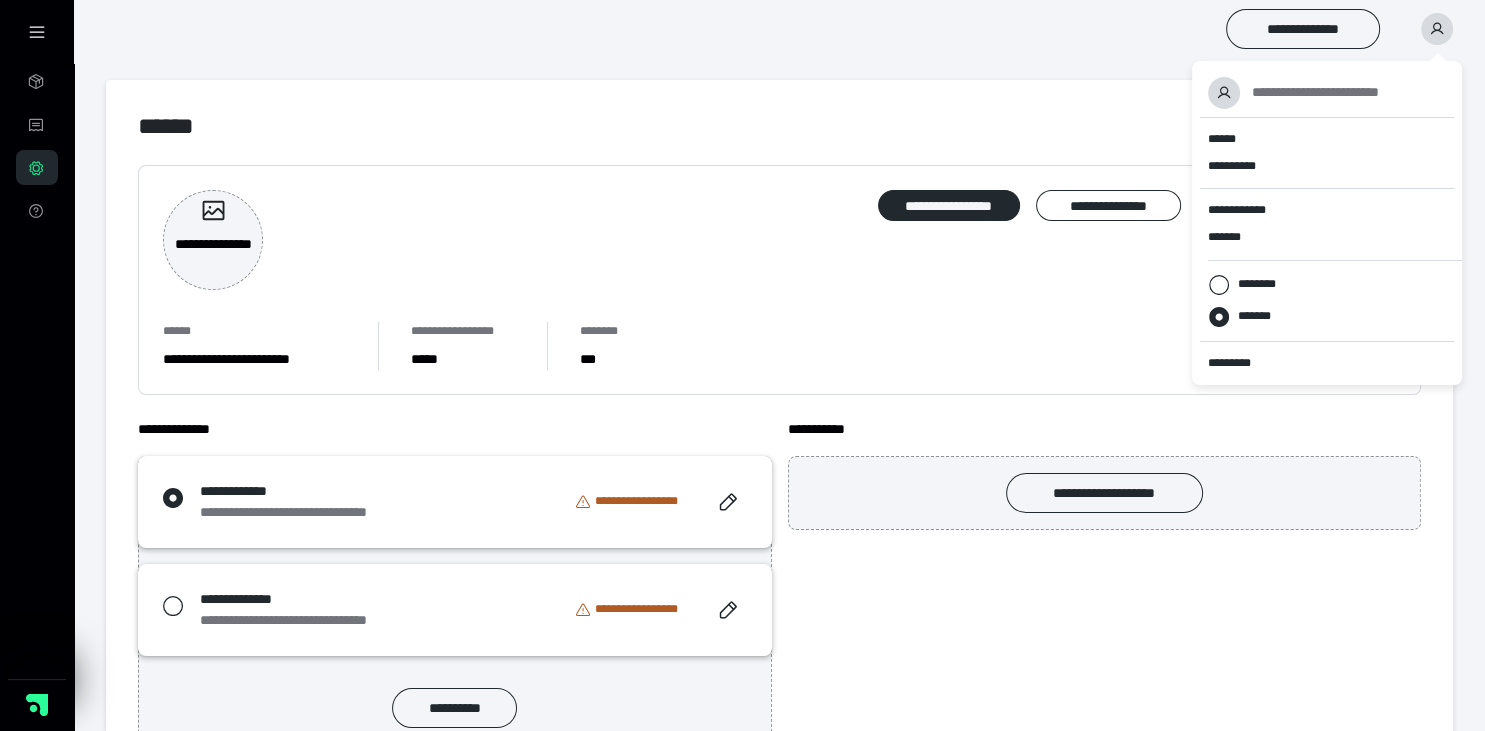 click on "**********" at bounding box center (779, 280) 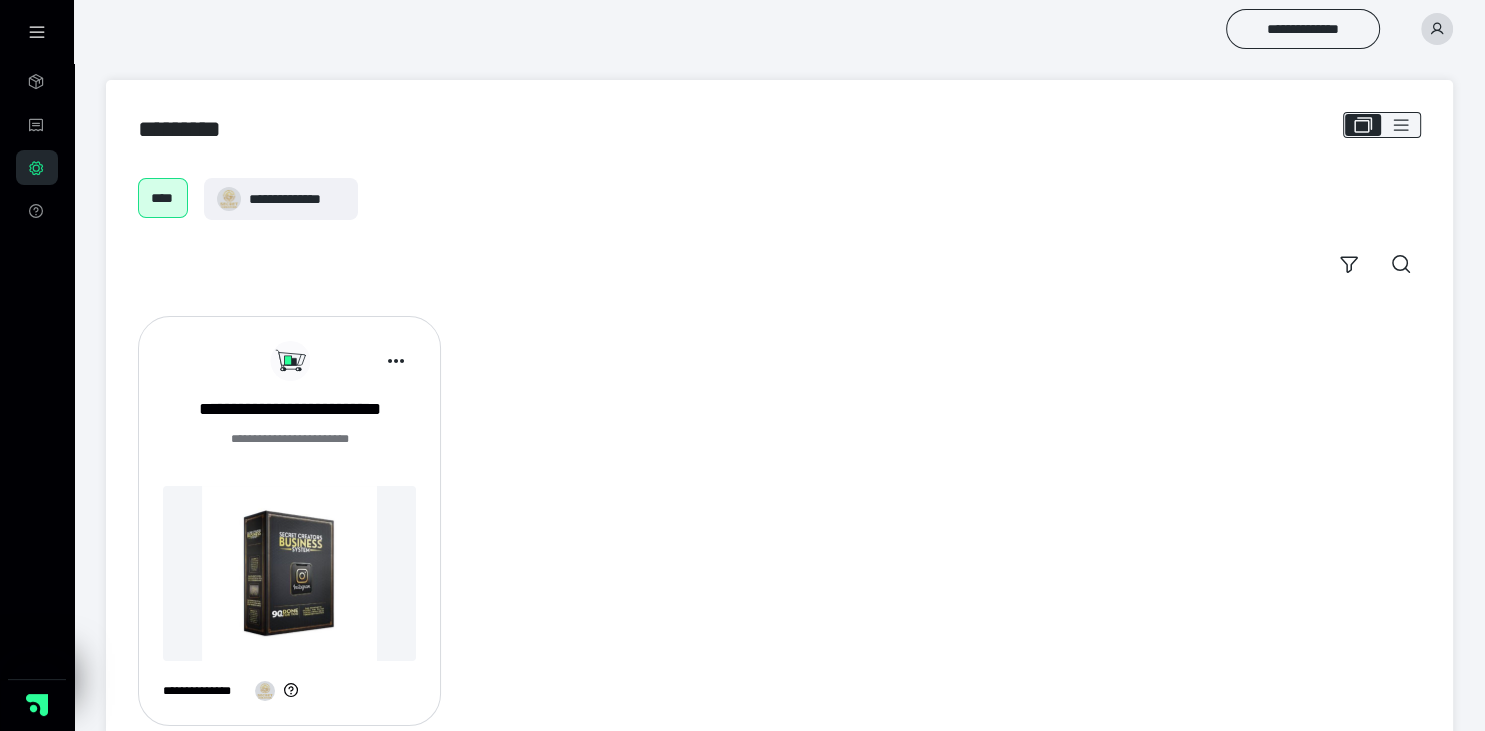 click at bounding box center [289, 573] 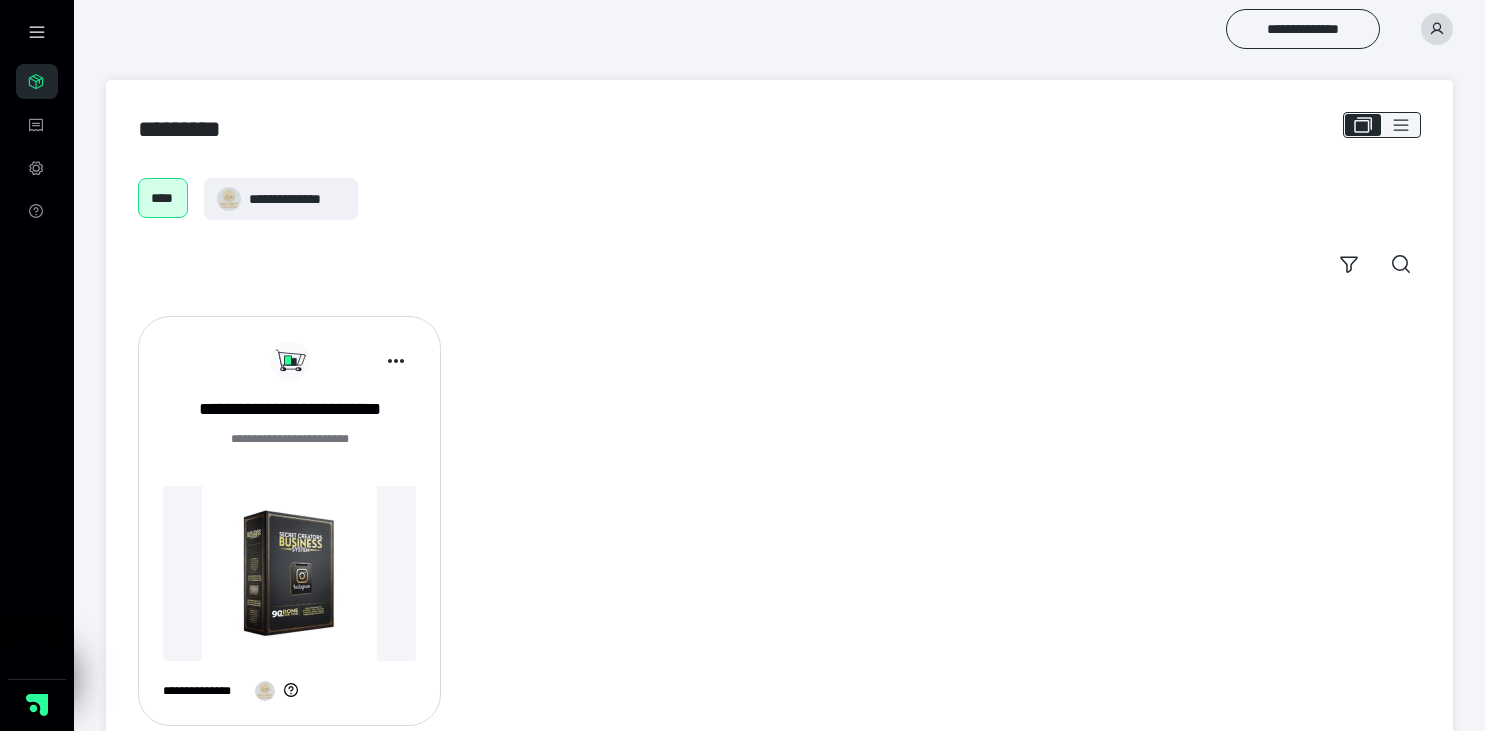 scroll, scrollTop: 0, scrollLeft: 0, axis: both 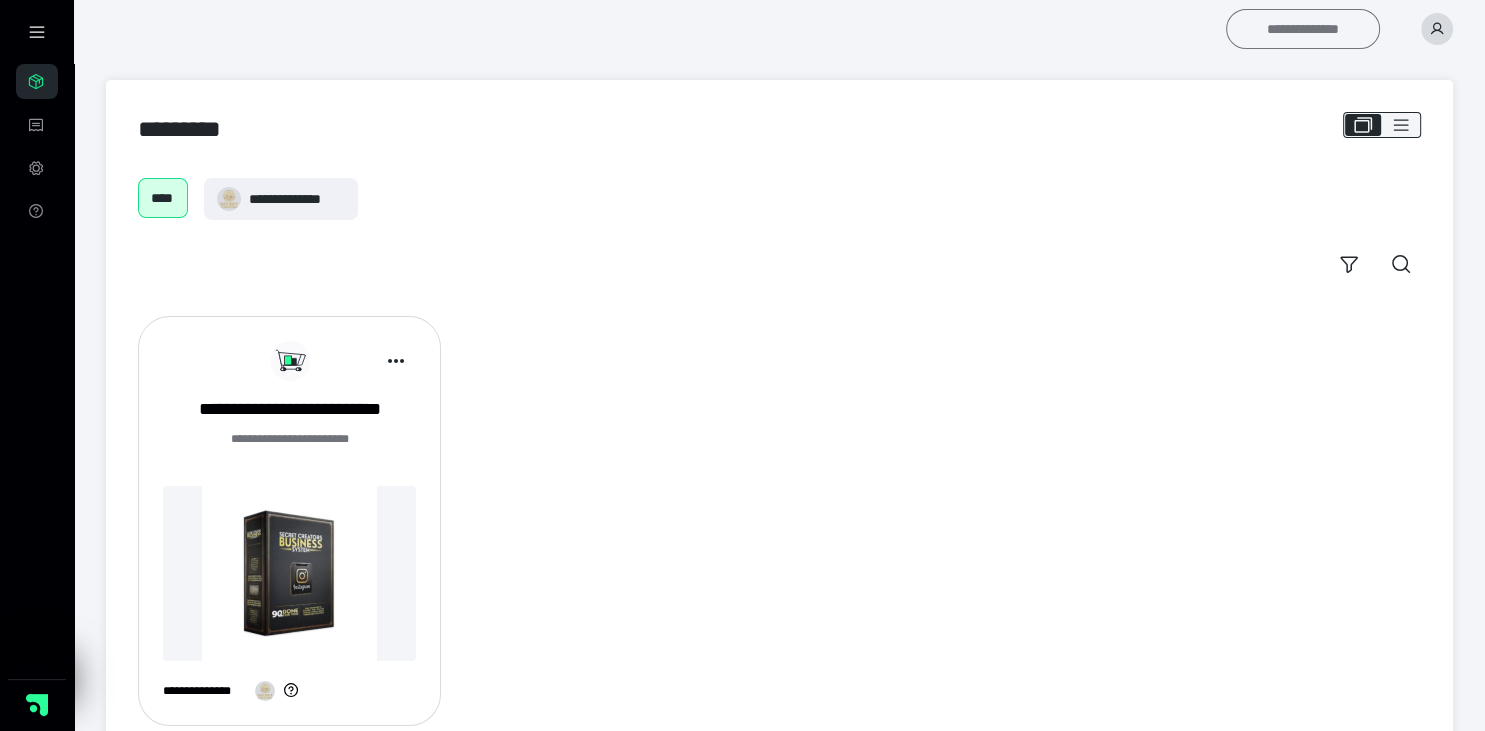 click on "**********" at bounding box center [1303, 29] 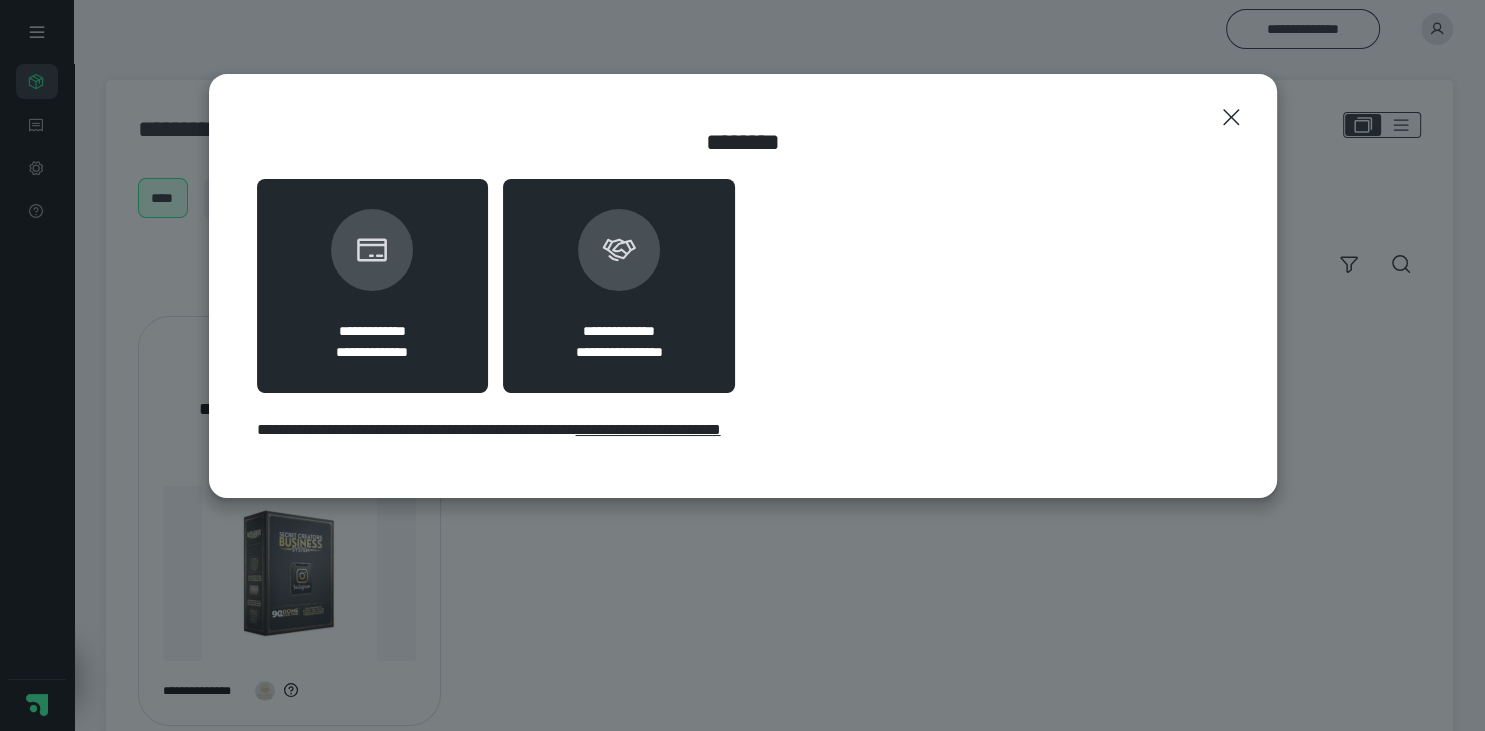 click on "**********" at bounding box center [619, 286] 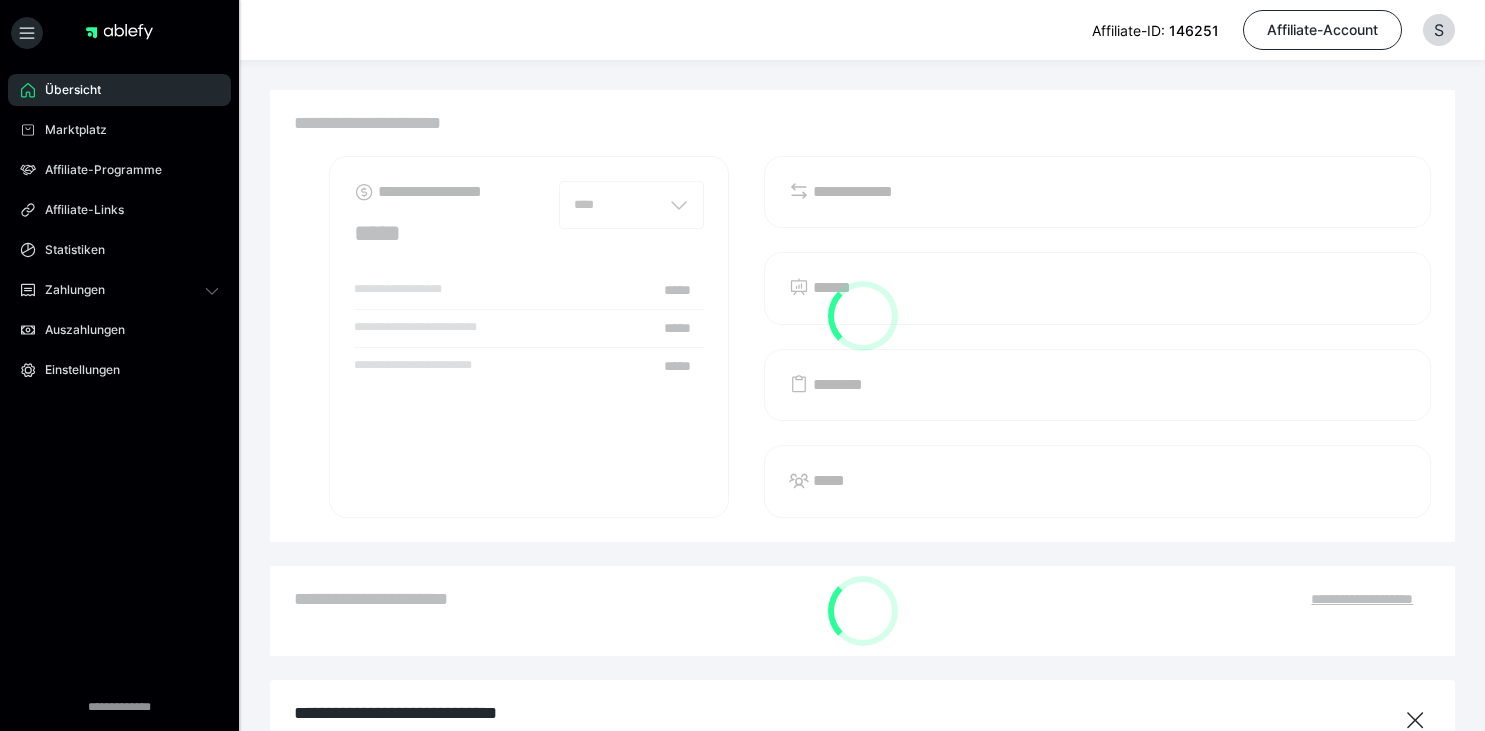 scroll, scrollTop: 0, scrollLeft: 0, axis: both 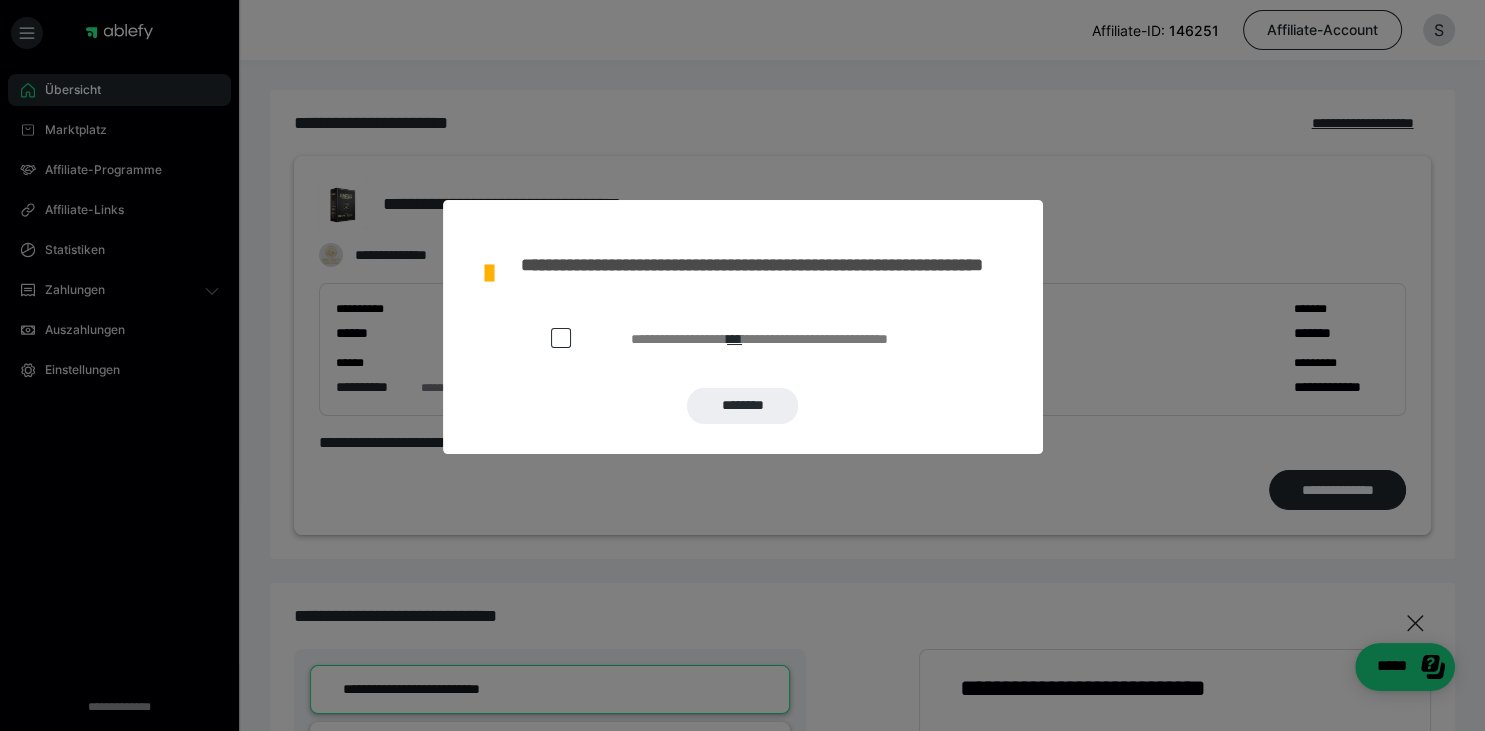 click at bounding box center [561, 338] 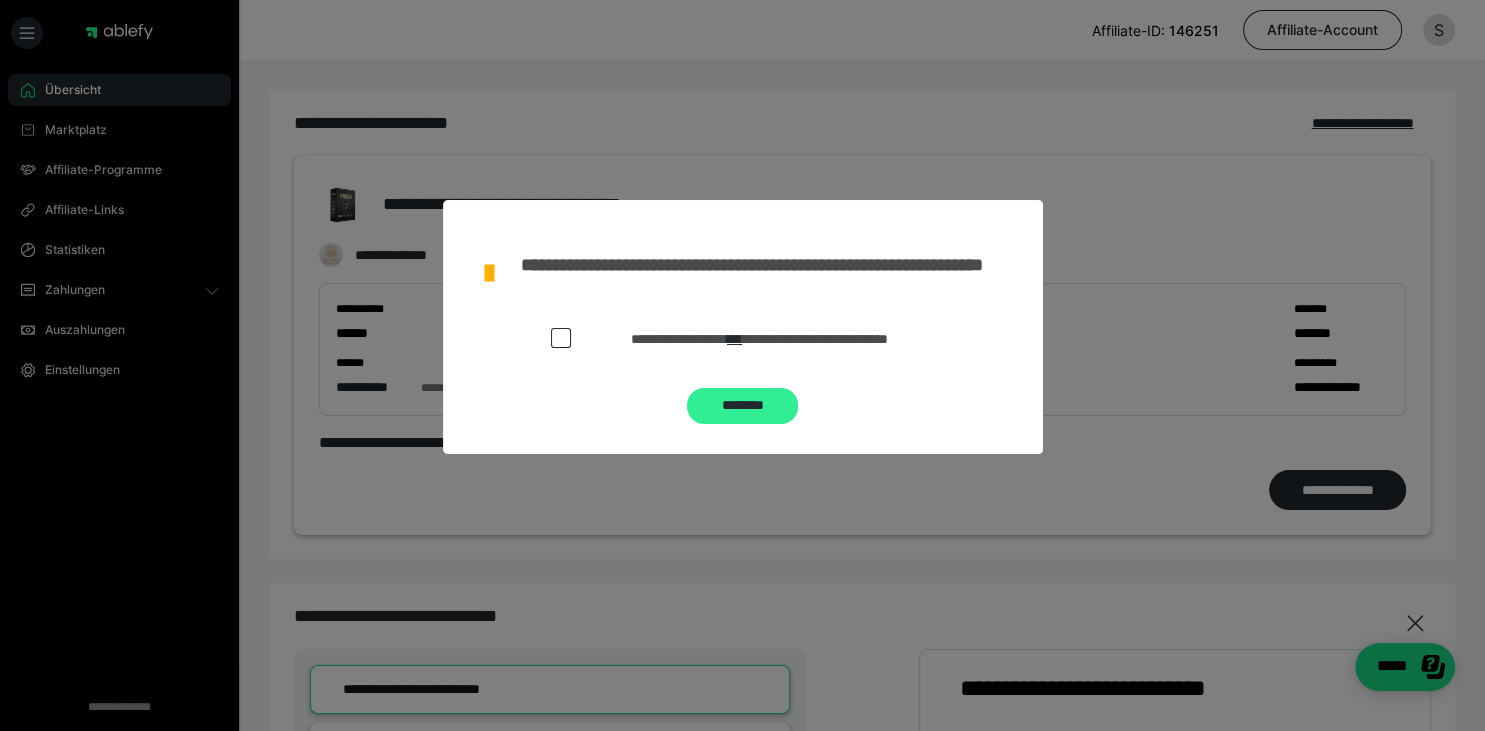 click on "********" at bounding box center (742, 406) 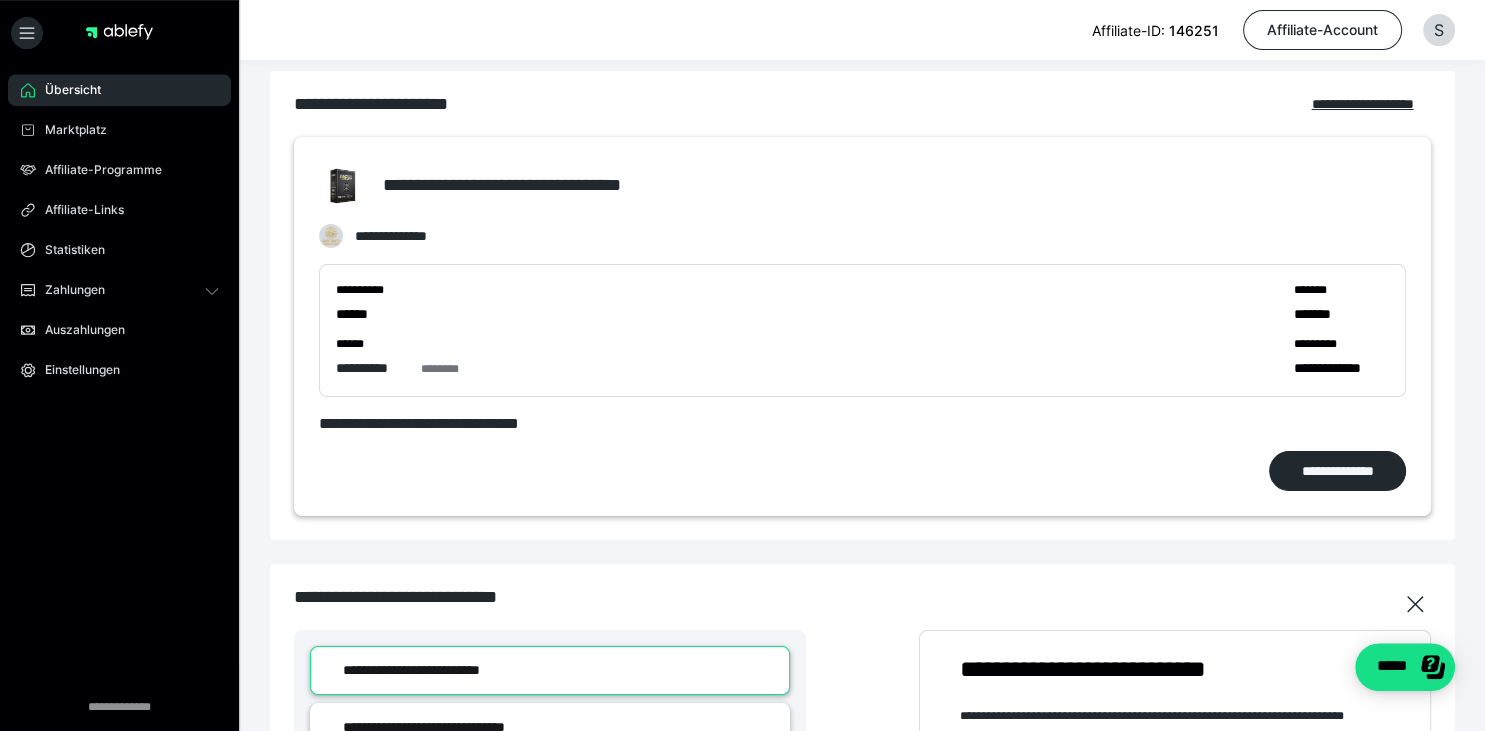 scroll, scrollTop: 0, scrollLeft: 0, axis: both 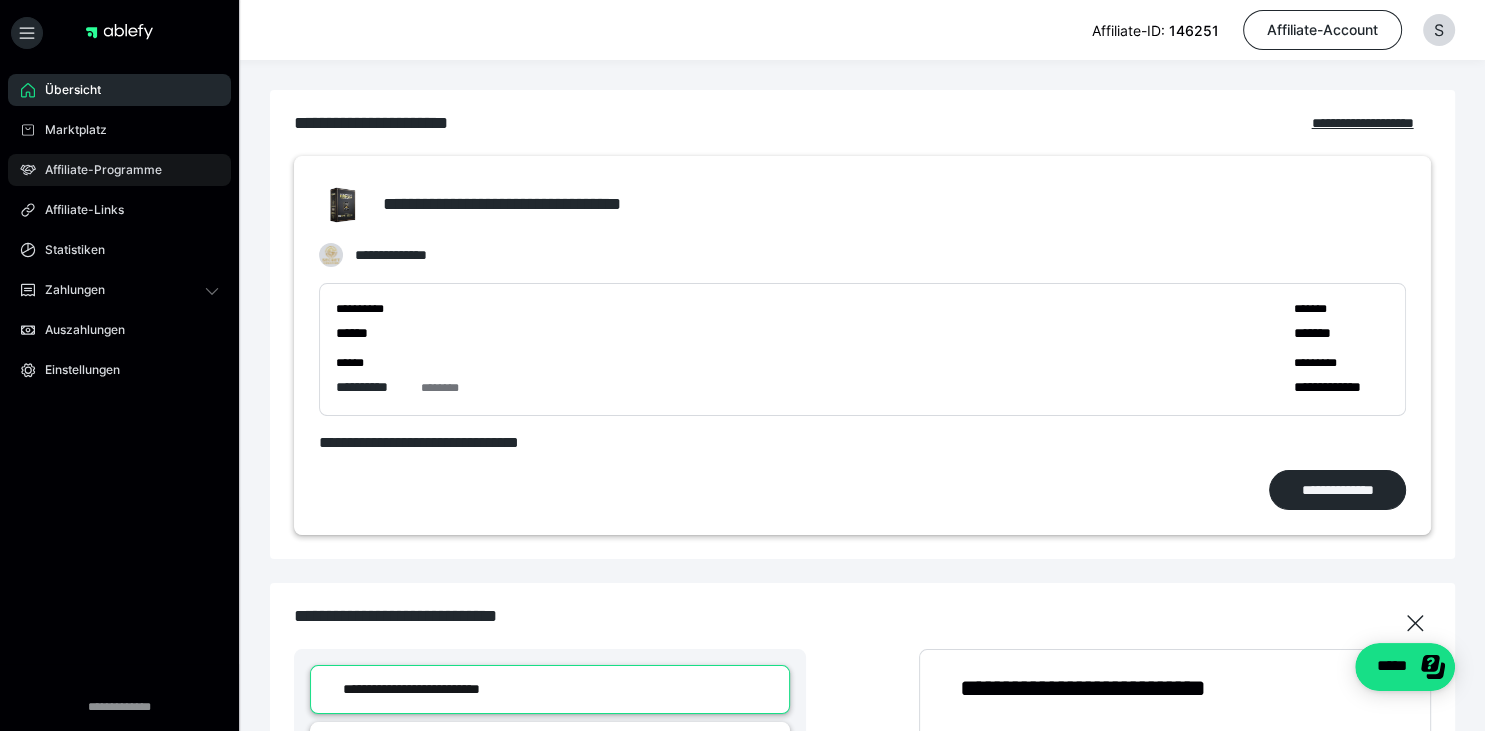 click on "Affiliate-Programme" at bounding box center [96, 170] 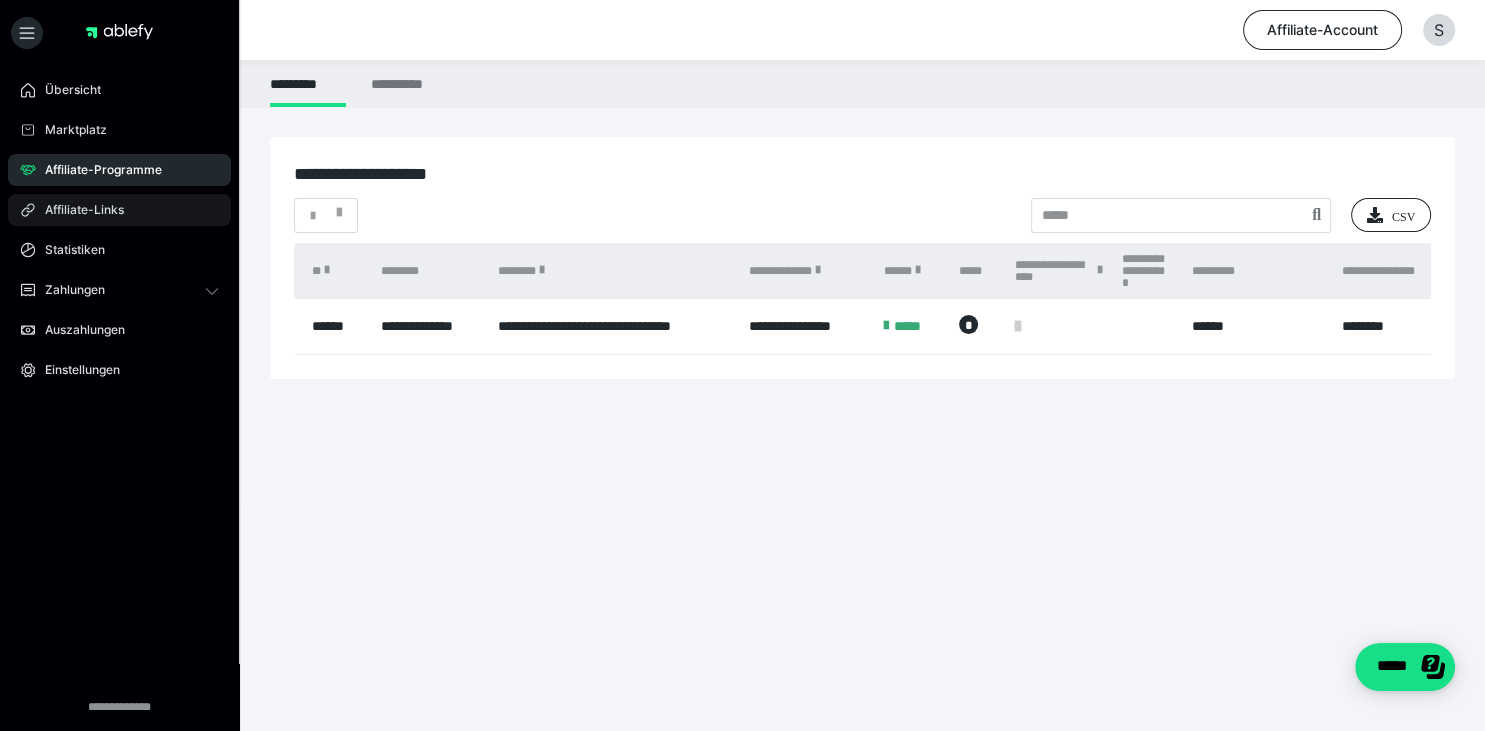click on "Affiliate-Links" at bounding box center [119, 210] 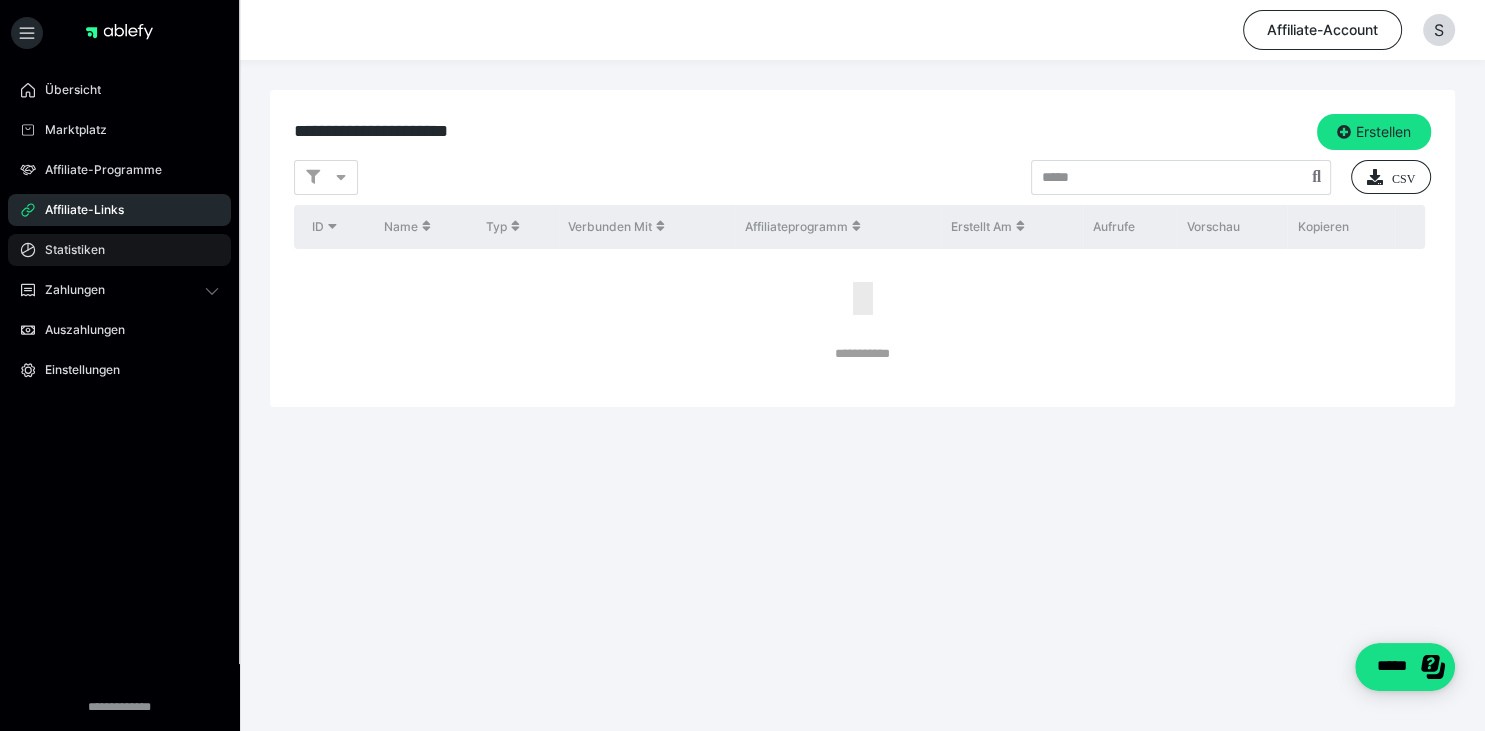 click on "Statistiken" at bounding box center (68, 250) 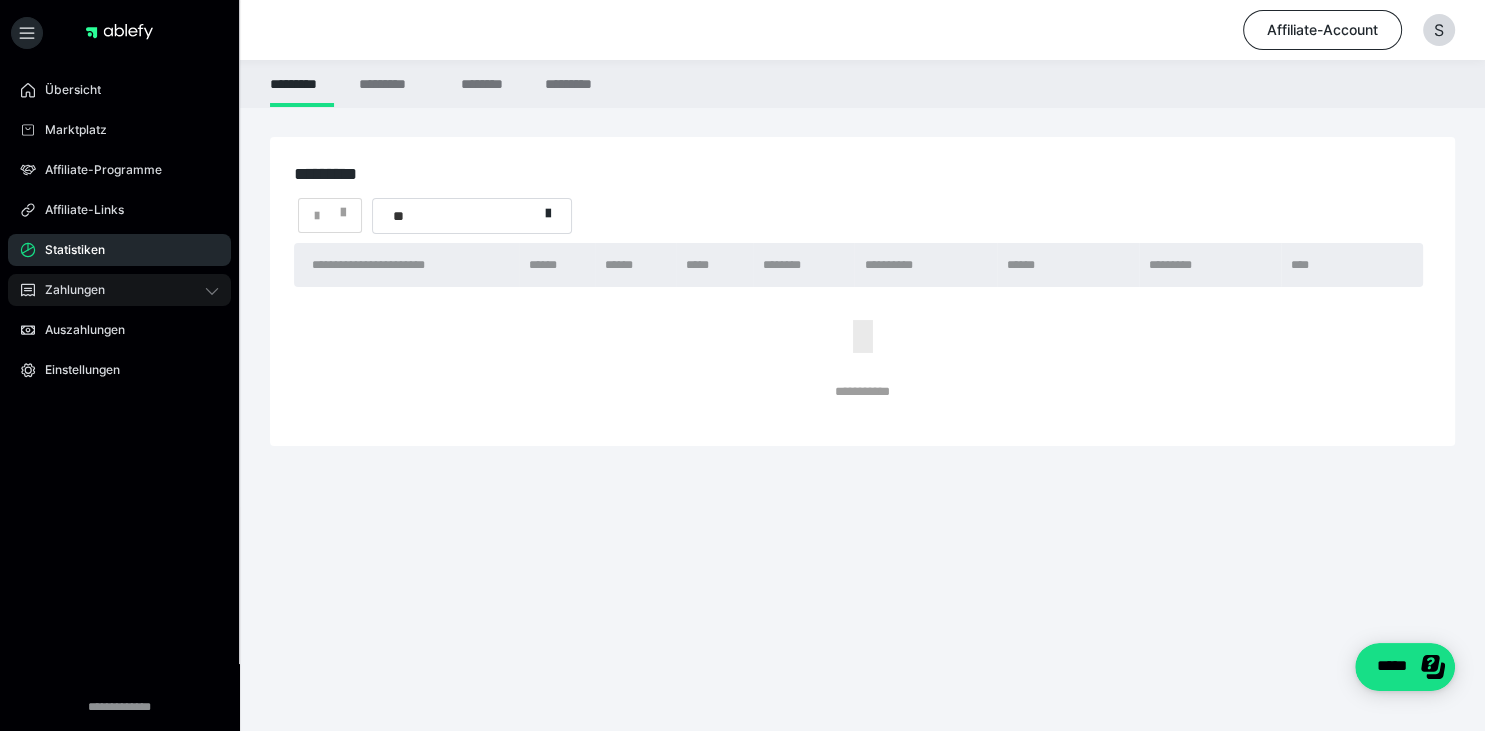 click on "Zahlungen" at bounding box center (68, 290) 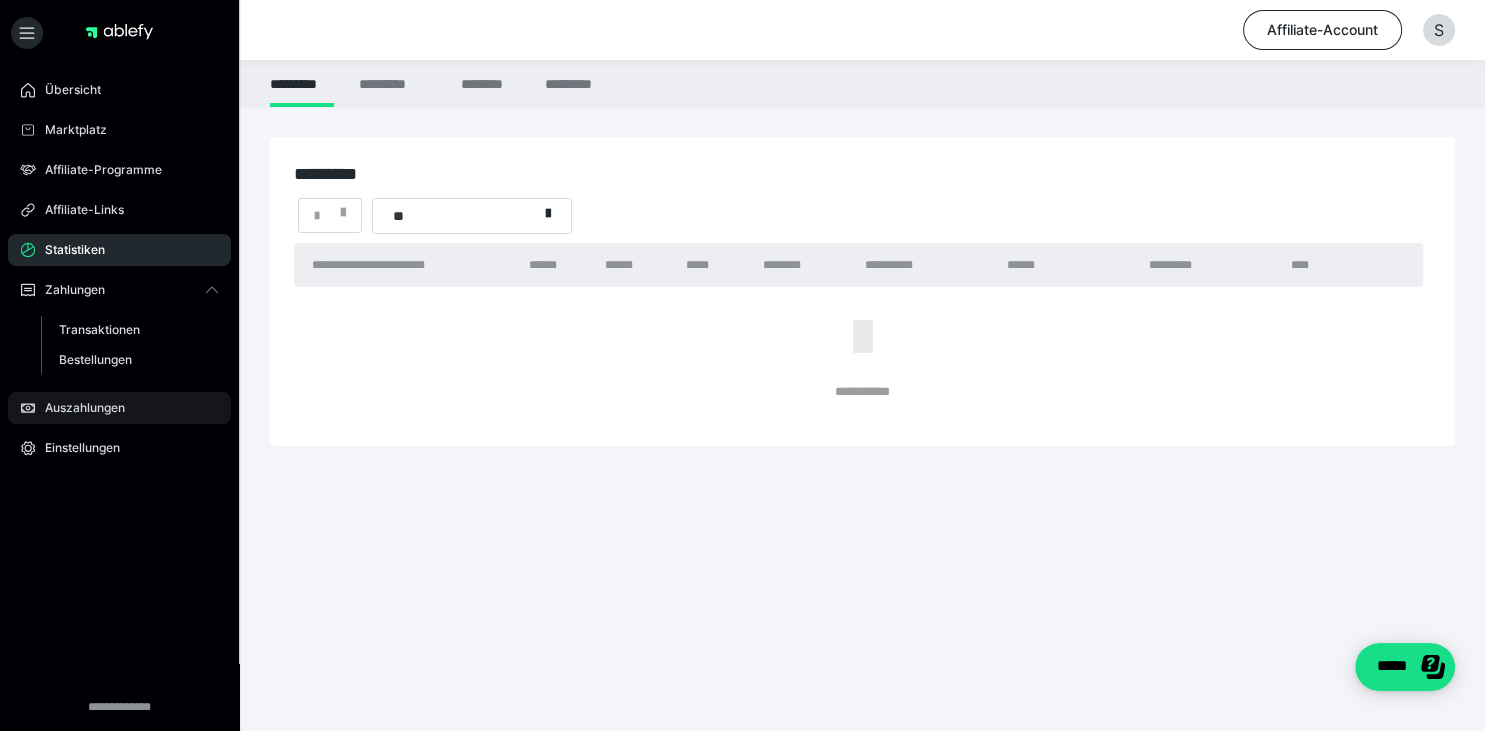 click on "Auszahlungen" at bounding box center (78, 408) 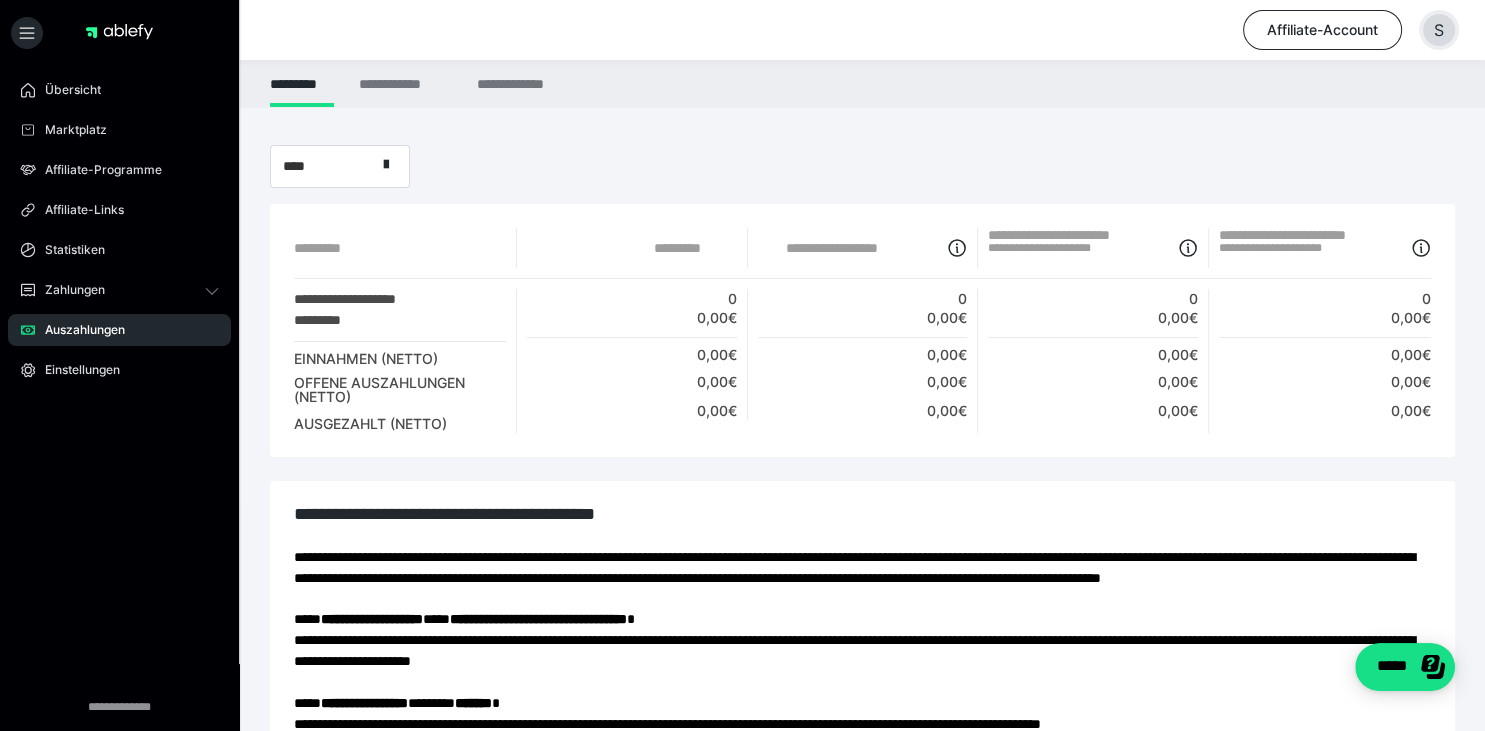 click on "S" at bounding box center (1439, 30) 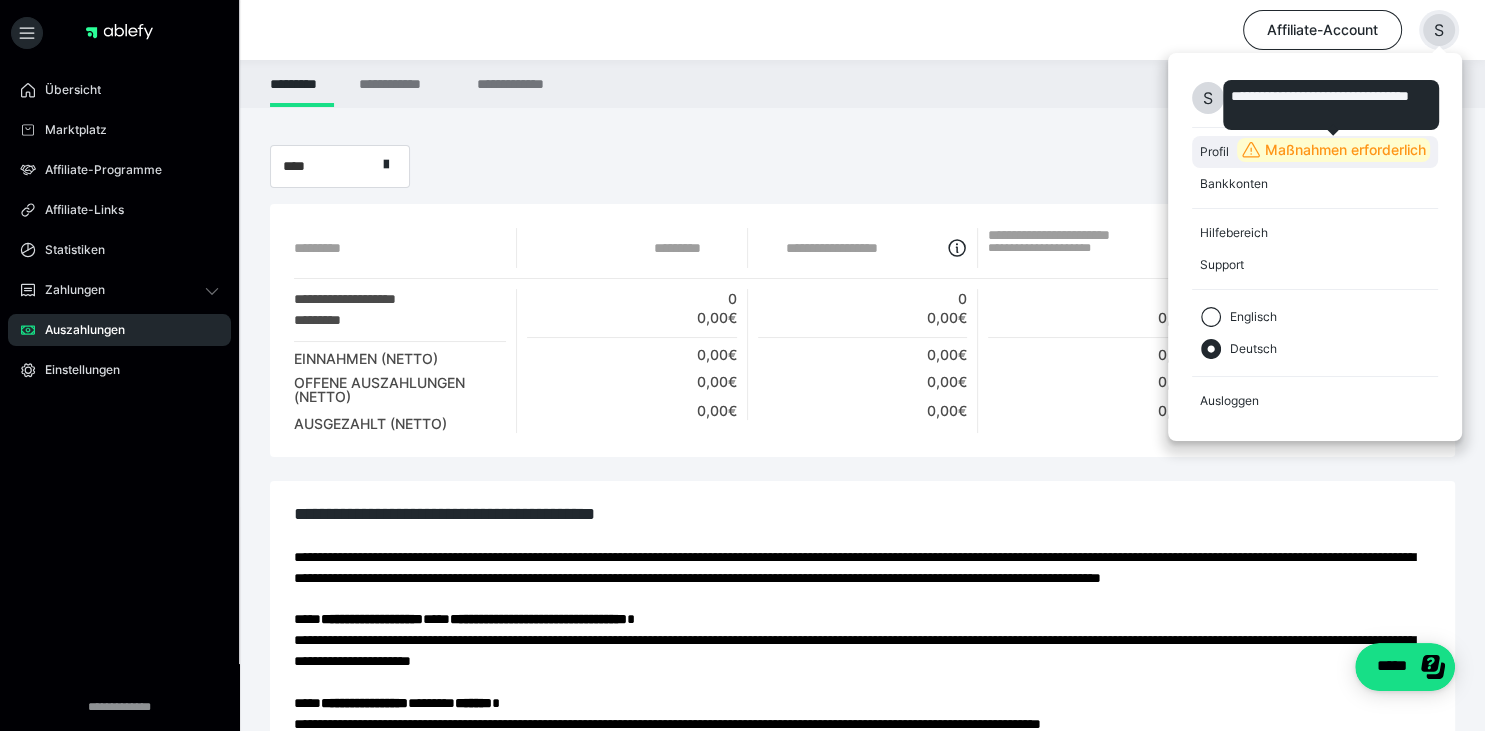 click 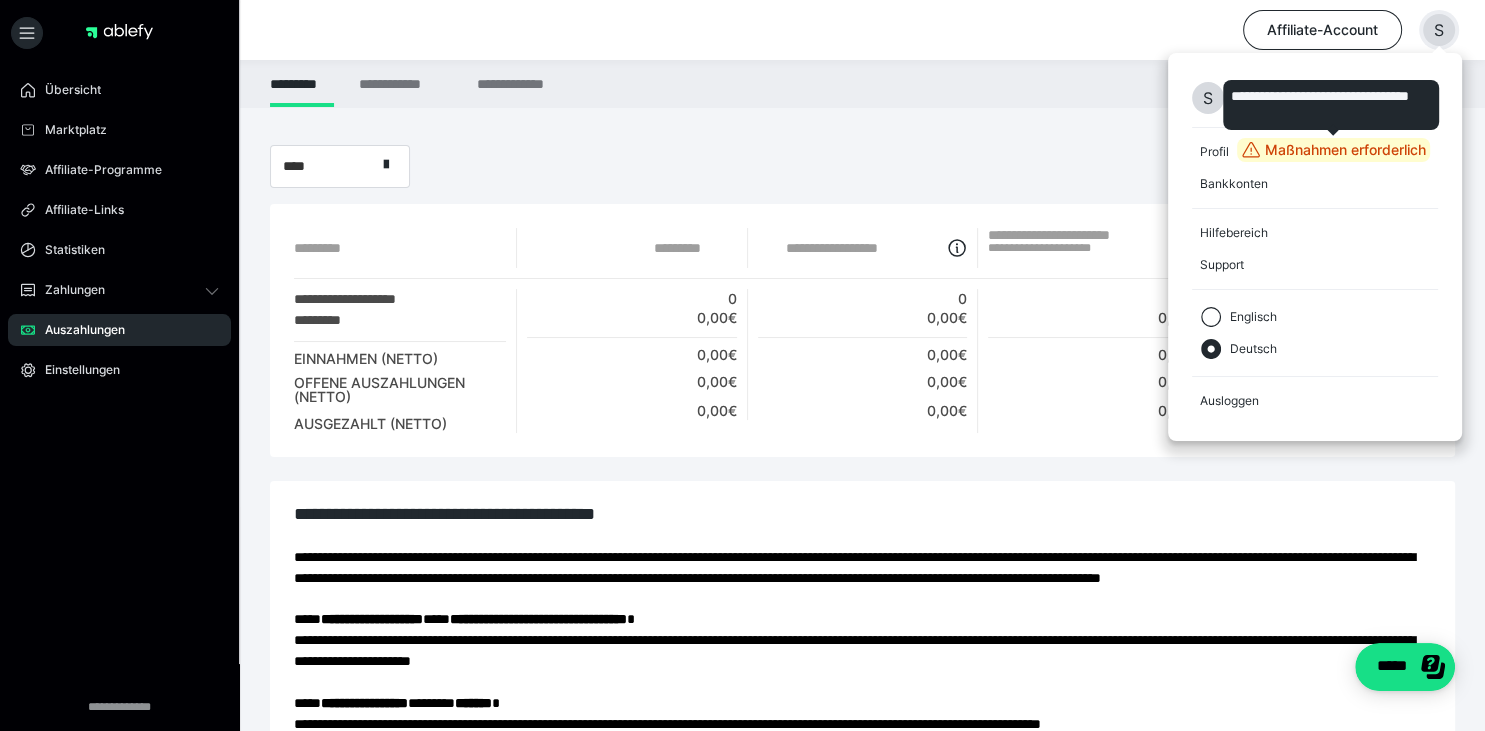 click on "**********" at bounding box center (1331, 105) 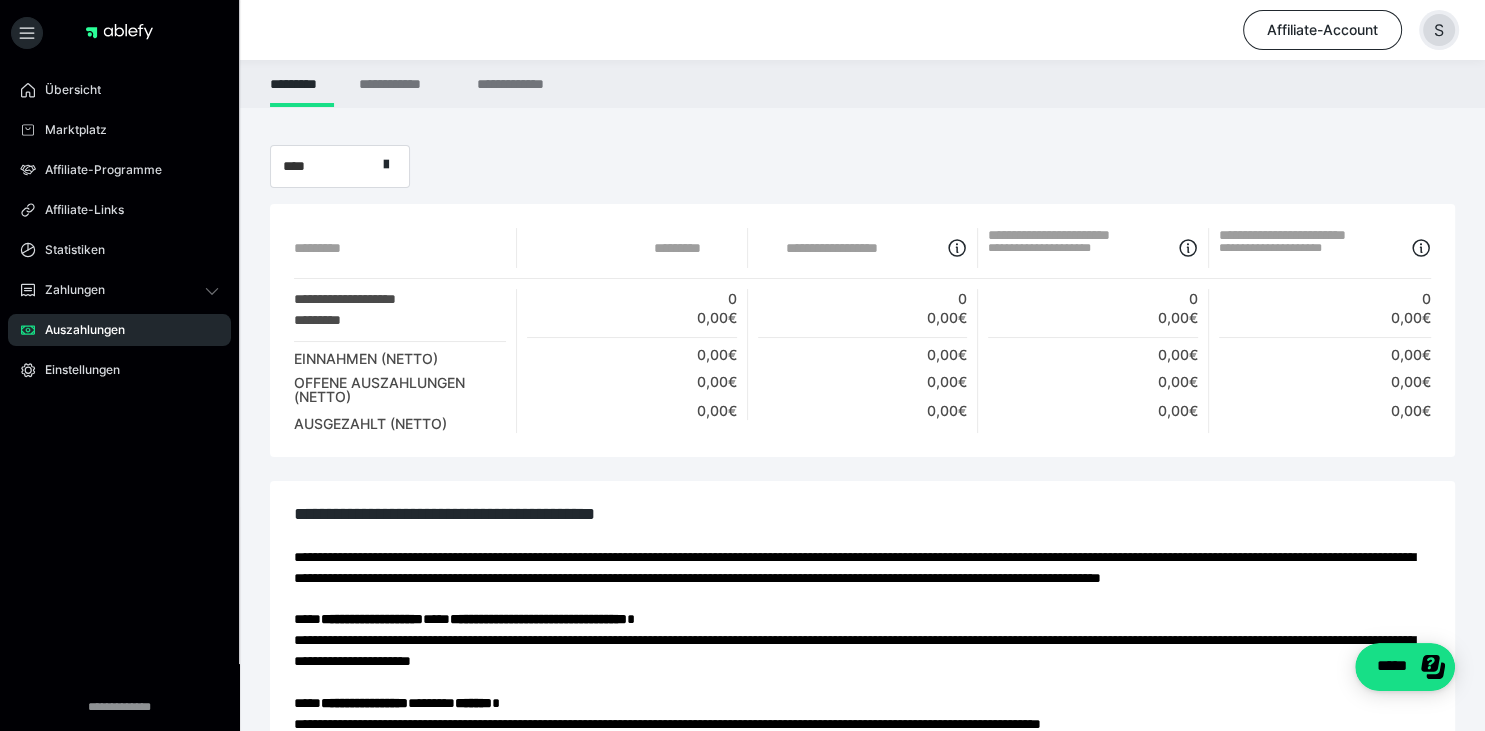 click on "S" at bounding box center (1439, 30) 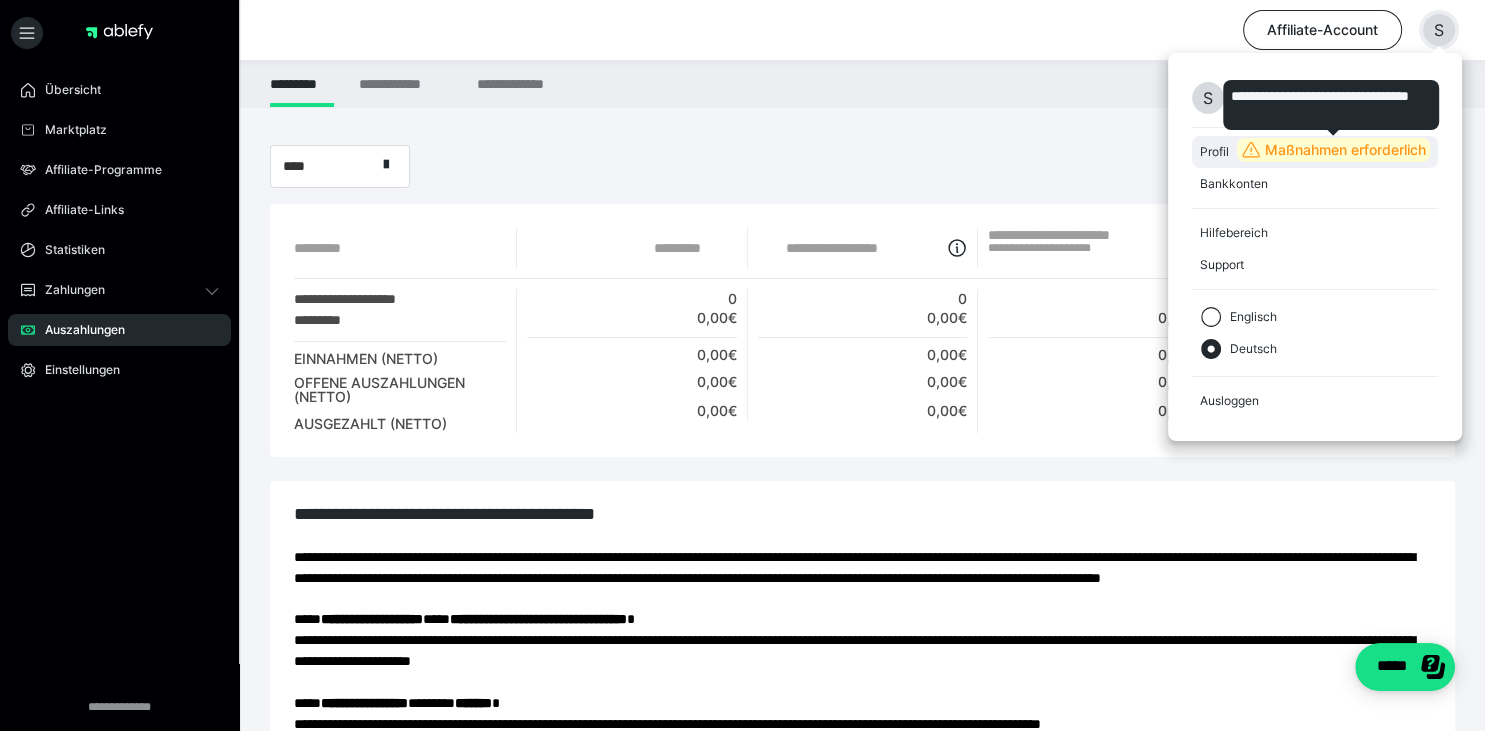 click on "Maßnahmen erforderlich" at bounding box center [1333, 150] 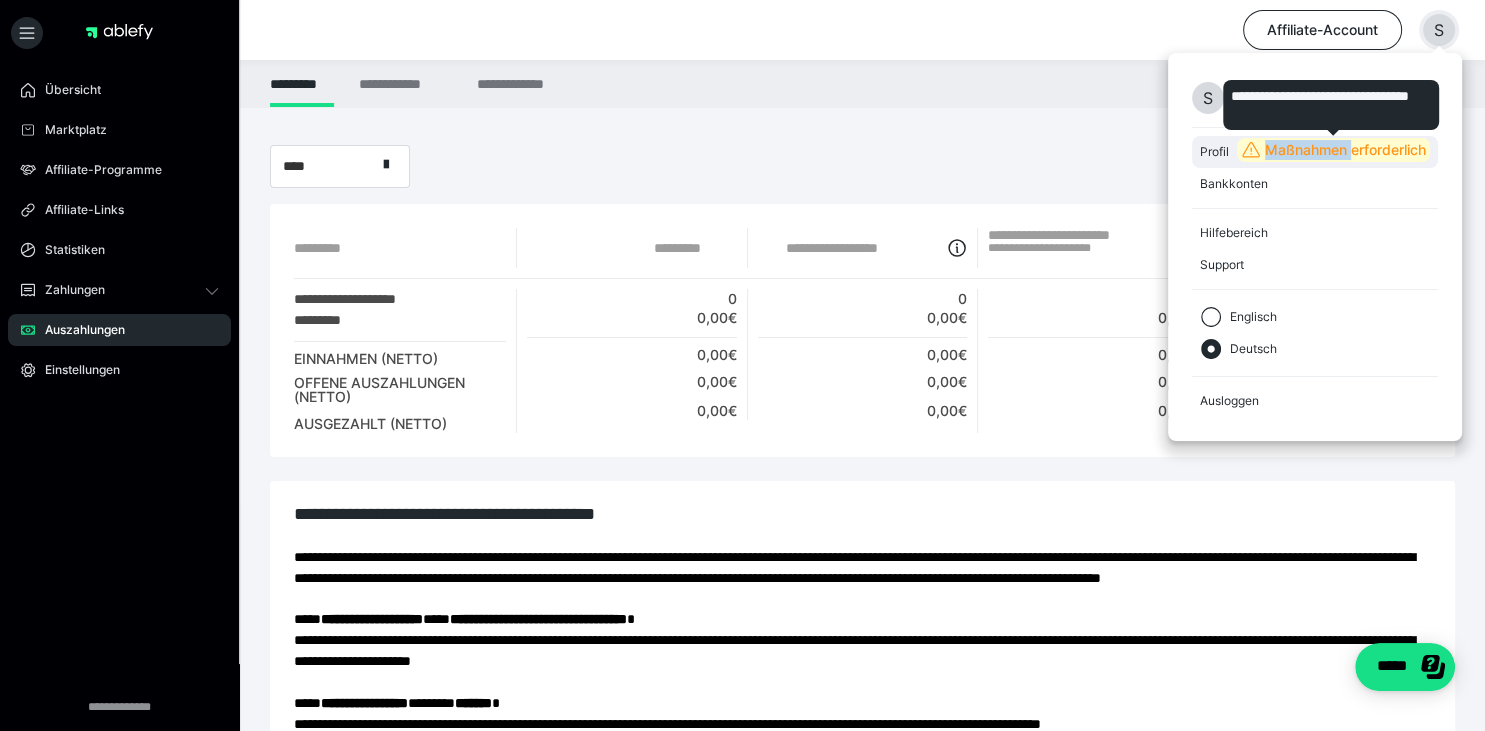 click on "Maßnahmen erforderlich" at bounding box center (1333, 150) 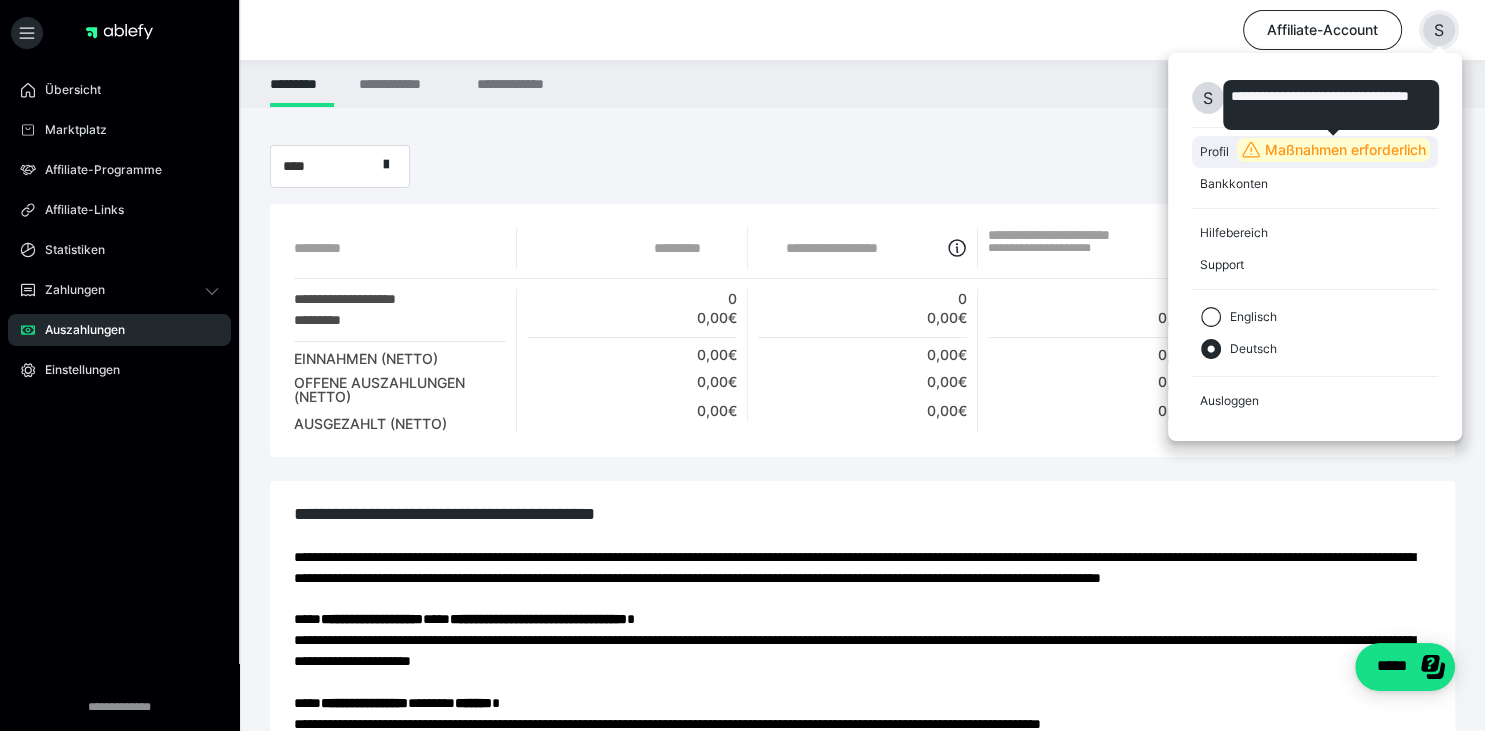 click 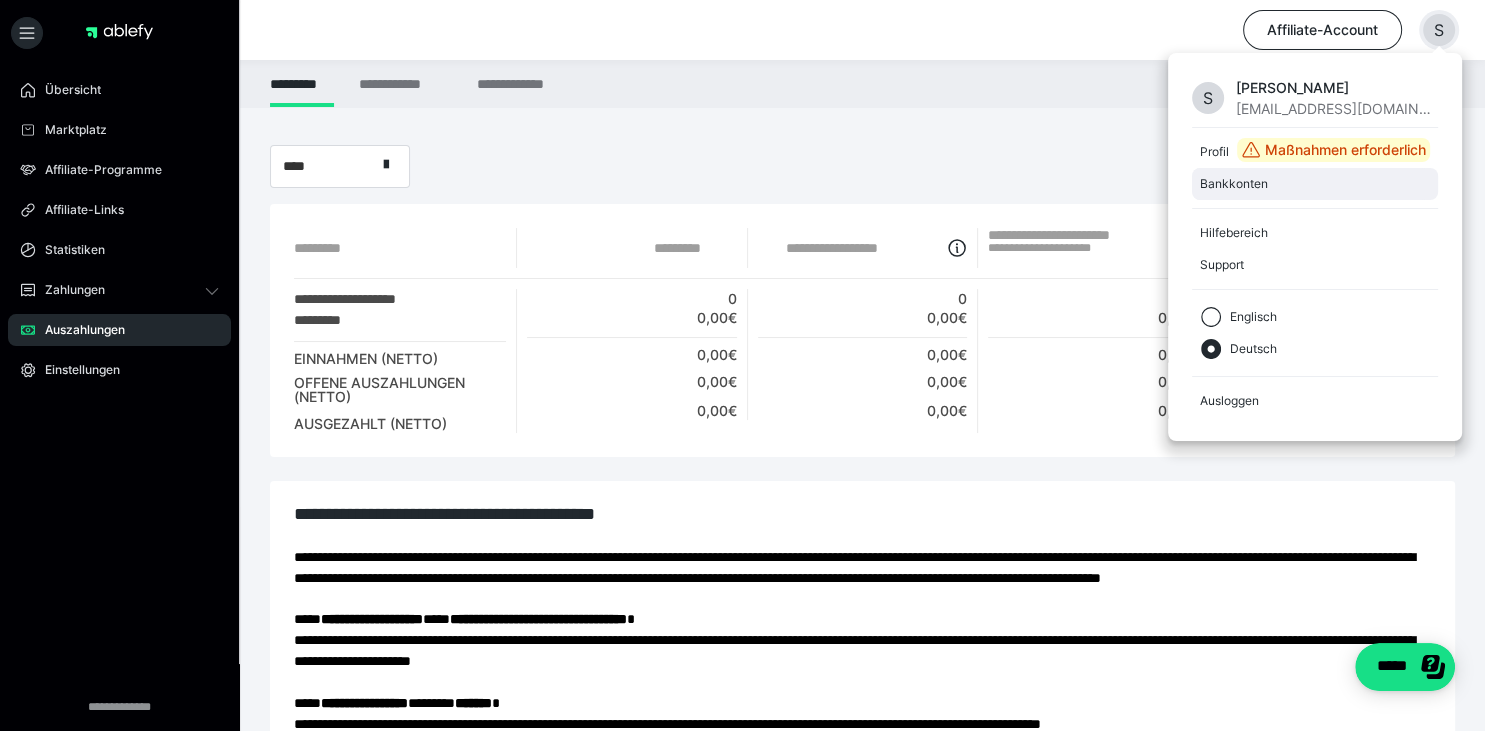 click on "Bankkonten" at bounding box center (1311, 184) 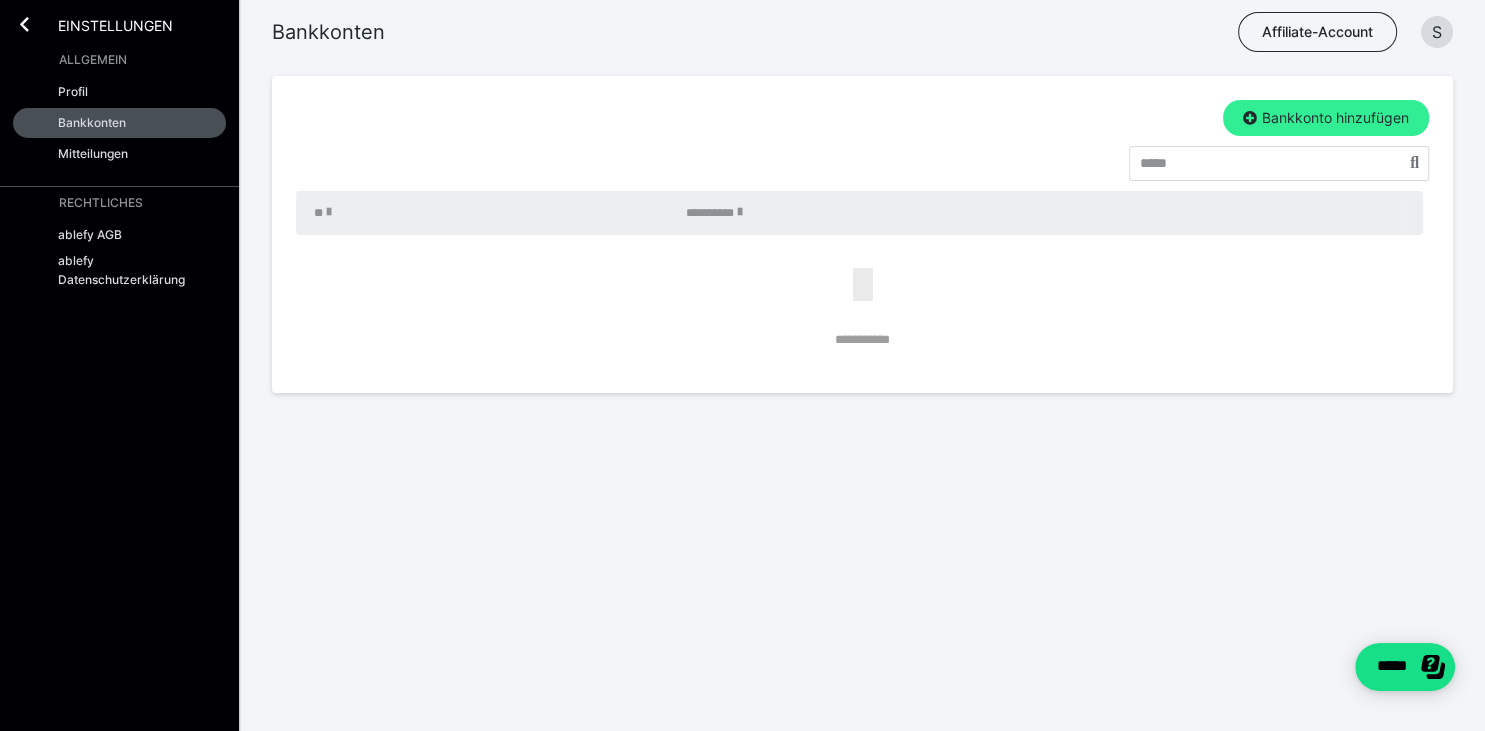 click at bounding box center (1250, 118) 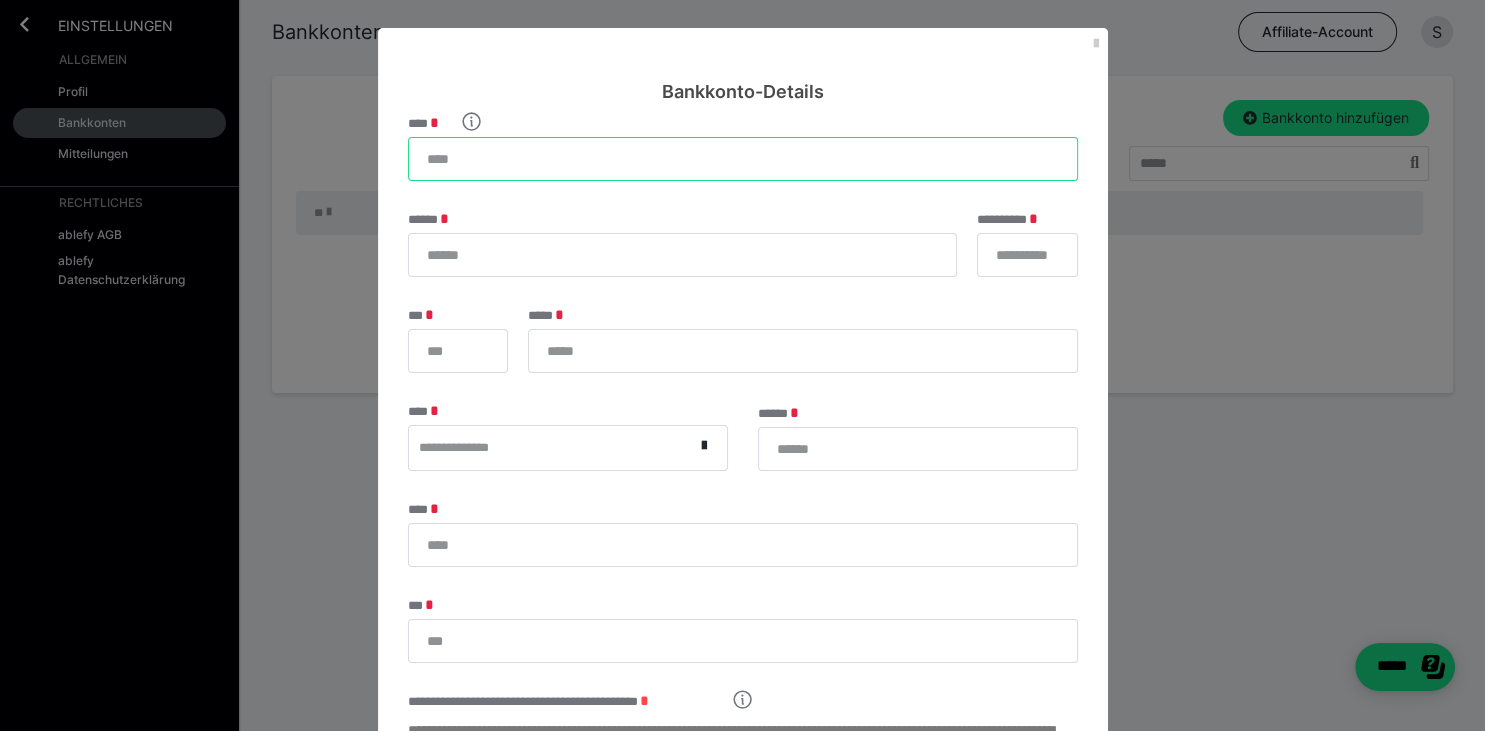 click on "****" at bounding box center [743, 159] 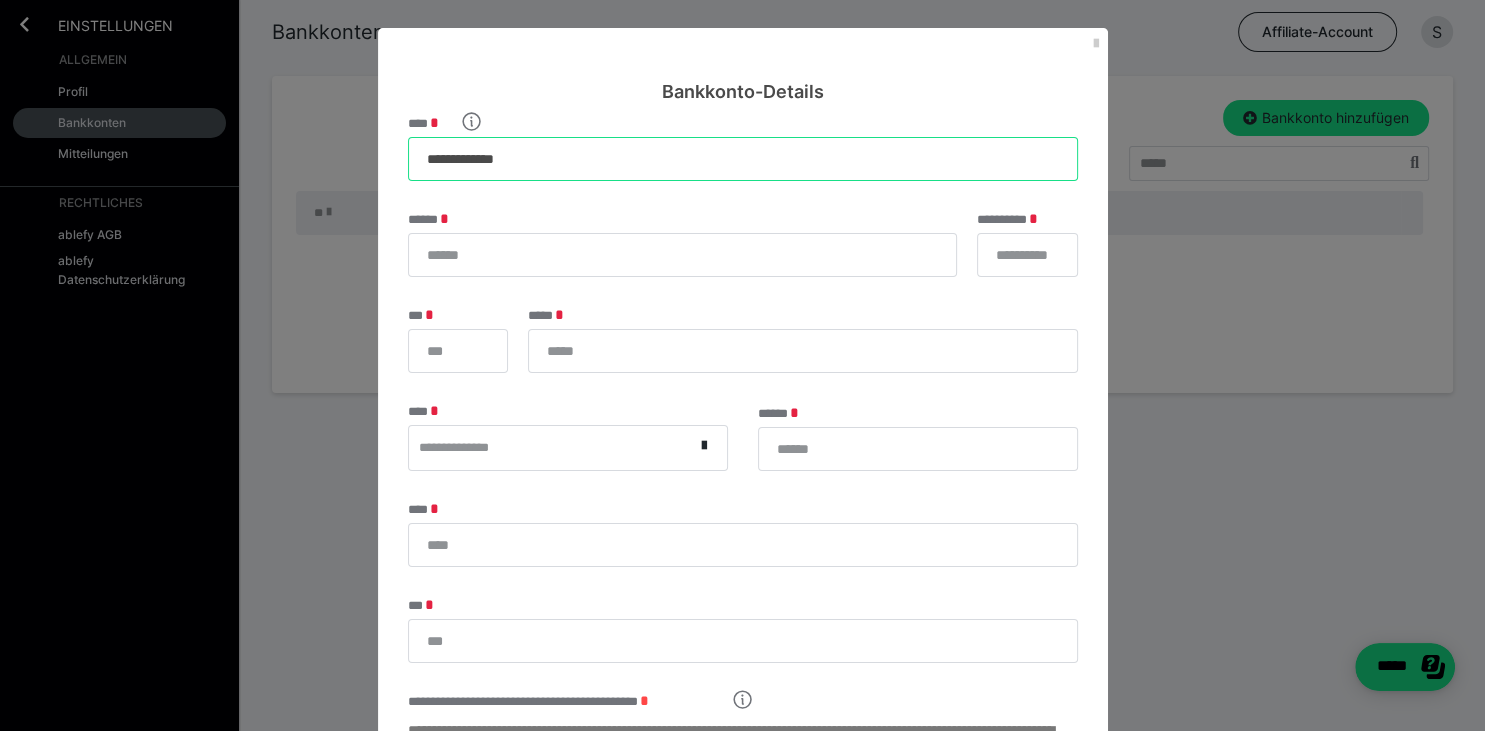 type on "**********" 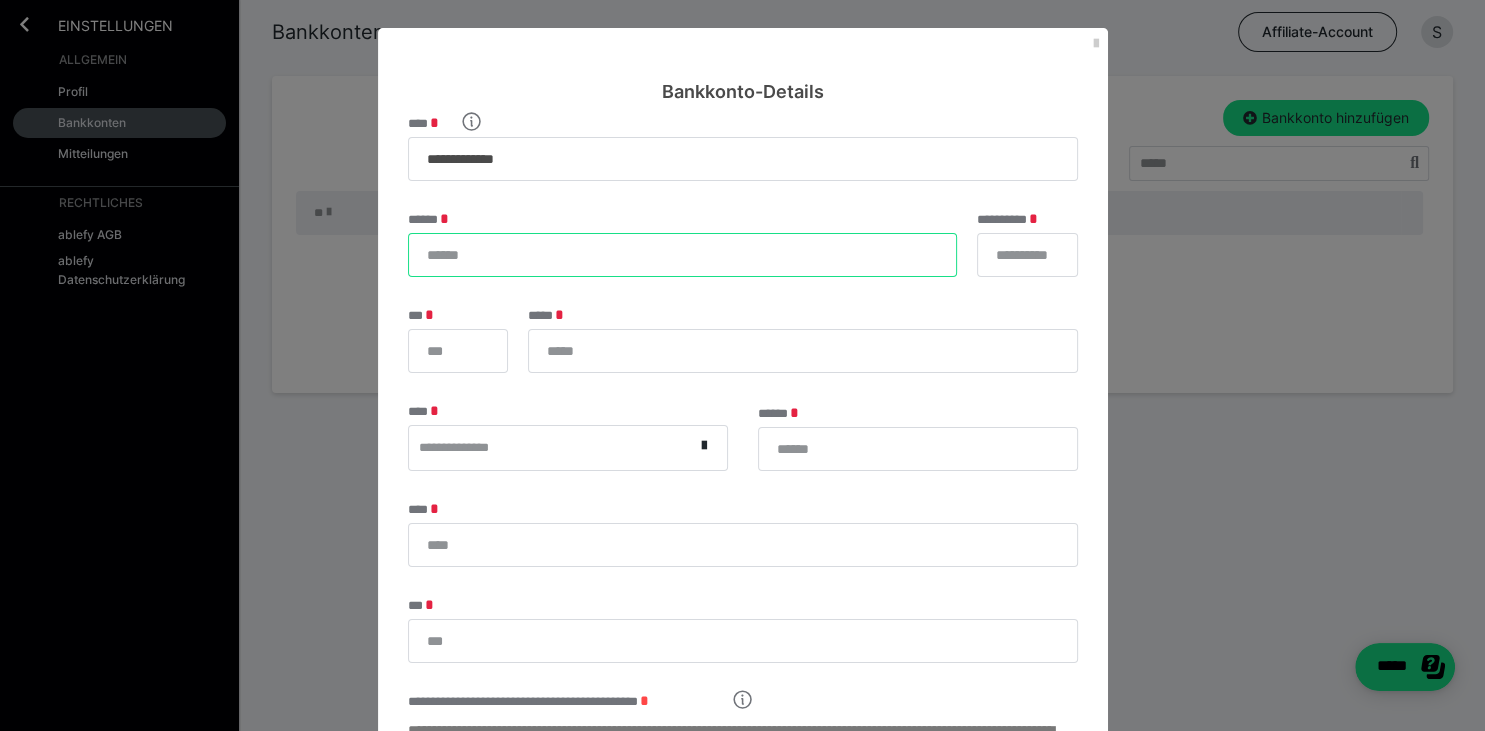 click on "******" at bounding box center [682, 255] 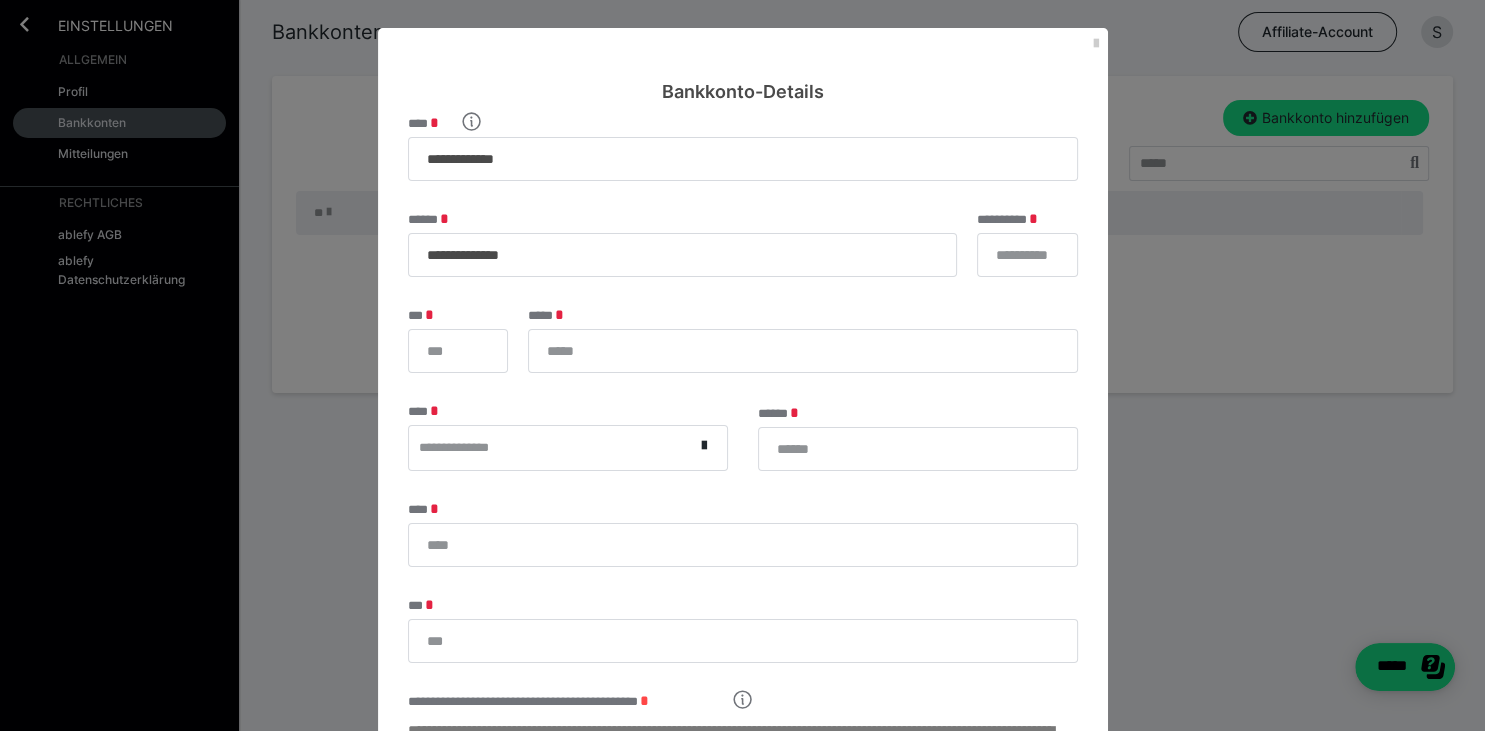 type on "**********" 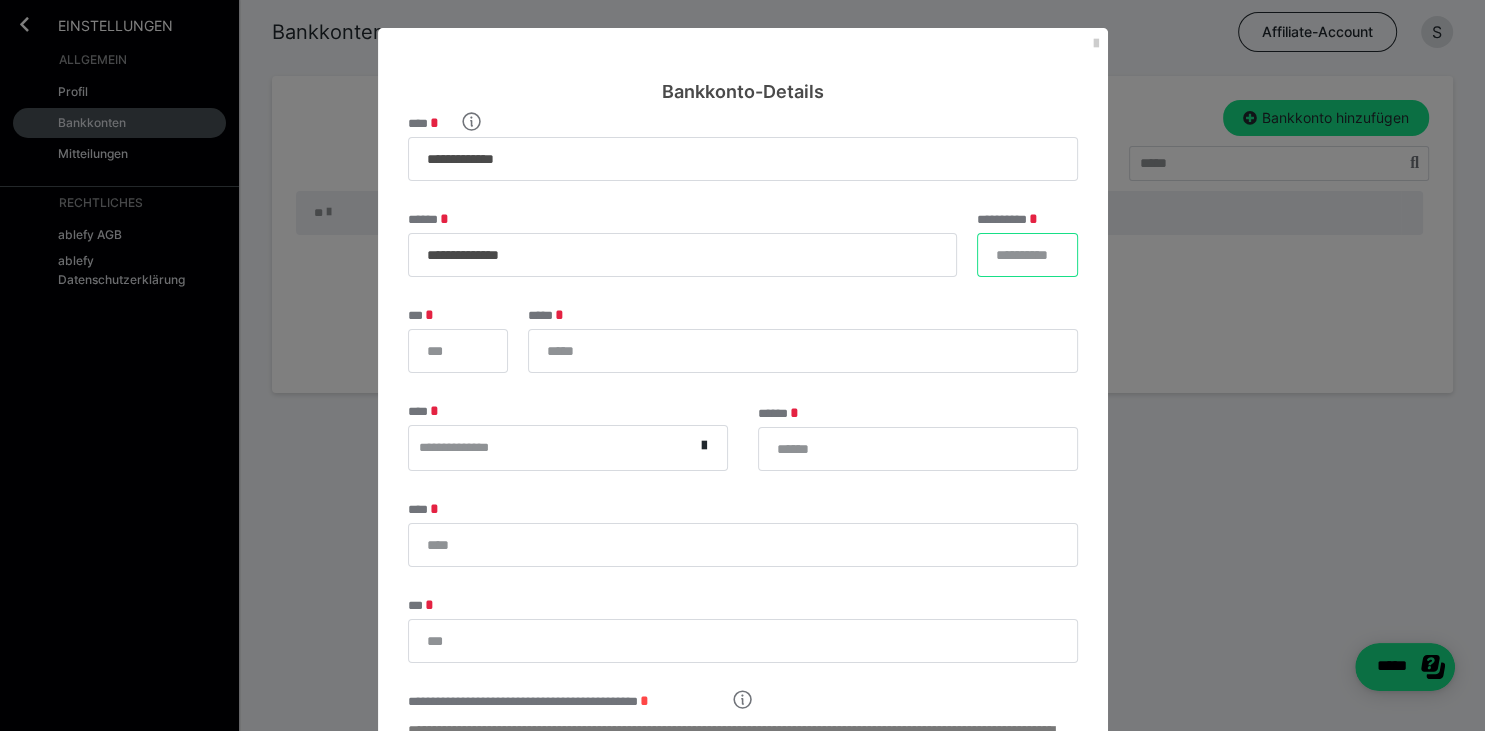 type on "*" 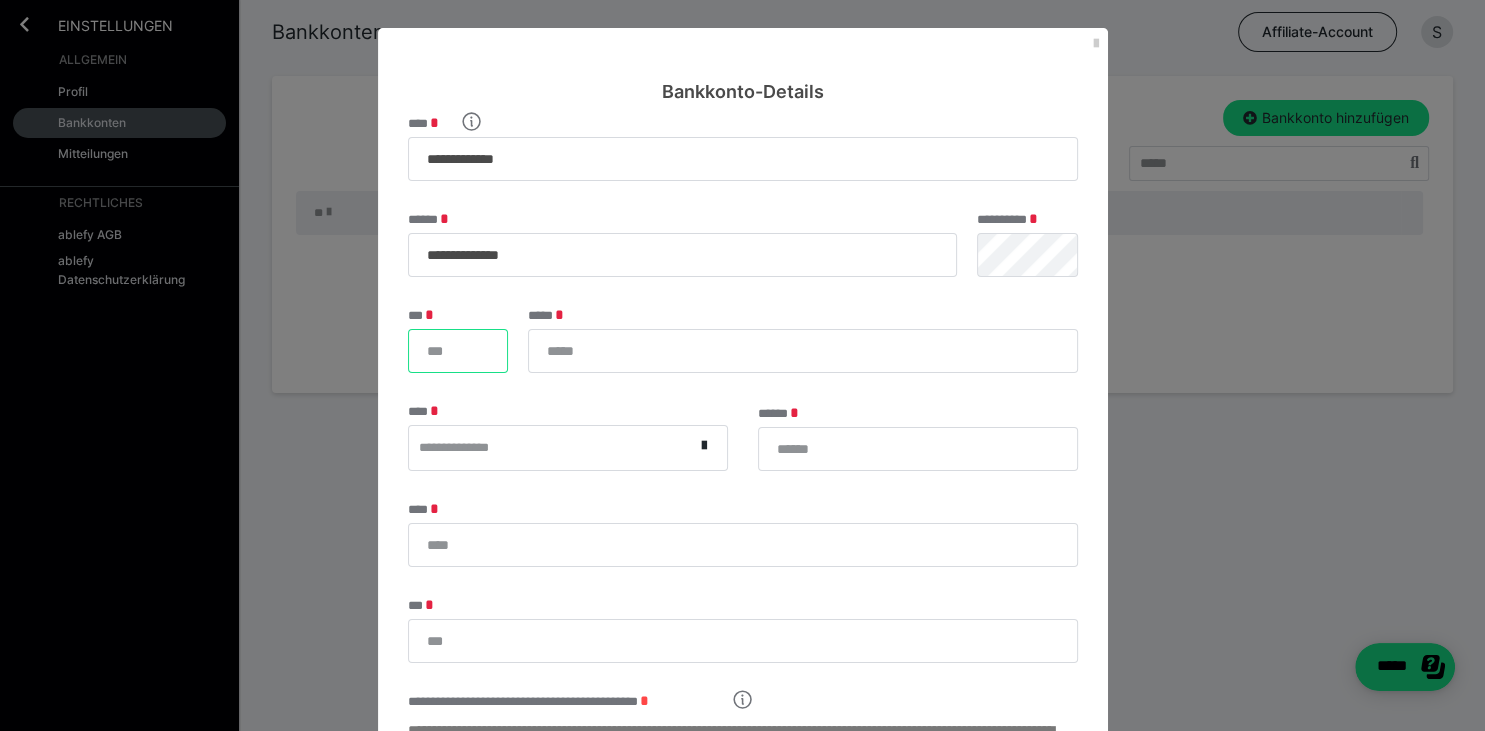 type on "*" 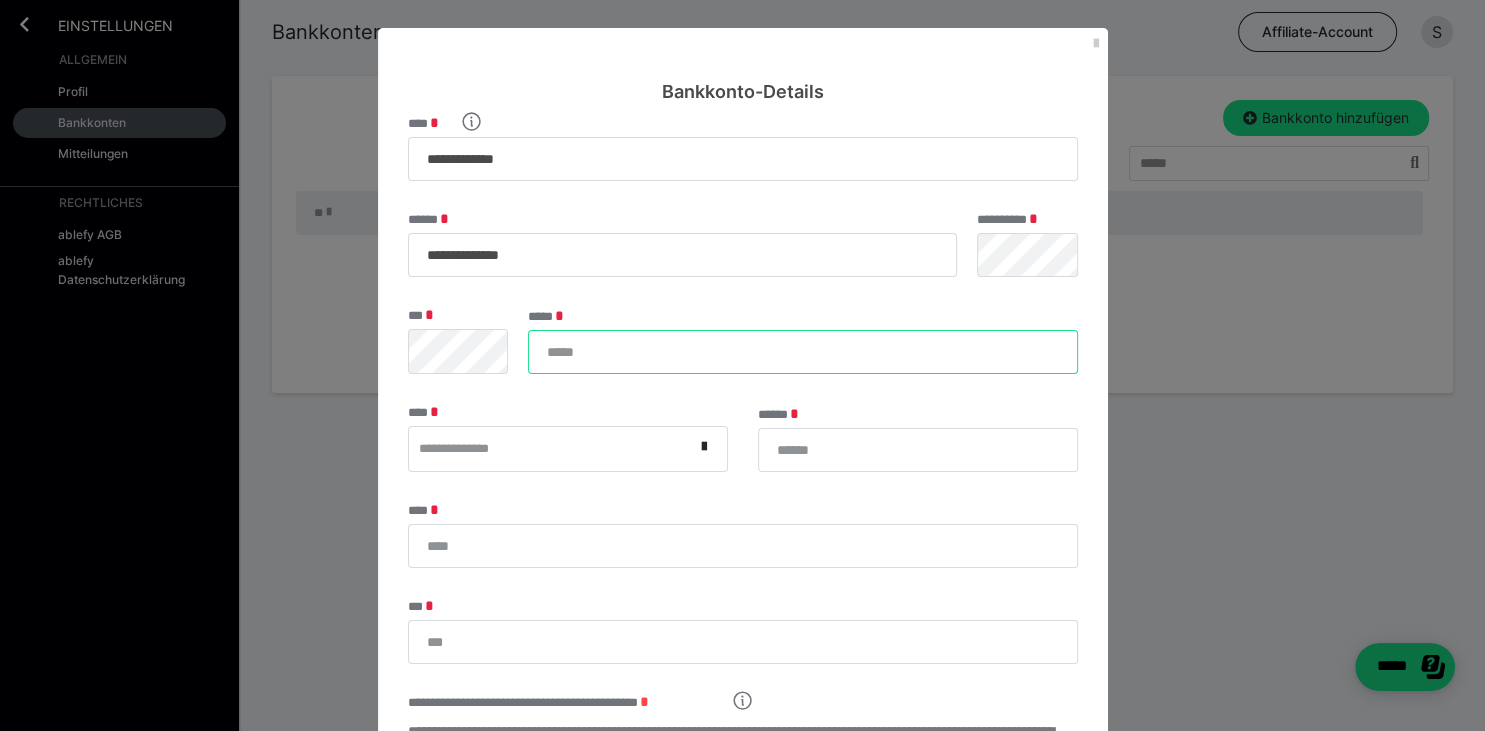 type on "*" 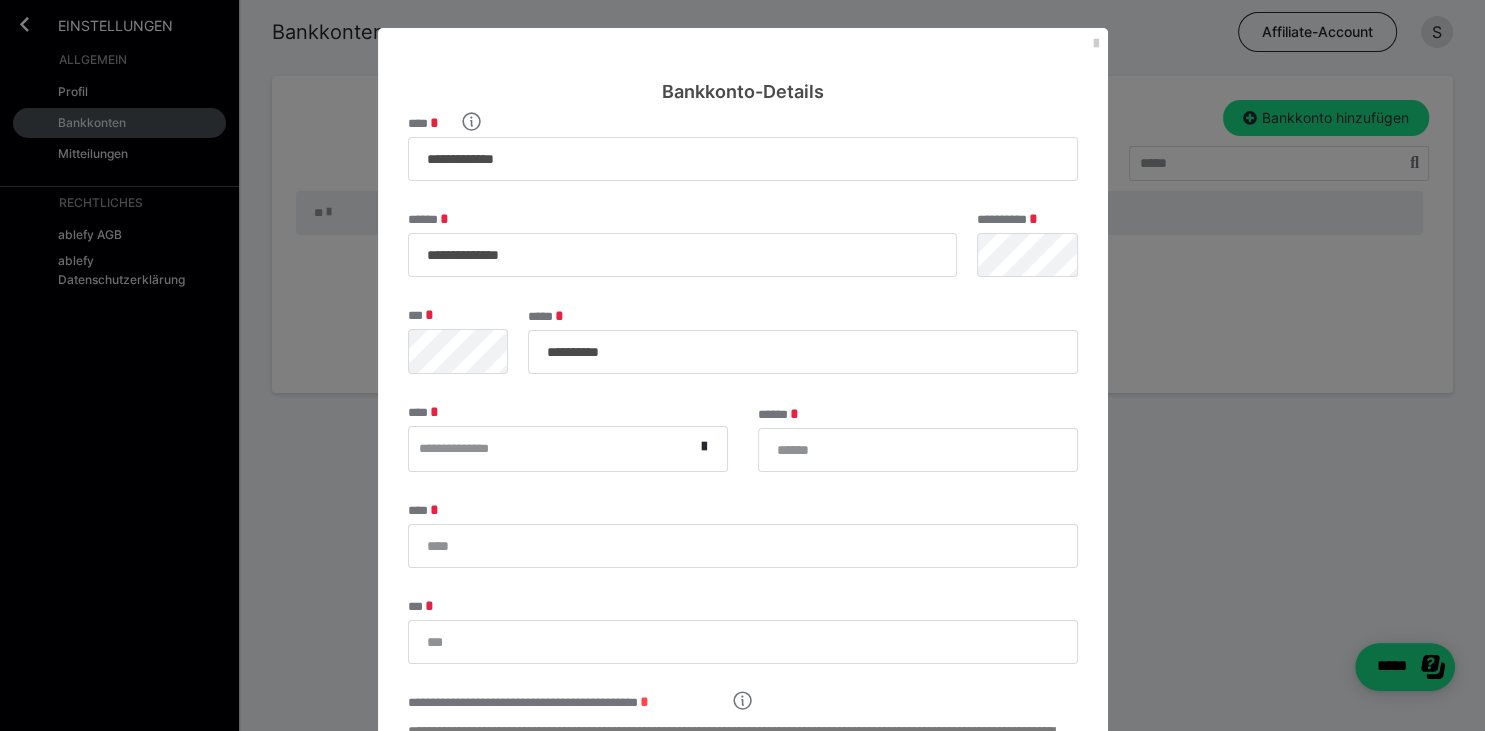 type on "**********" 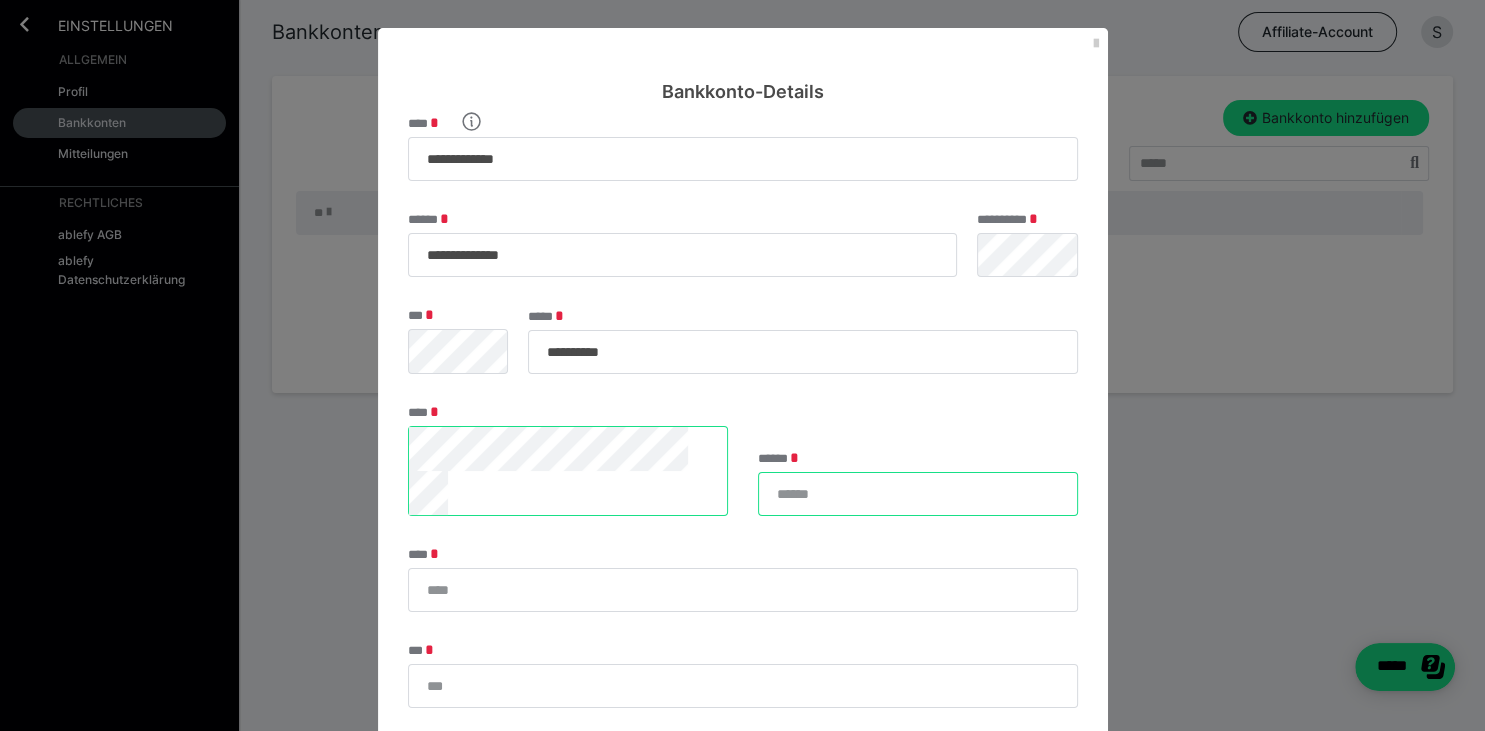 click on "******" at bounding box center [918, 494] 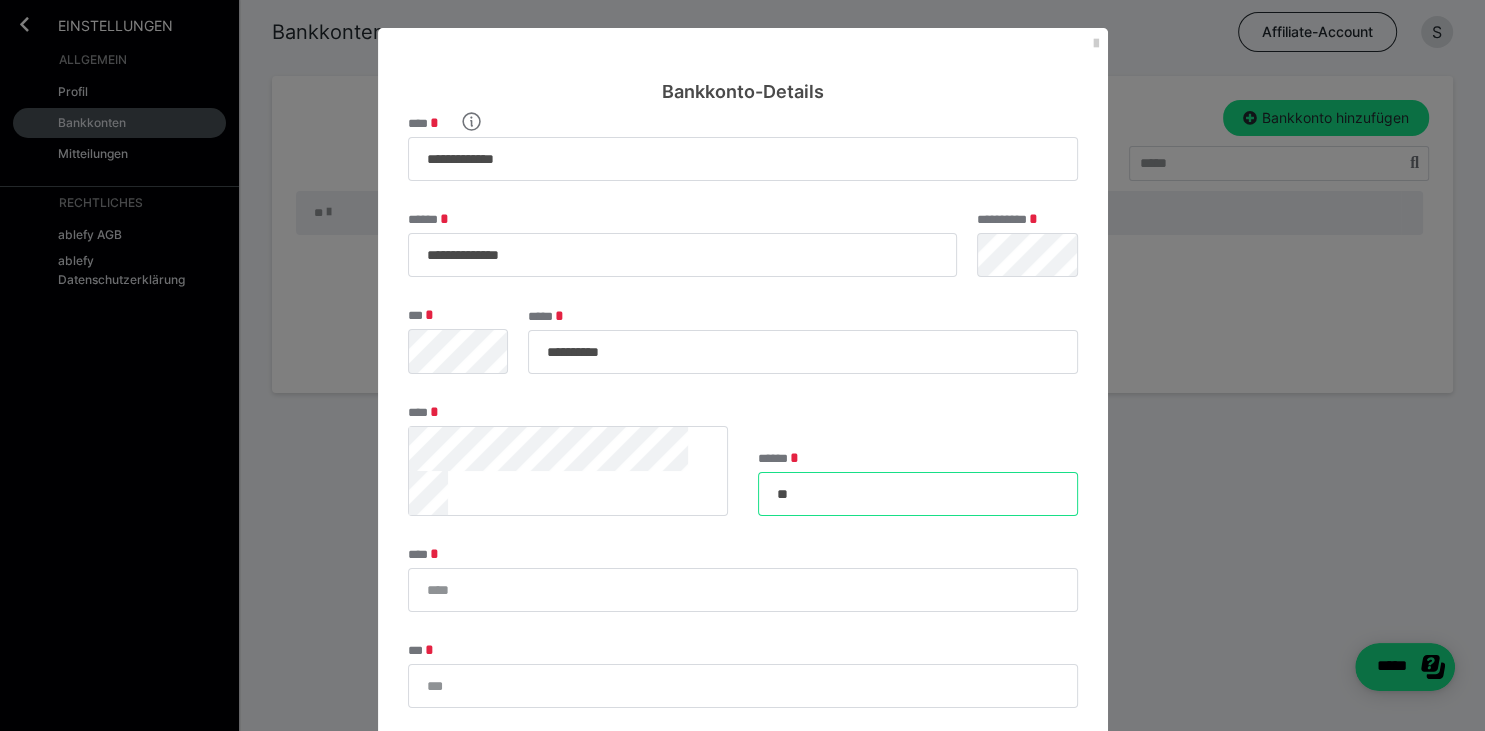type on "*" 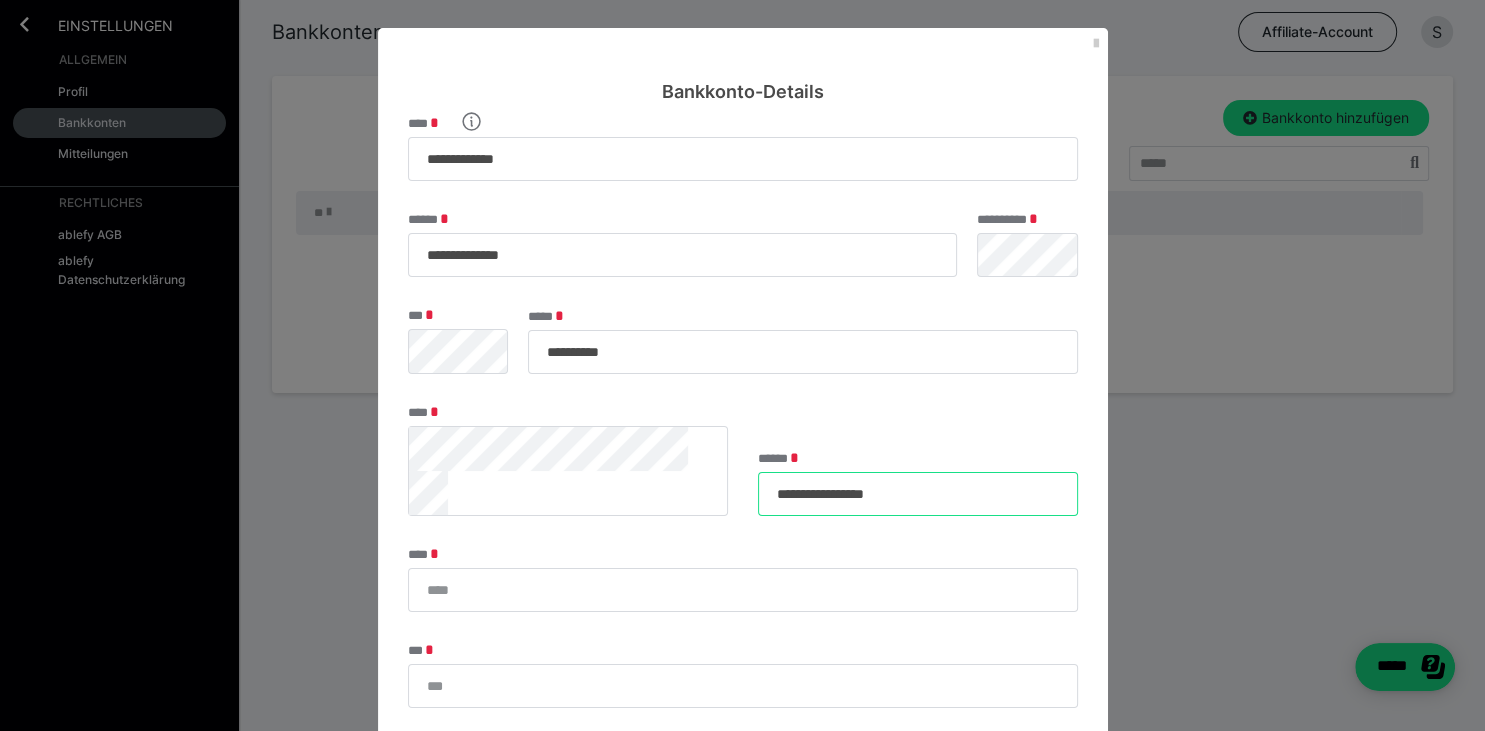type on "**********" 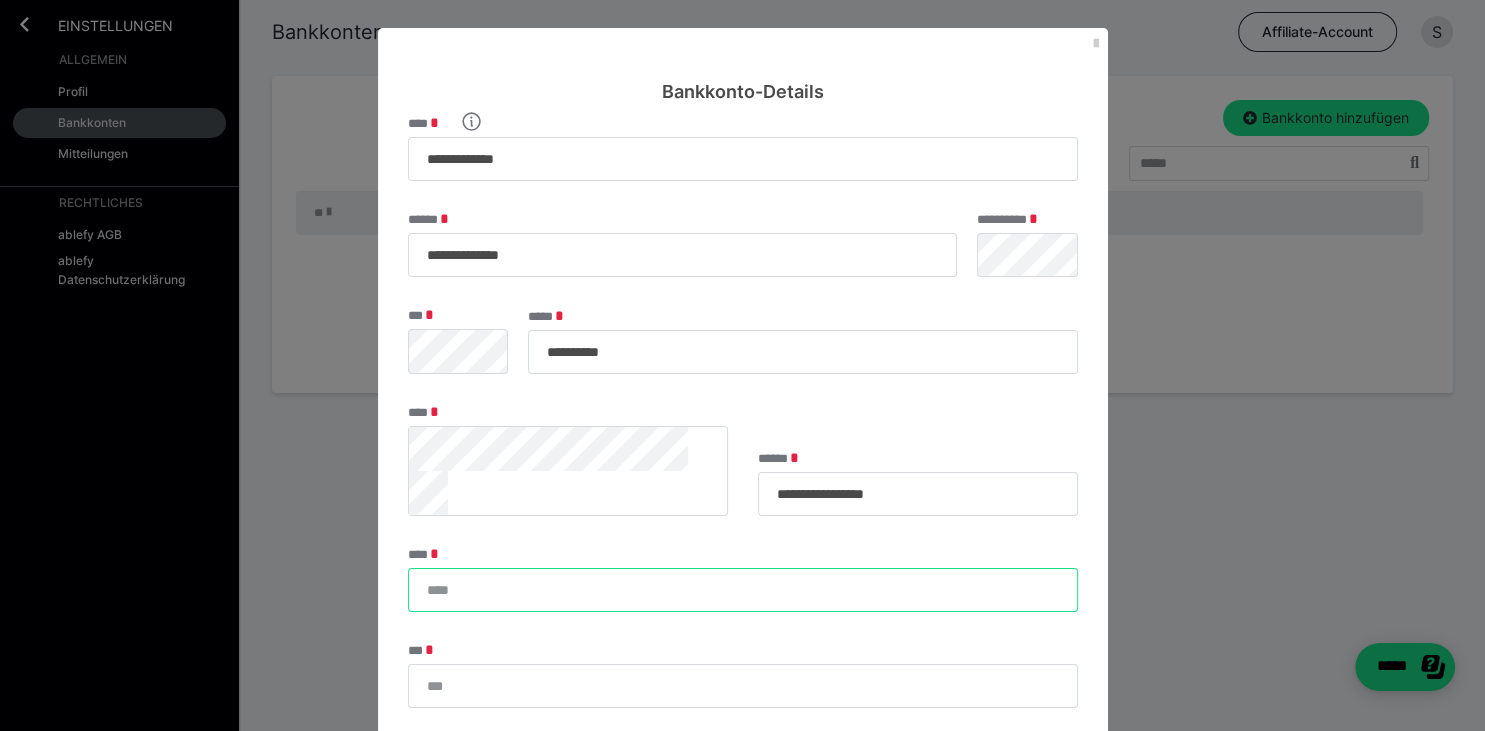 click on "****" at bounding box center (743, 590) 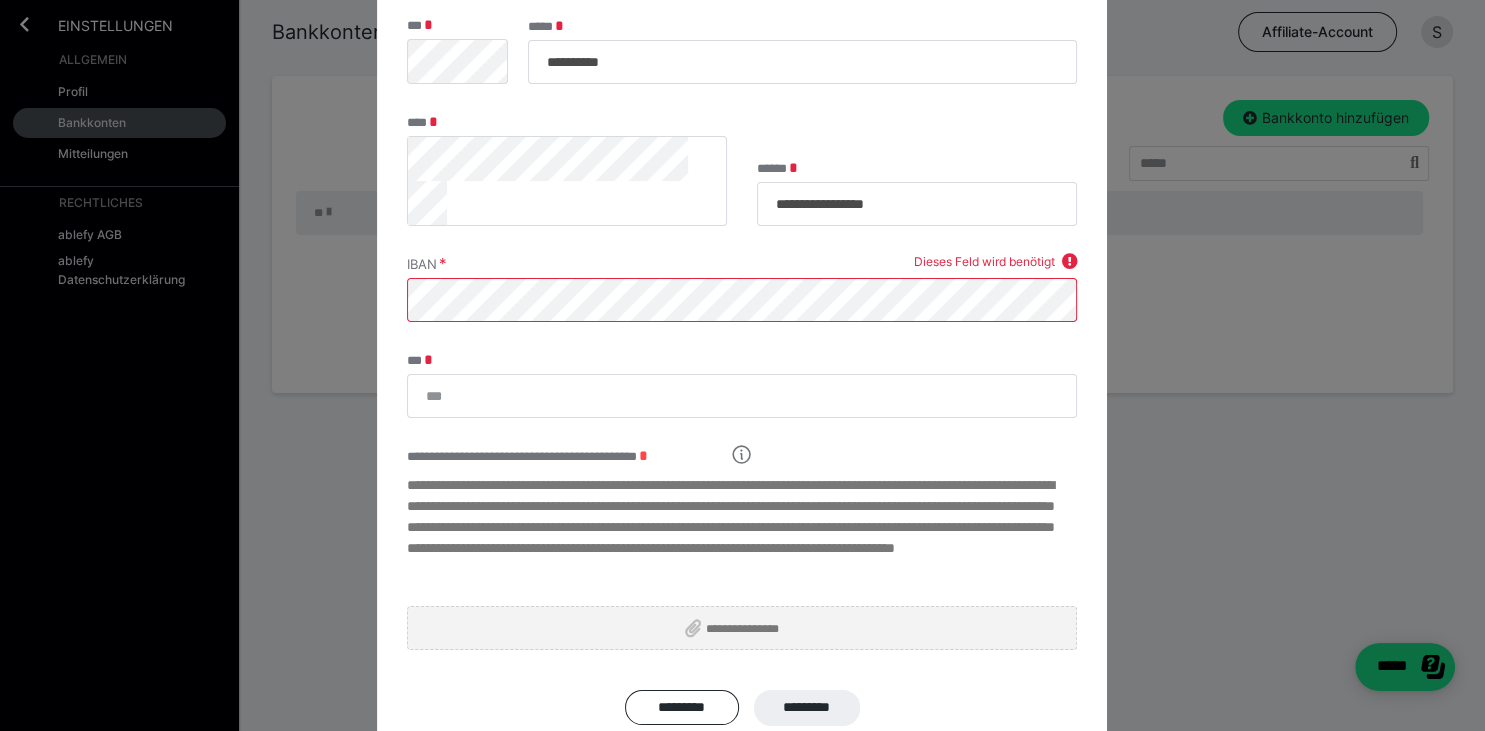 scroll, scrollTop: 292, scrollLeft: 0, axis: vertical 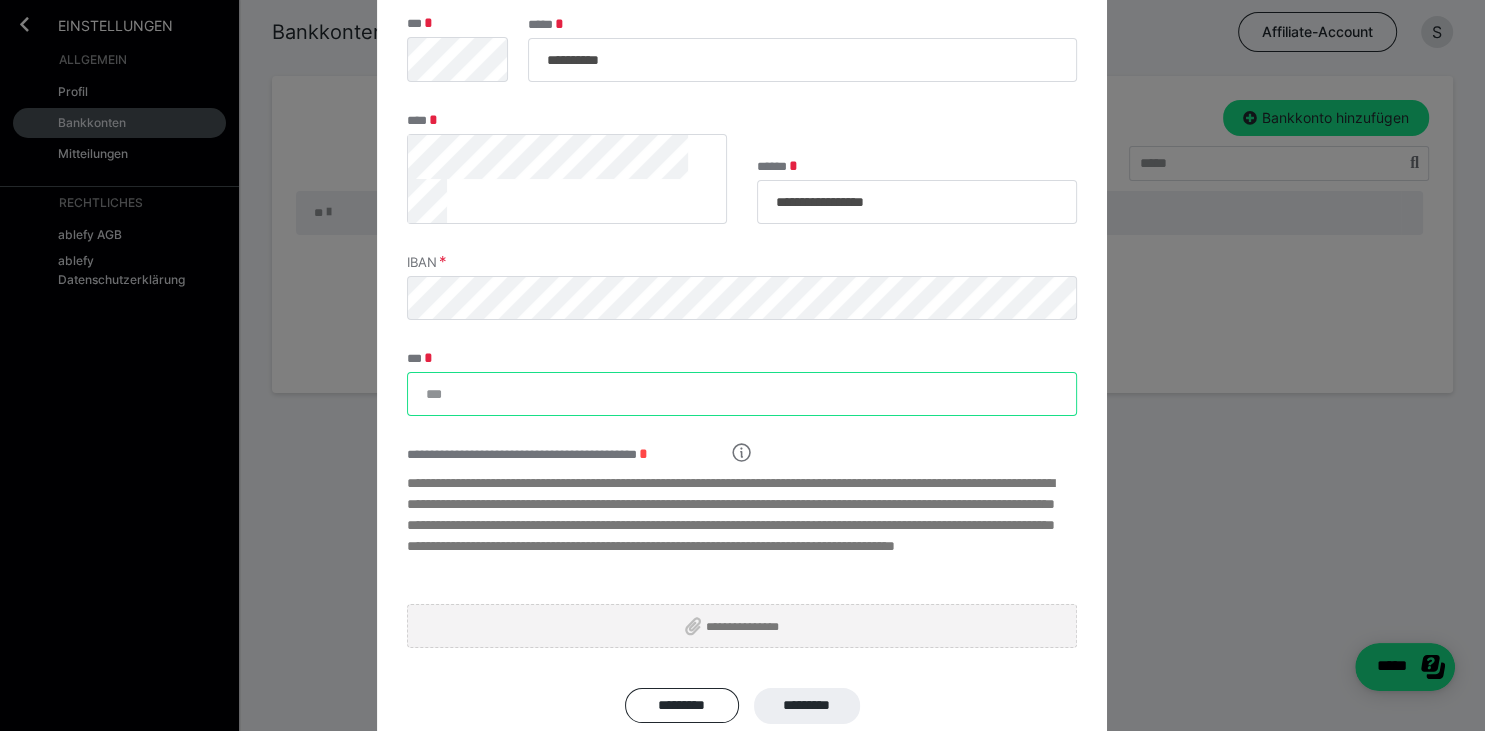 click on "***" at bounding box center [742, 394] 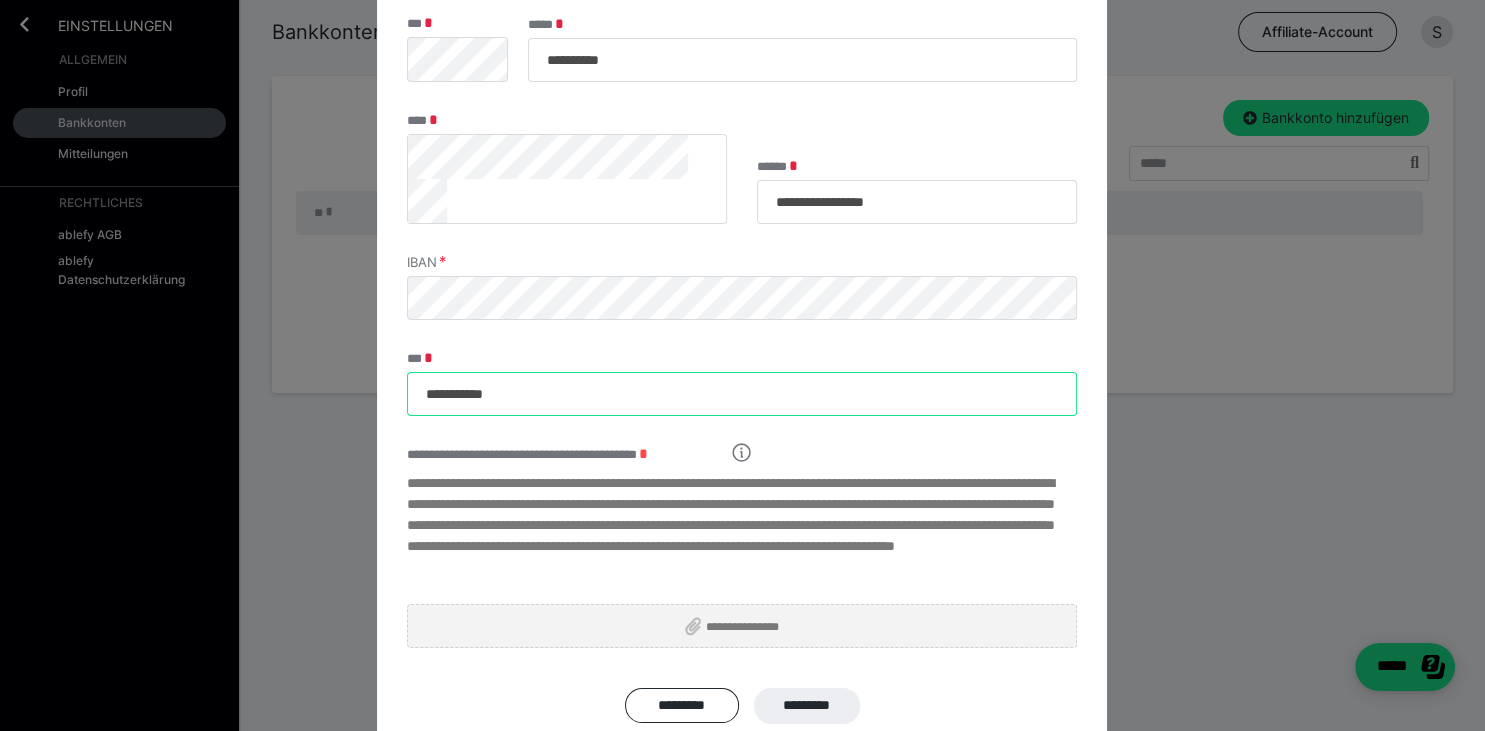 type on "**********" 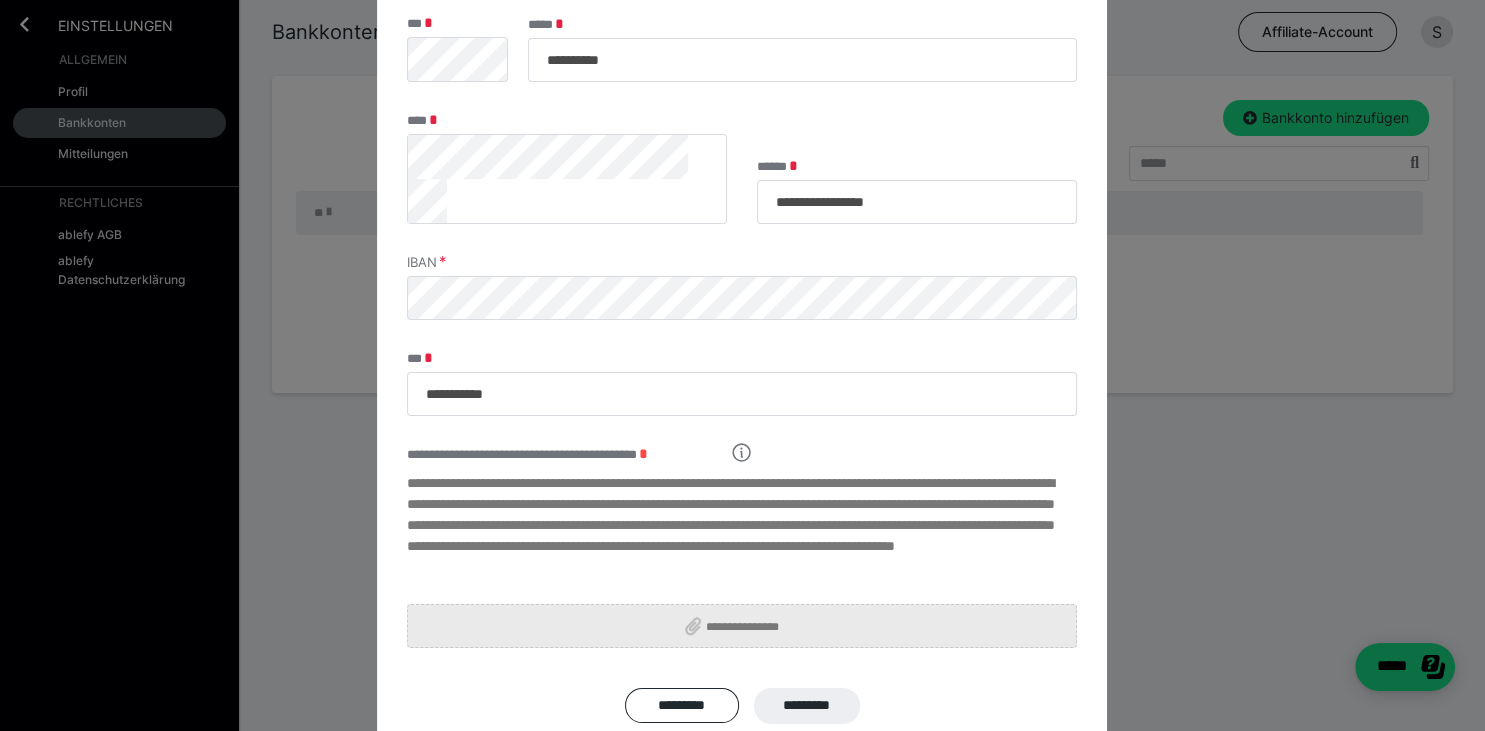 click on "**********" at bounding box center (742, 626) 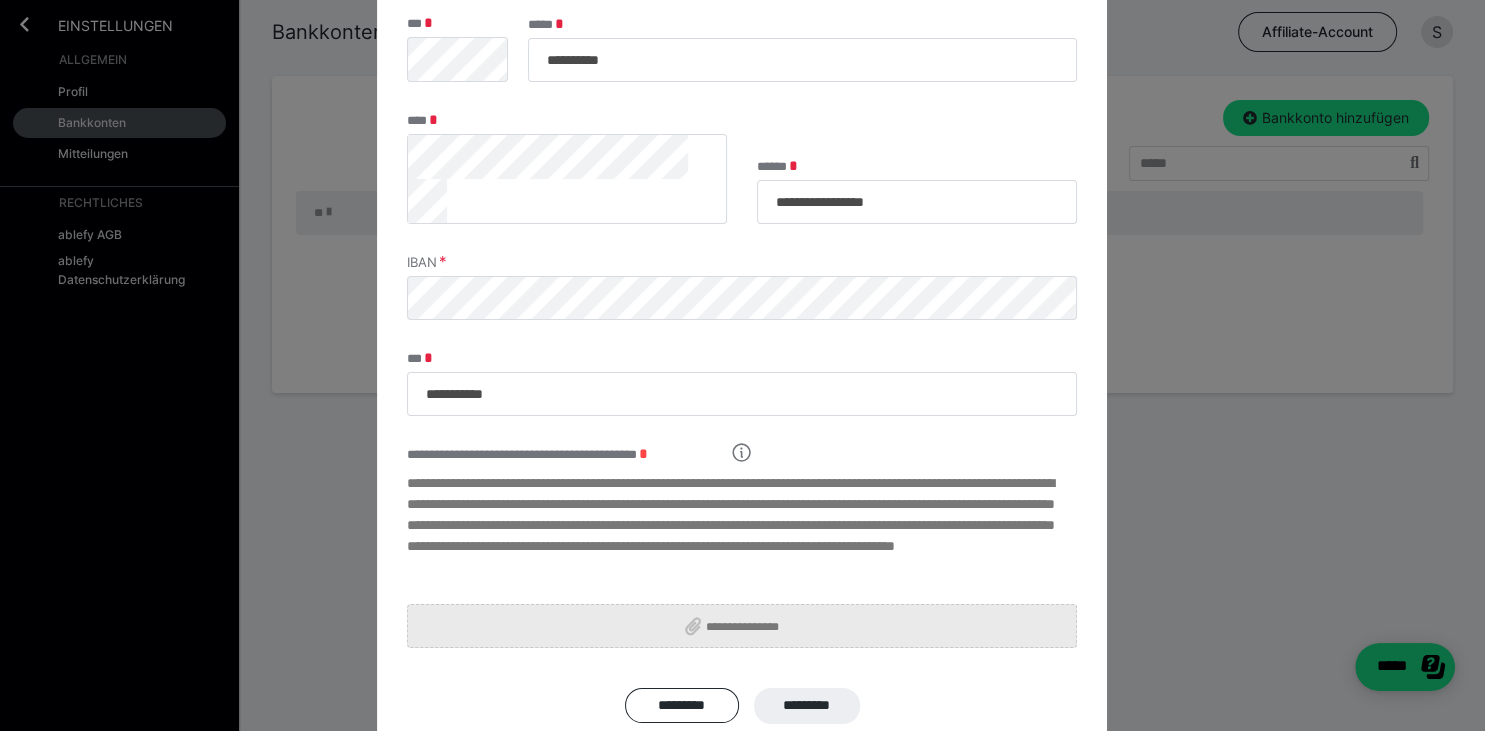 type on "**********" 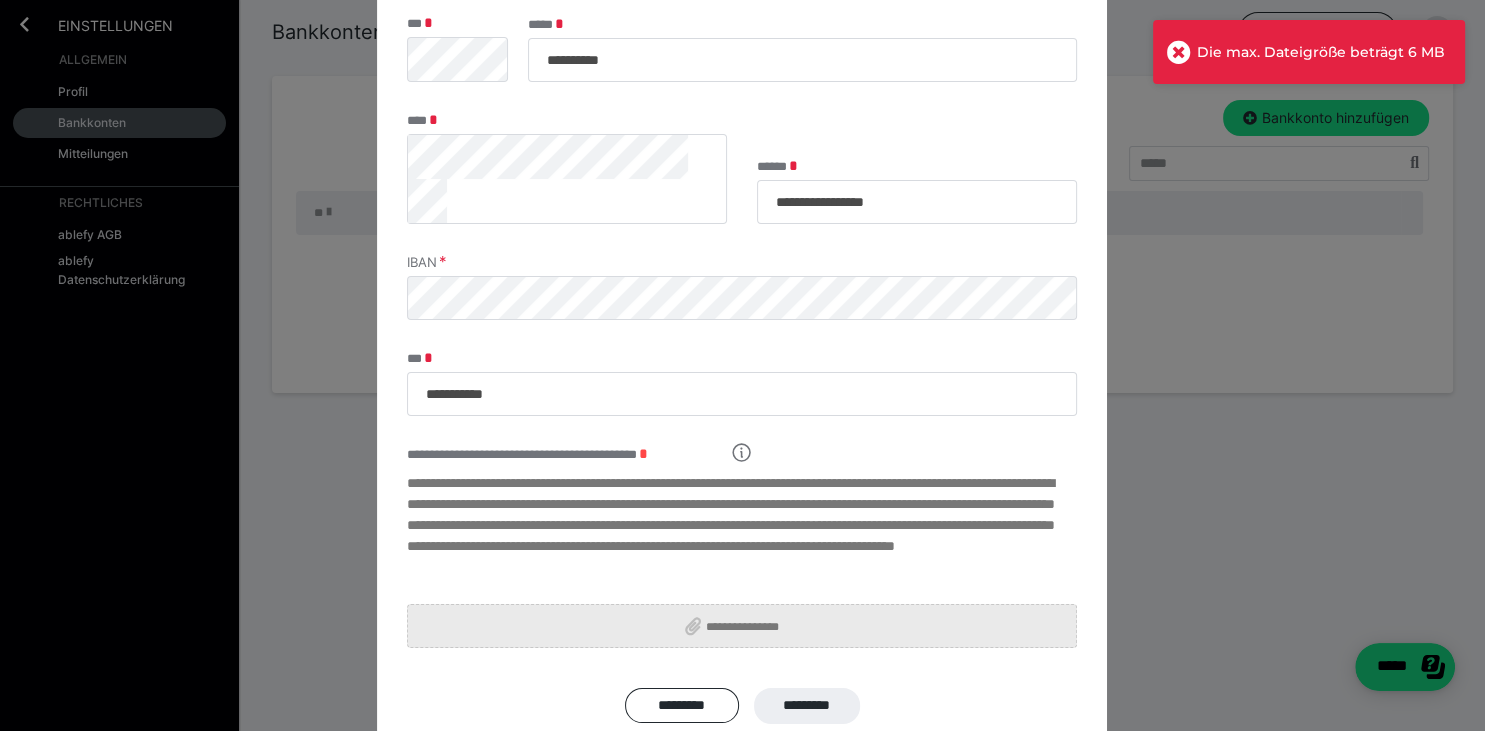 click on "**********" at bounding box center (742, 626) 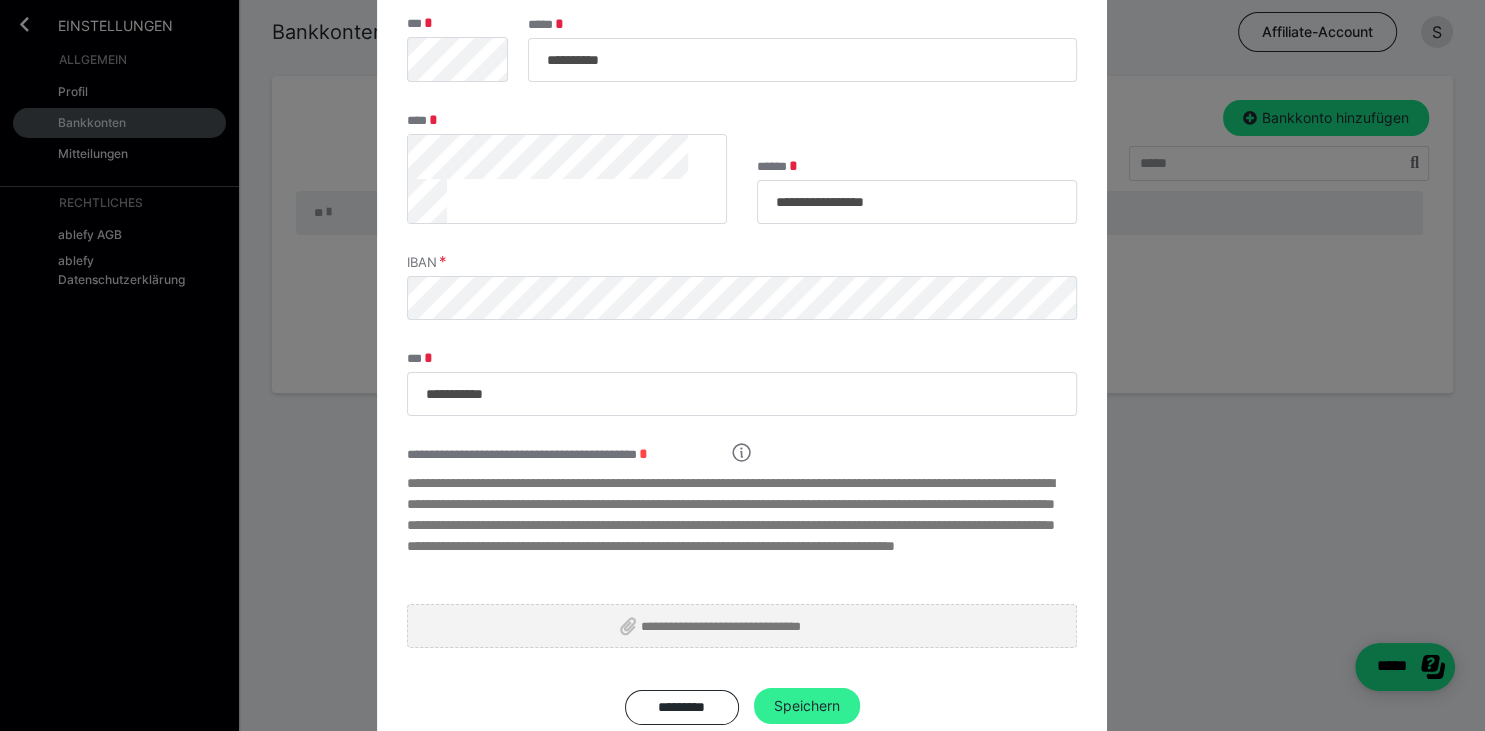 click on "Speichern" at bounding box center [807, 706] 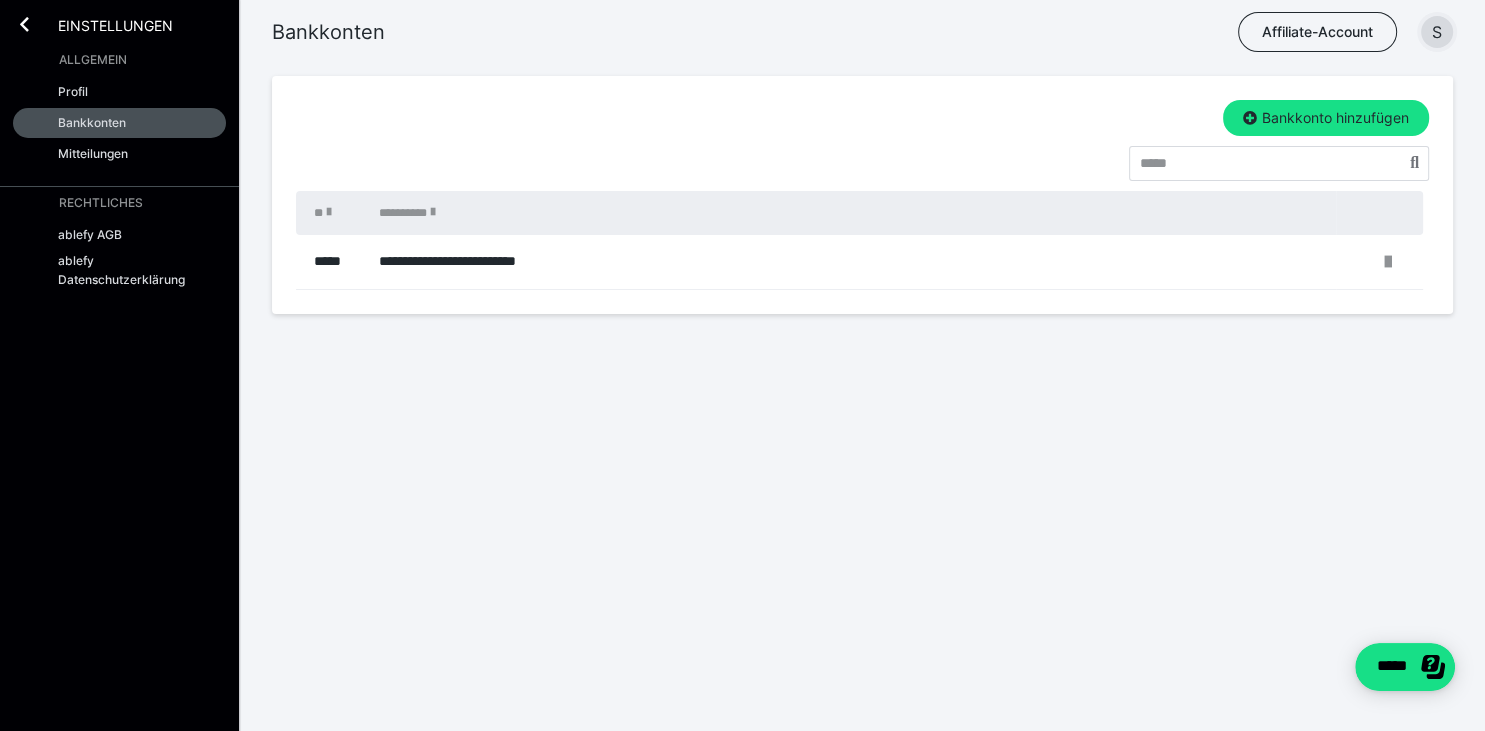 click on "S" at bounding box center [1437, 32] 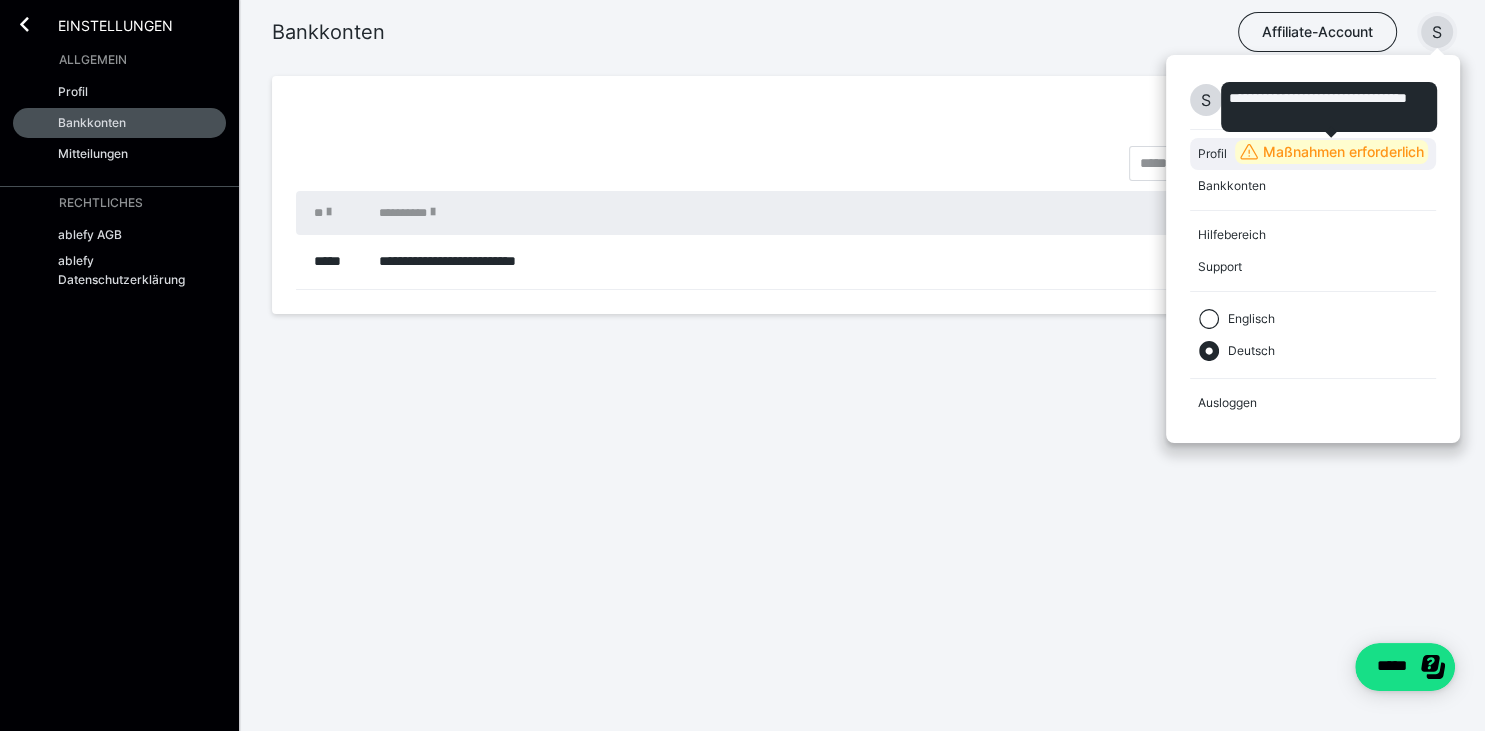 click on "Maßnahmen erforderlich" at bounding box center [1343, 152] 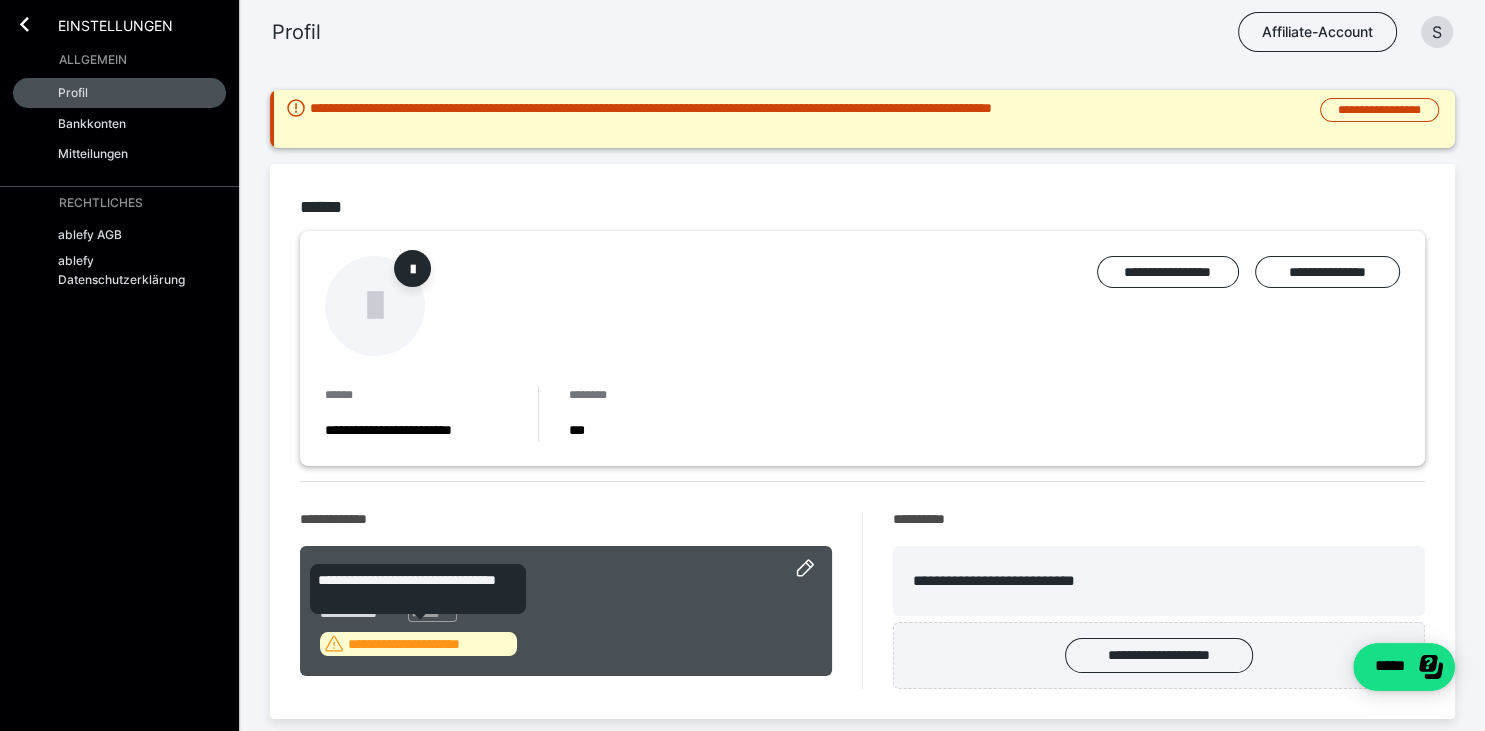 click on "**********" at bounding box center (430, 644) 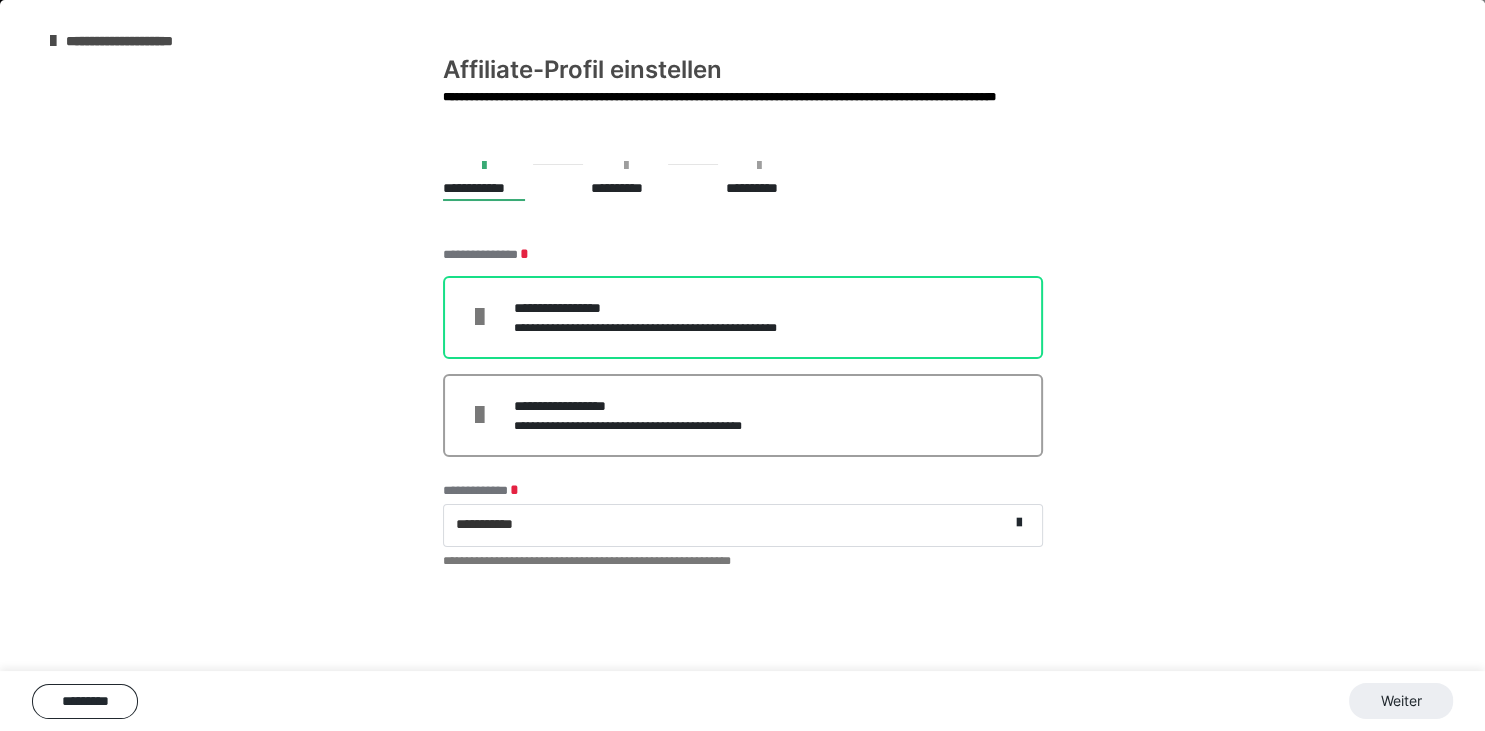 click on "**********" at bounding box center [671, 308] 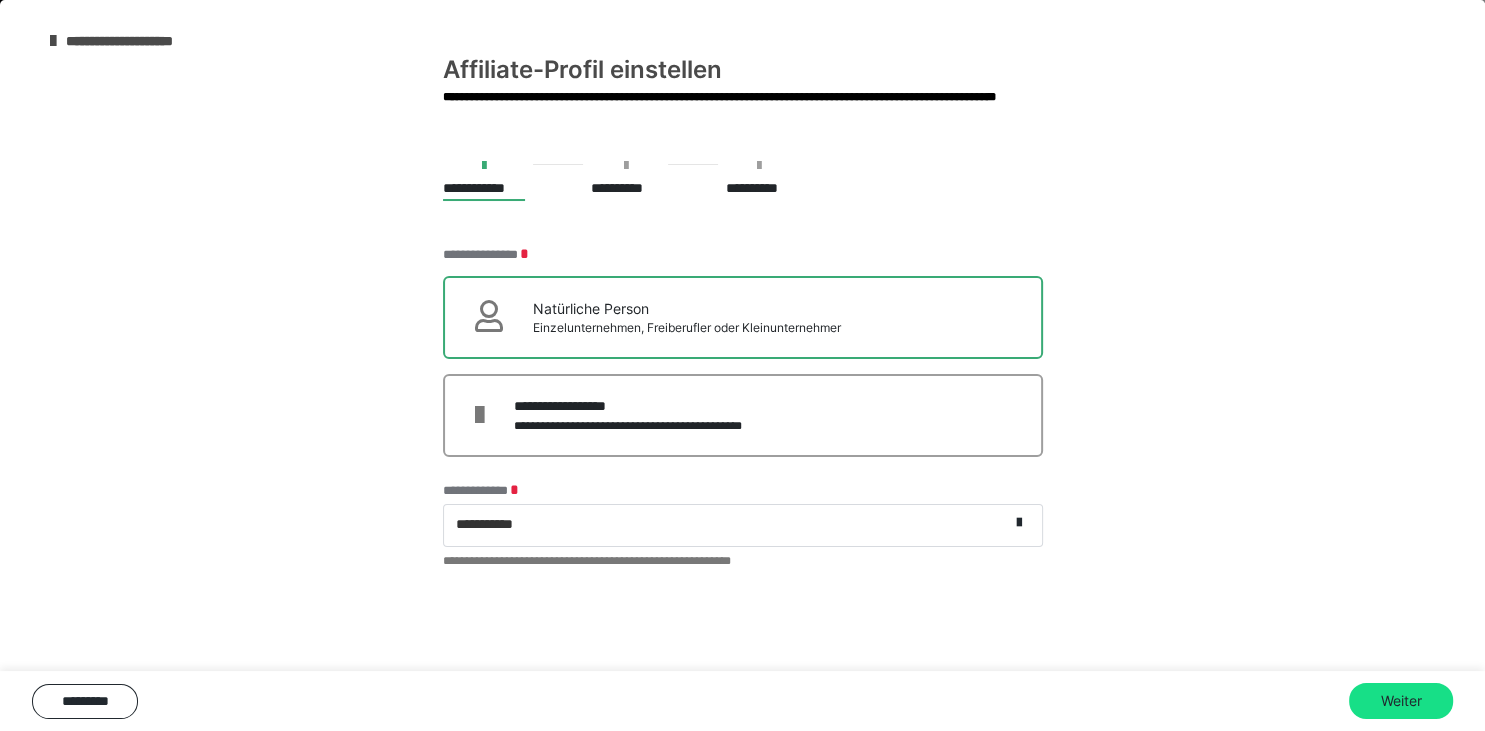 click on "Natürliche Person Einzelunternehmen, Freiberufler oder Kleinunternehmer" at bounding box center [743, 317] 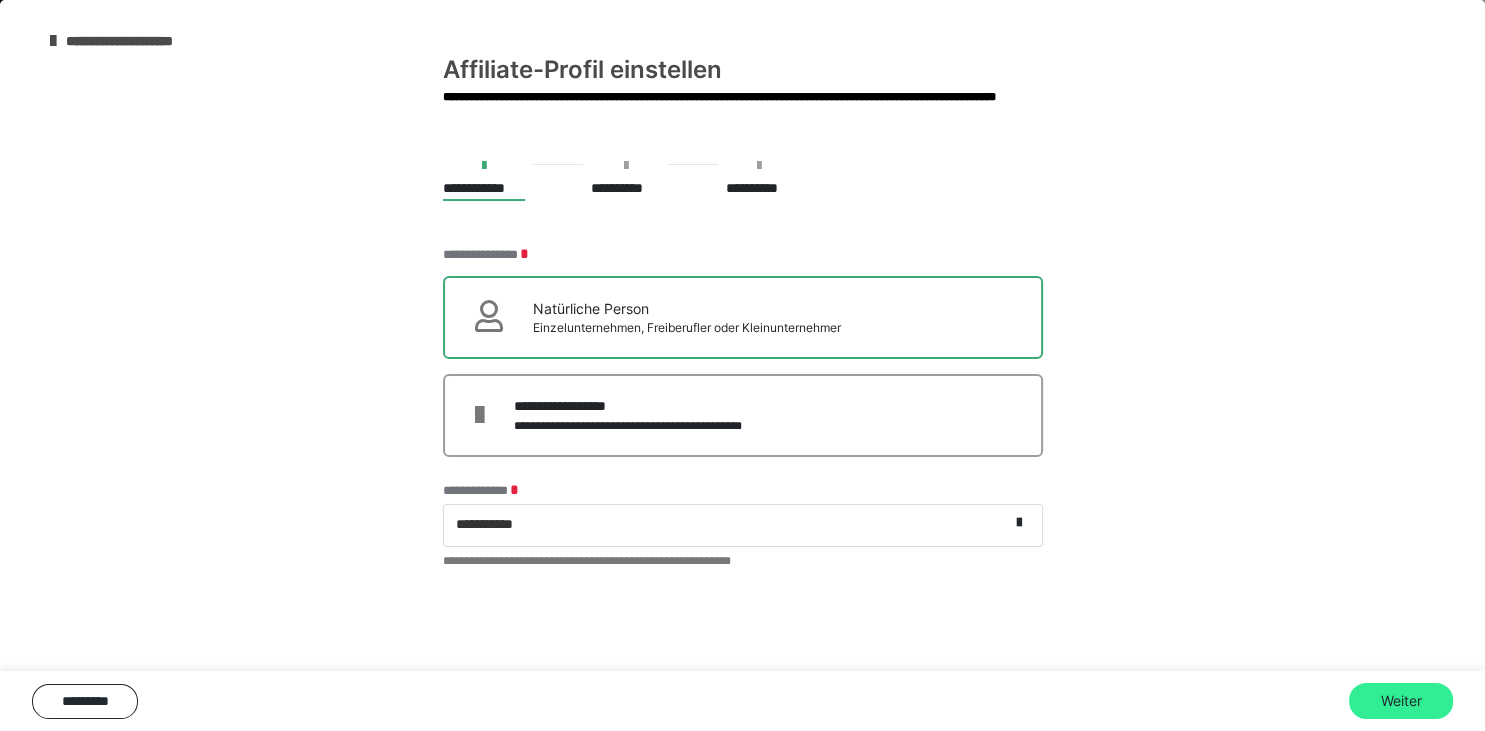 click on "Weiter" at bounding box center (1401, 701) 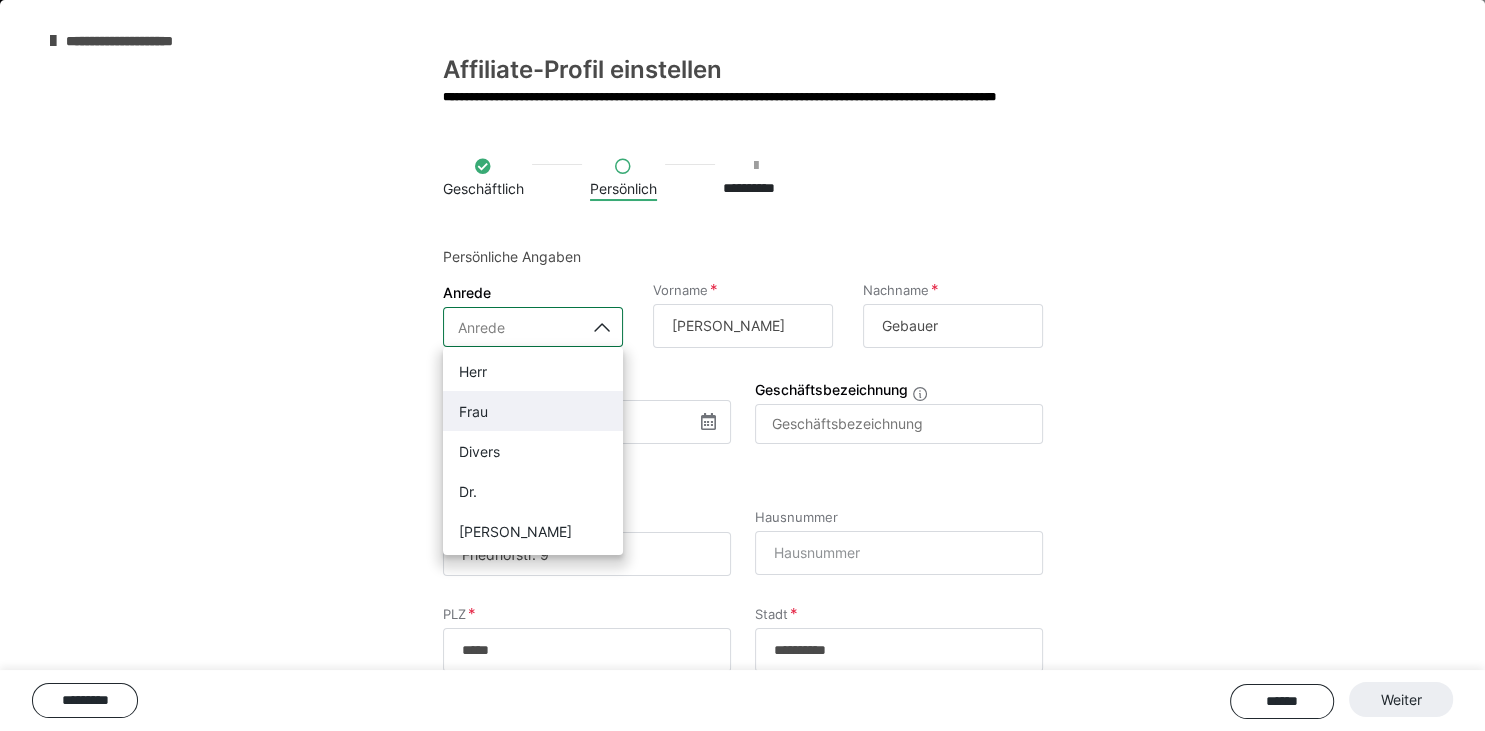 click on "Frau" at bounding box center [533, 411] 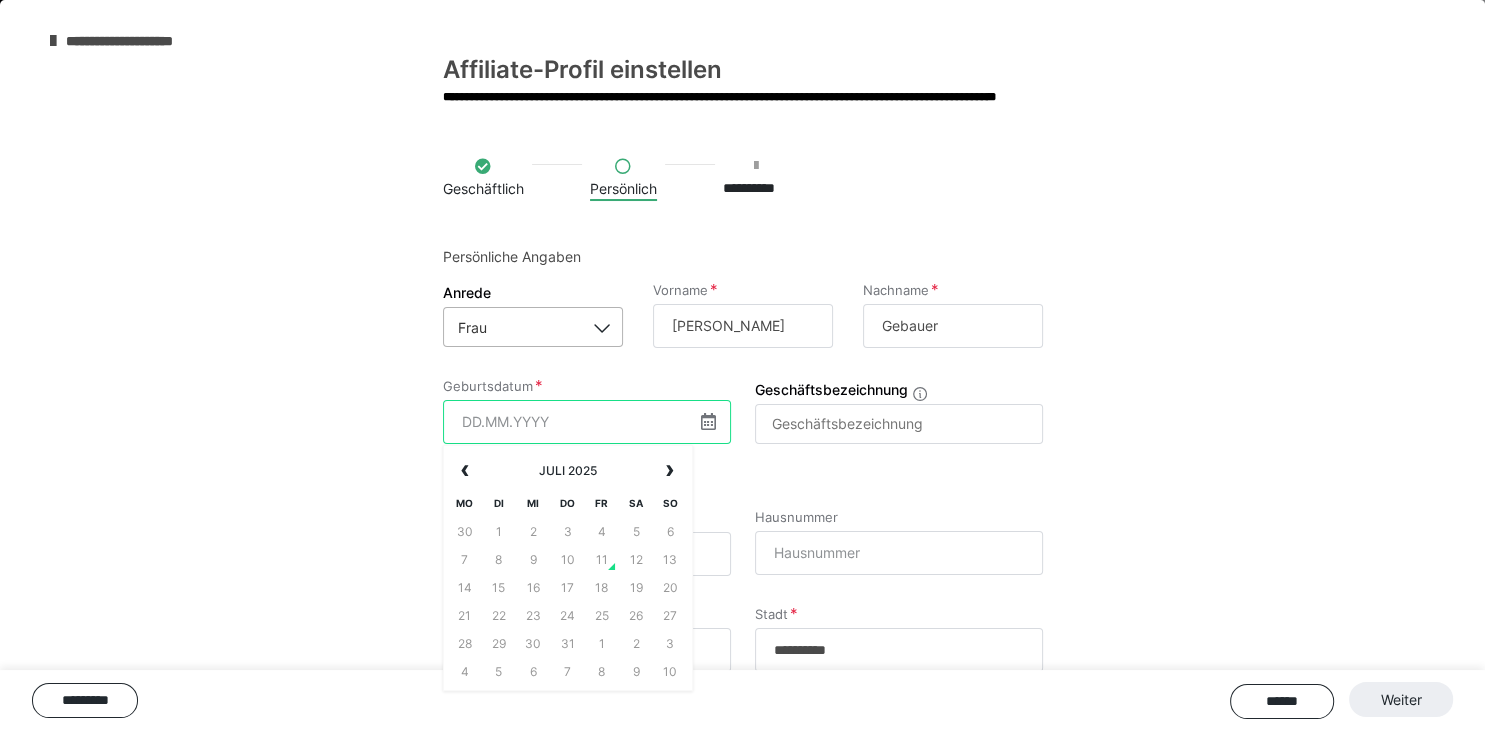 click at bounding box center [587, 422] 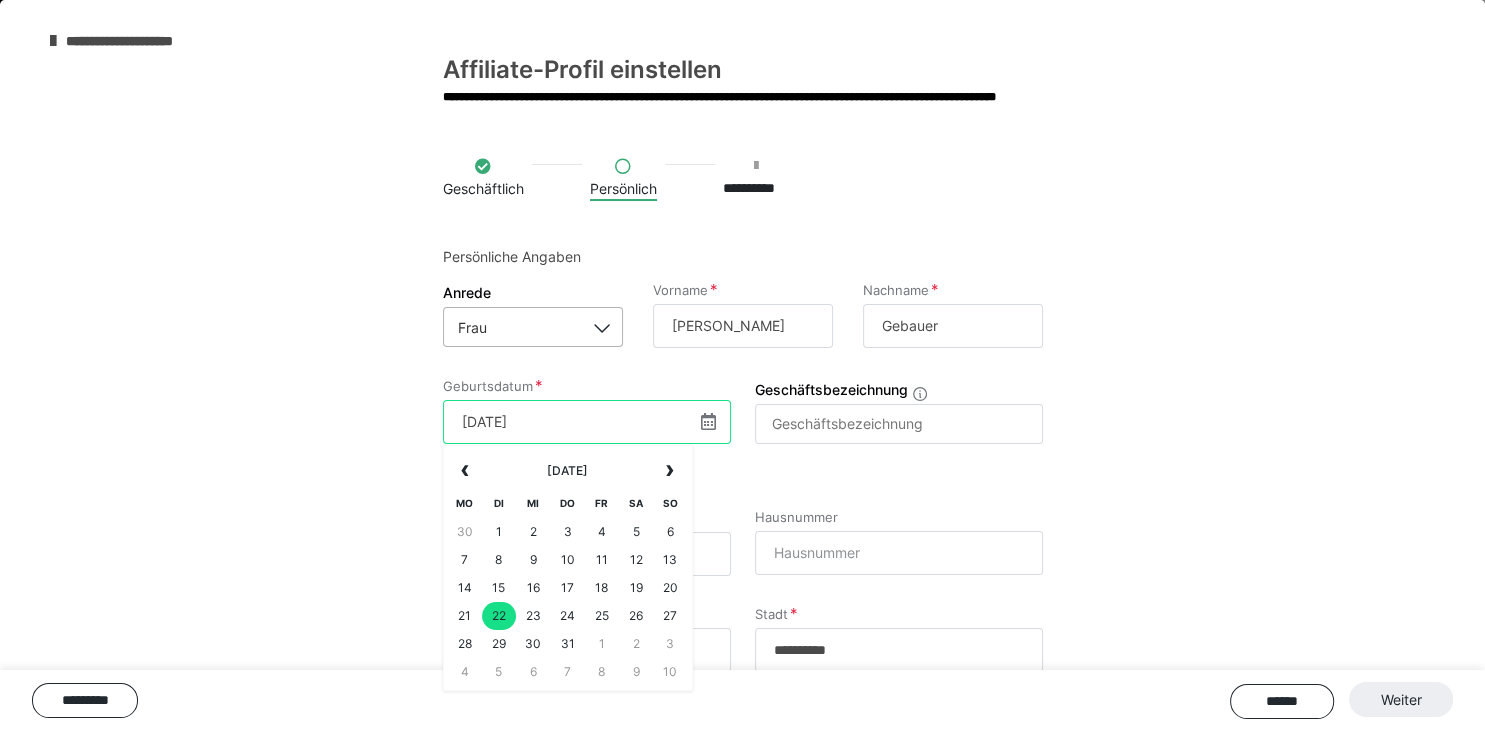 type on "[DATE]" 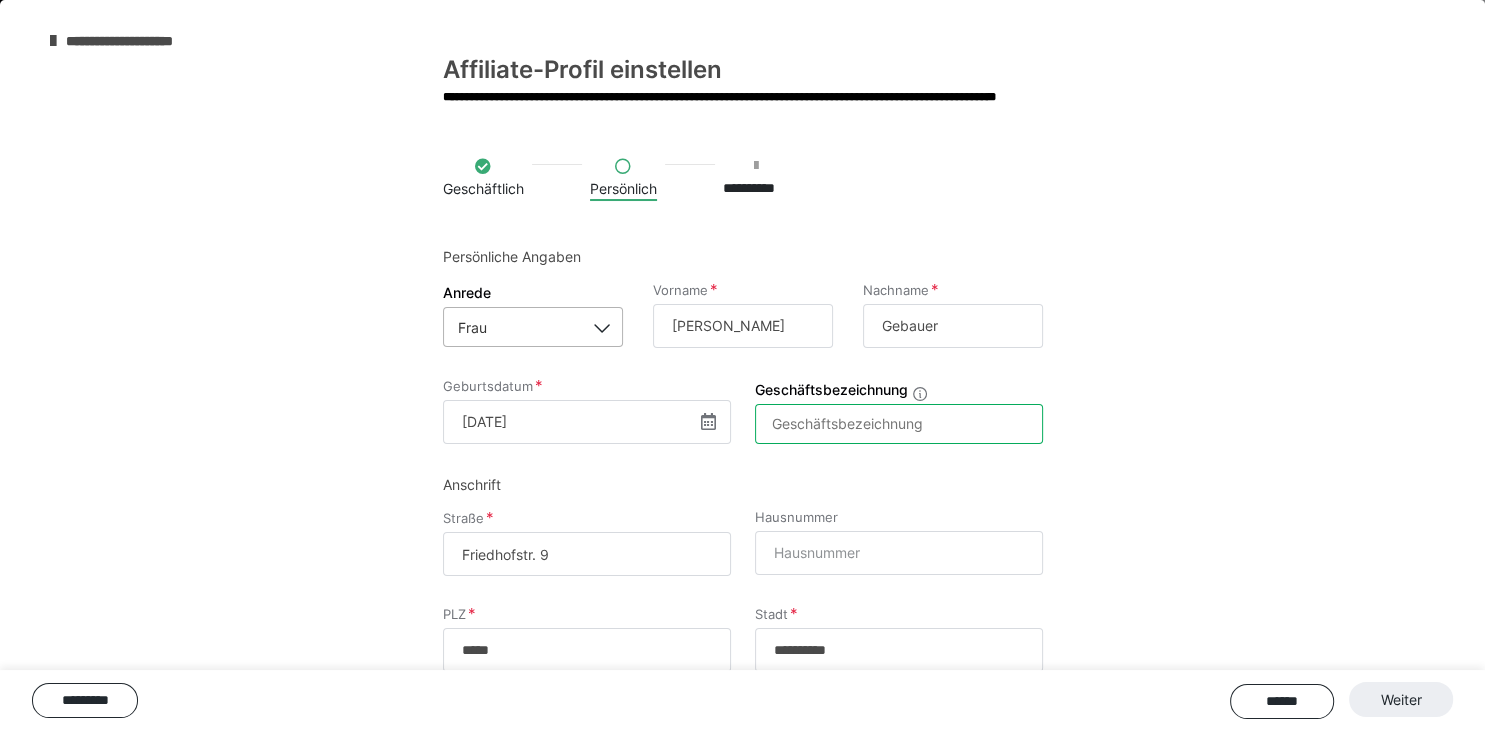 click on "Geschäftsbezeichnung" at bounding box center [899, 424] 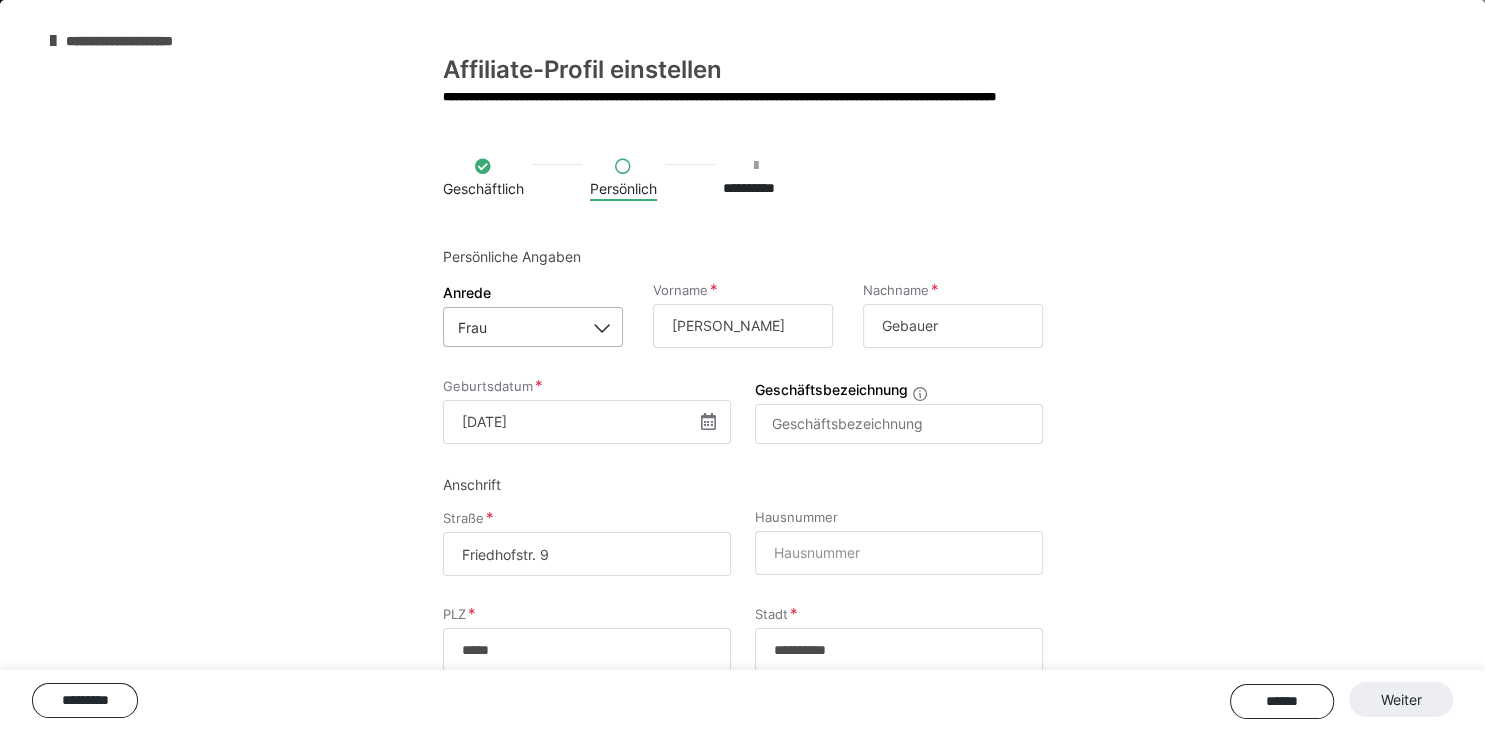 click on "Friedhofstr. 9" at bounding box center (587, 554) 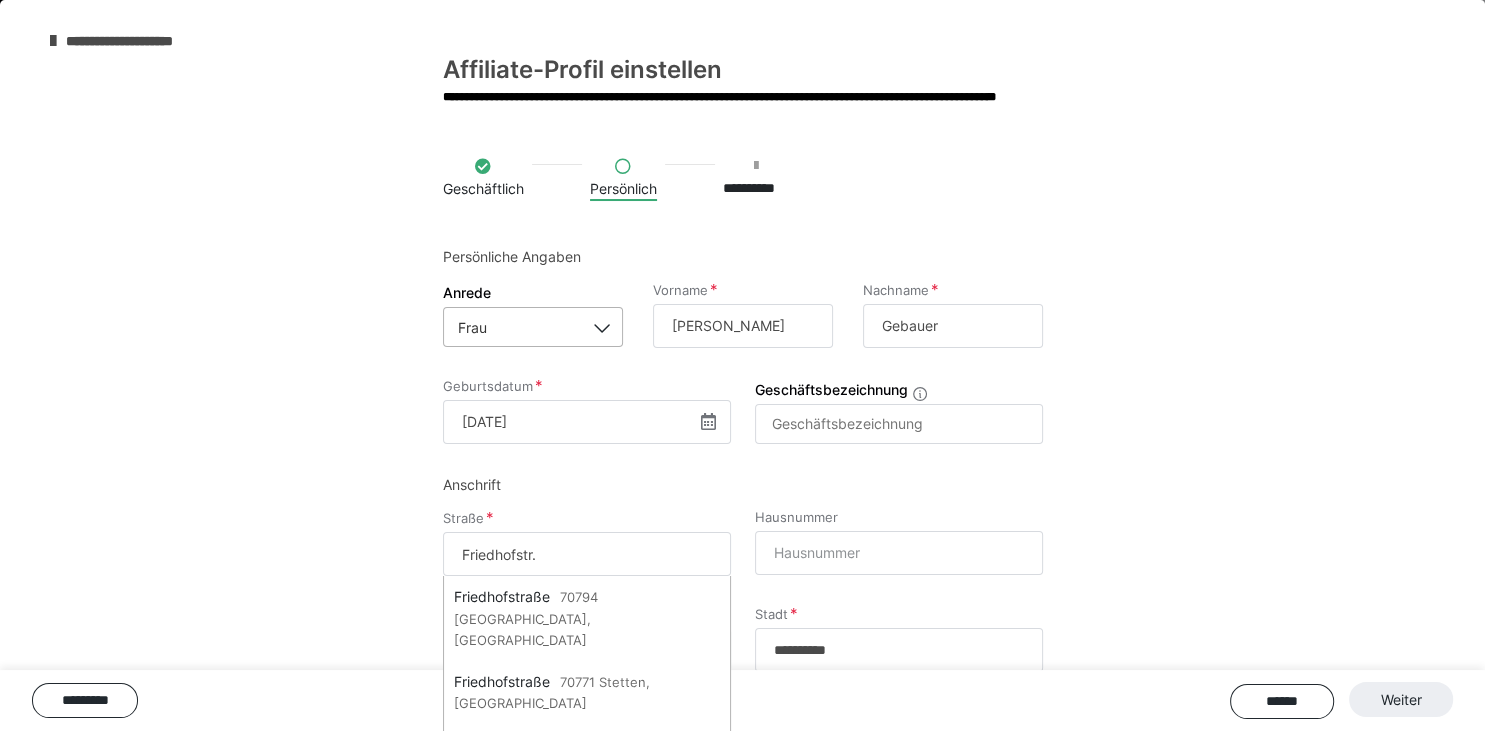 type on "Friedhofstr." 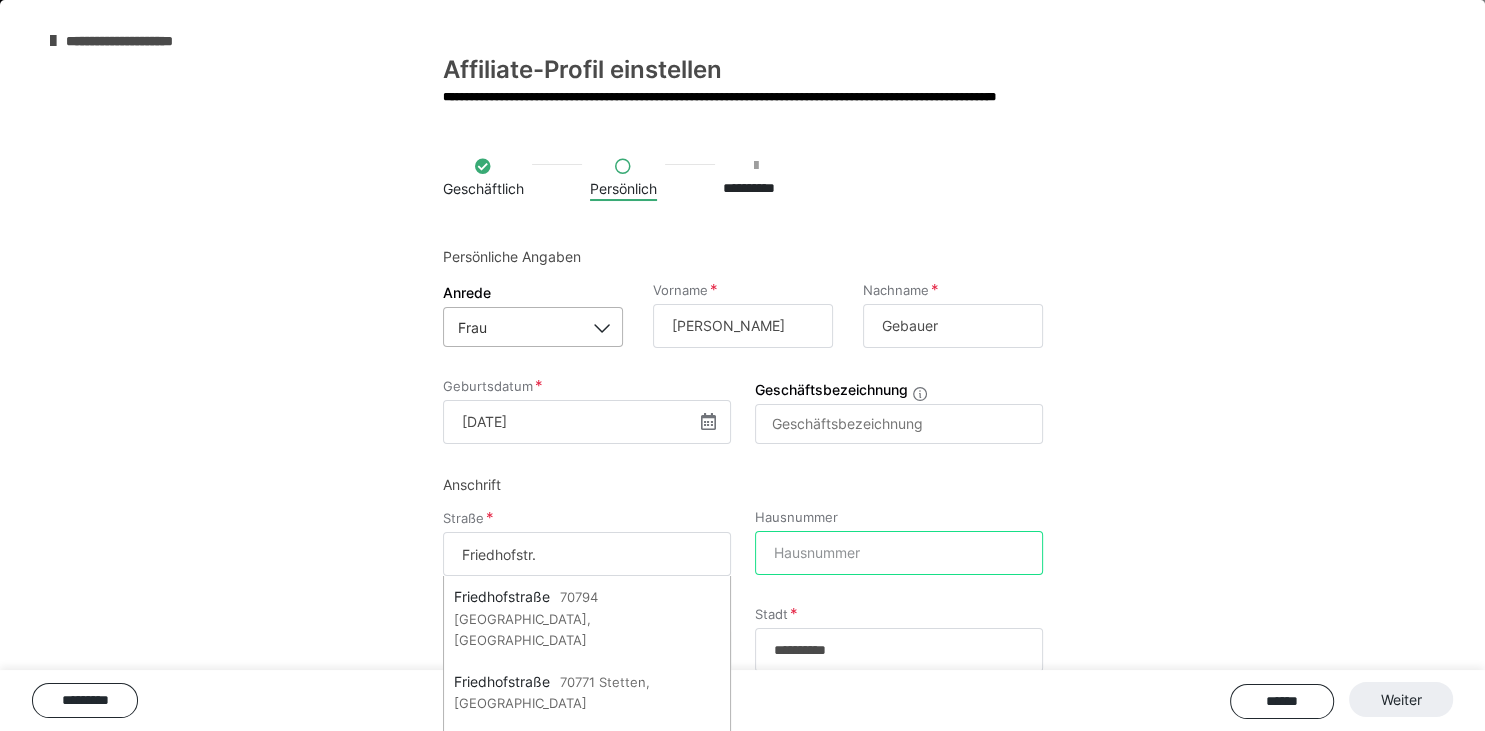 click on "Hausnummer" at bounding box center (899, 553) 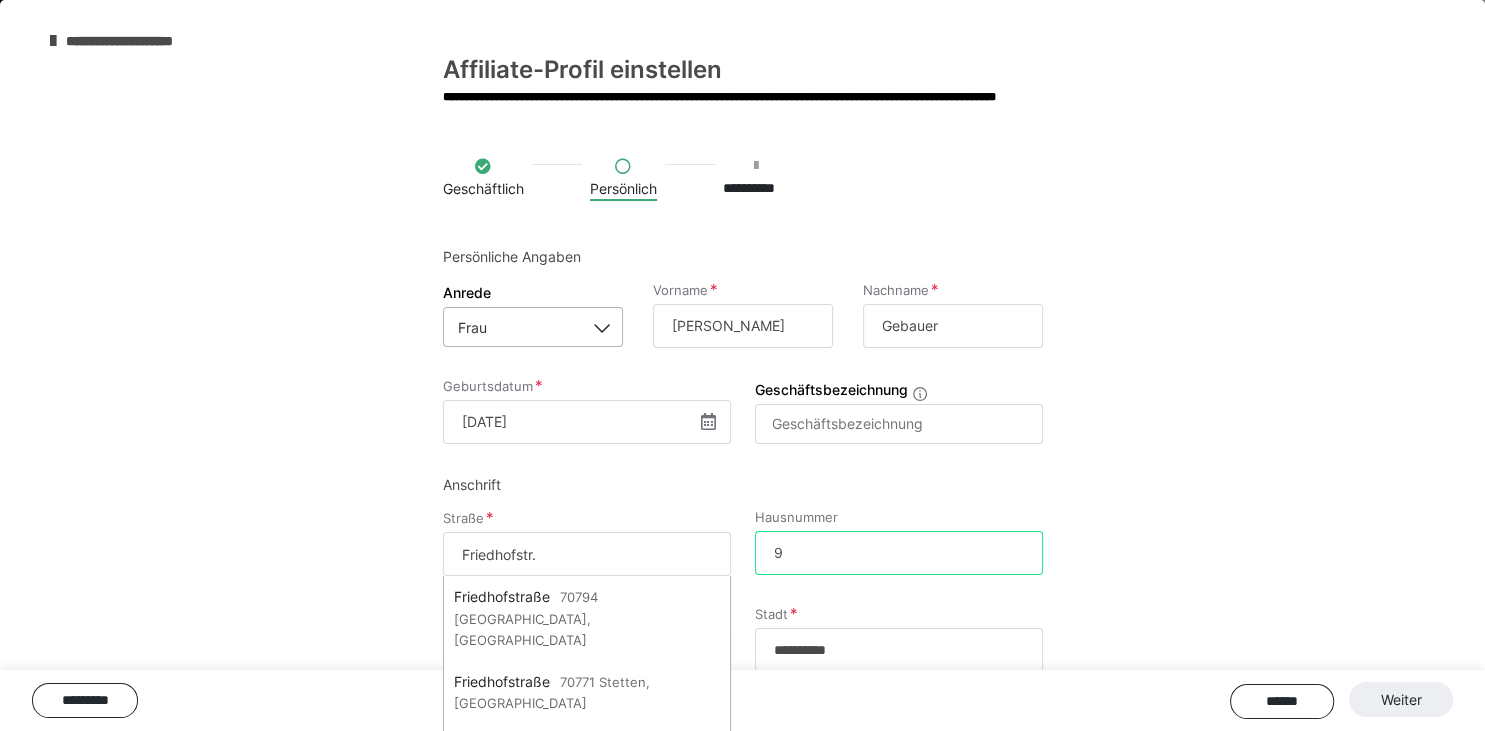 type on "9" 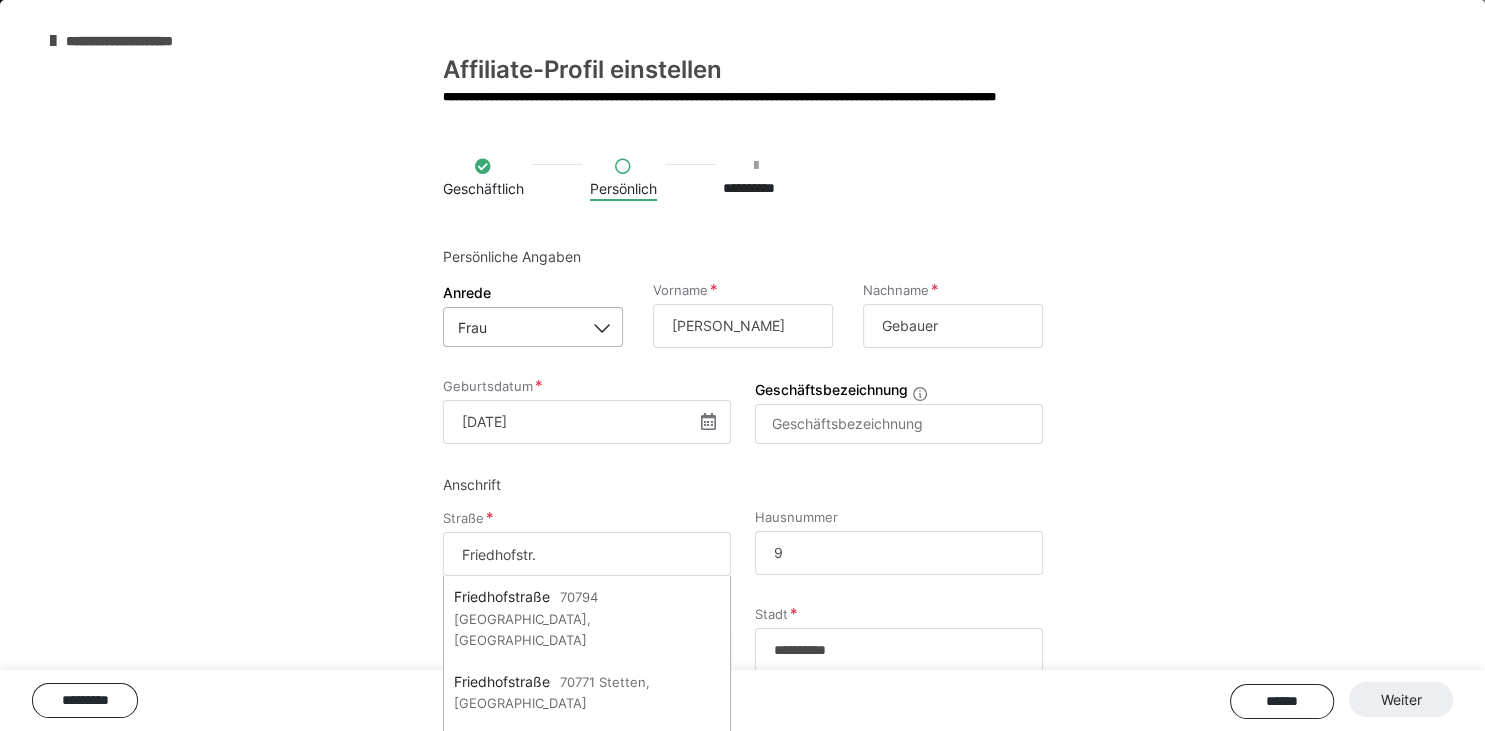 click on "**********" at bounding box center (742, 489) 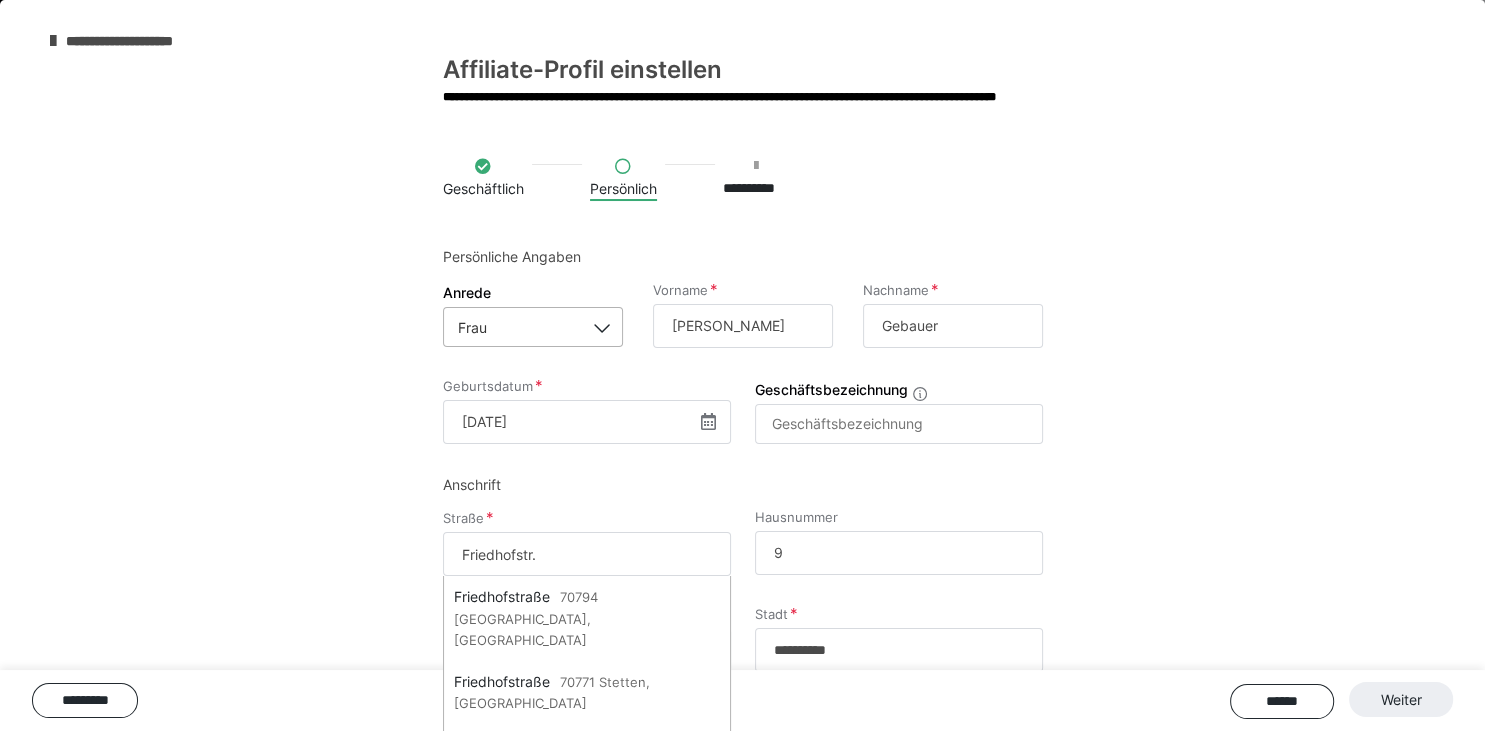click on "**********" at bounding box center (742, 489) 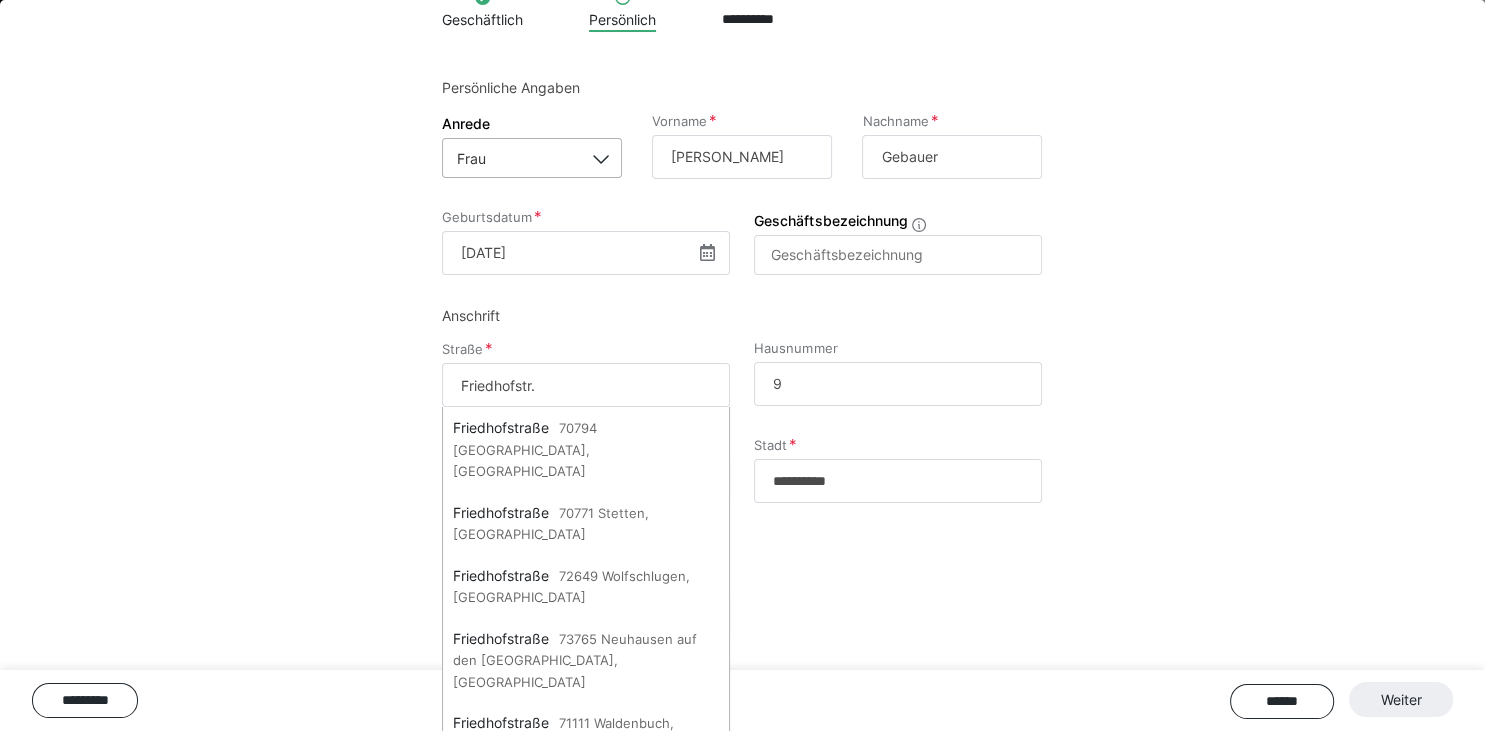 scroll, scrollTop: 178, scrollLeft: 0, axis: vertical 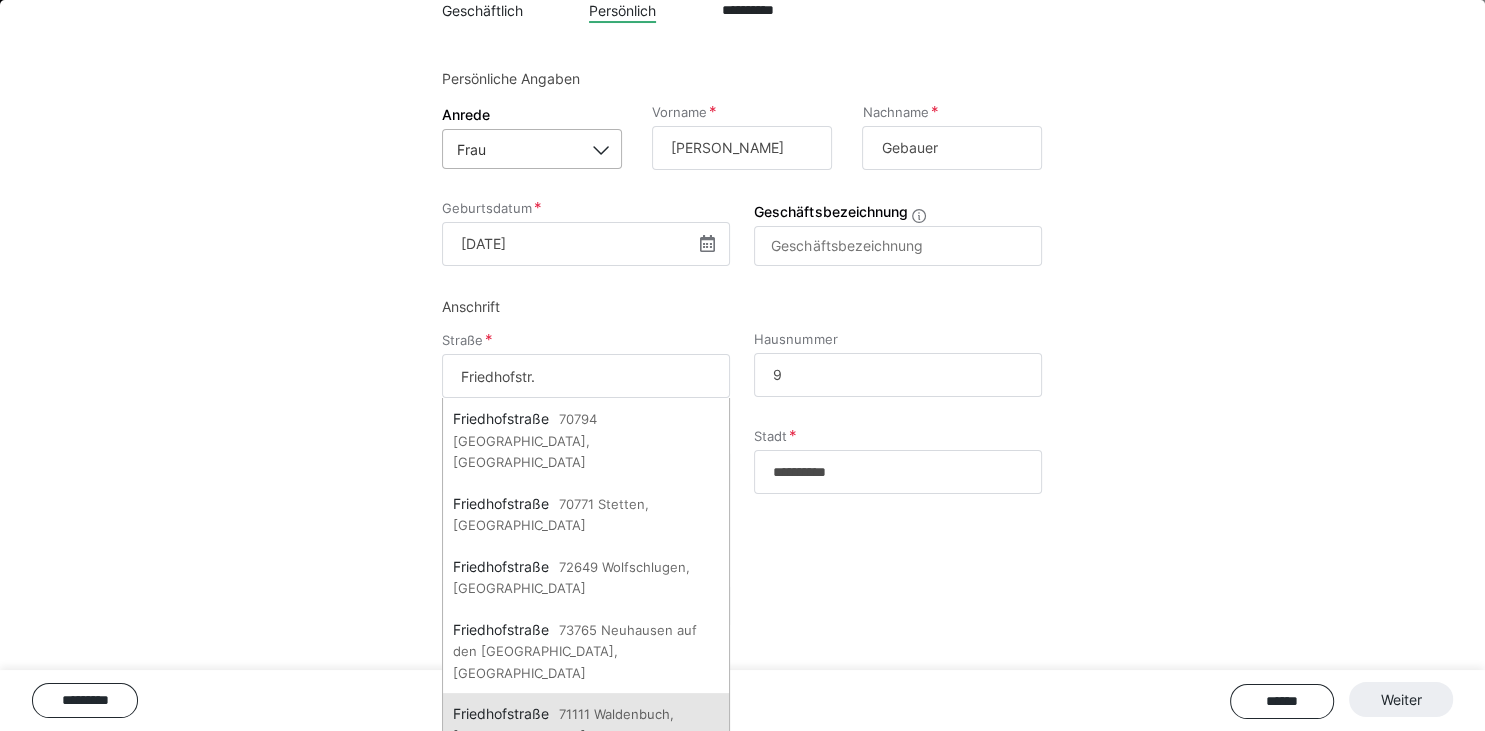 click on "[GEOGRAPHIC_DATA], [GEOGRAPHIC_DATA]" at bounding box center (586, 724) 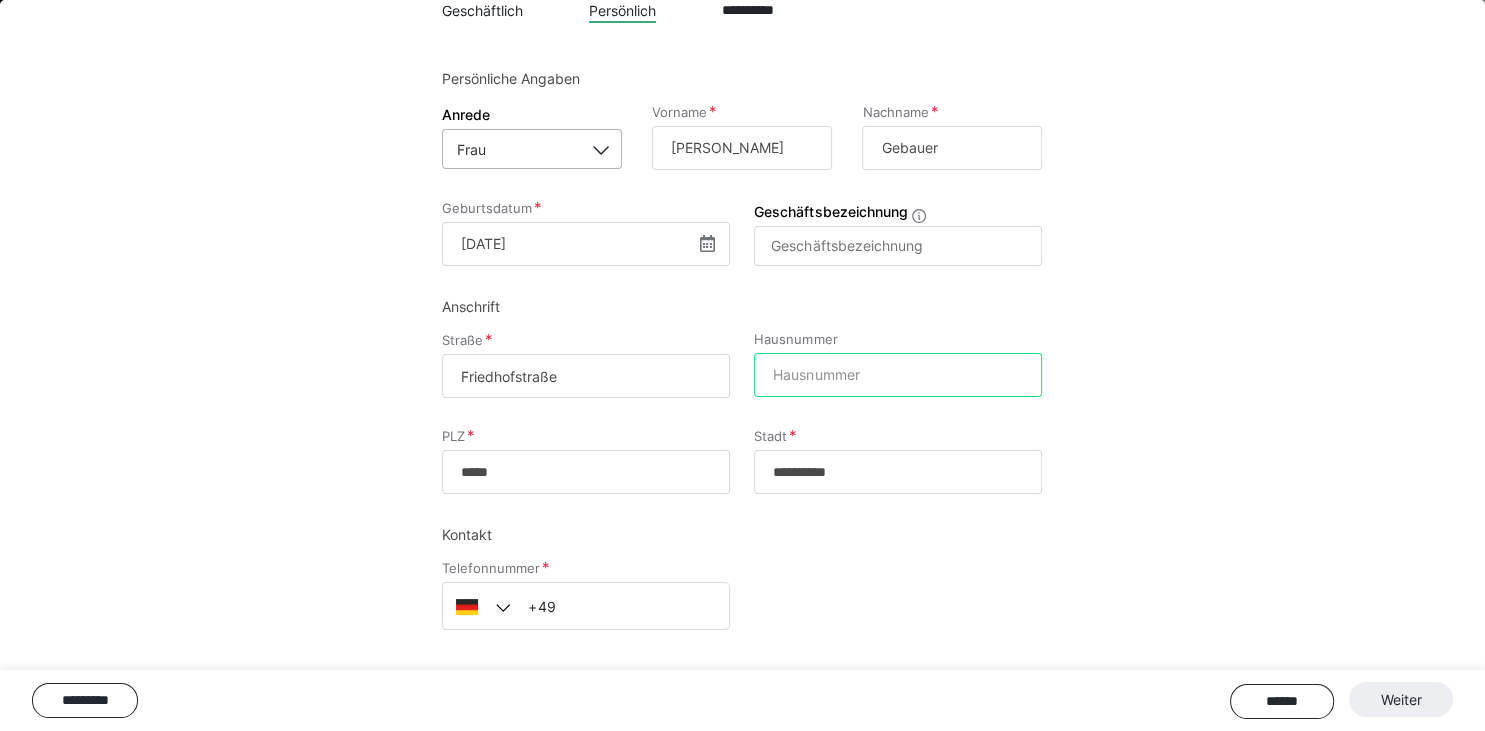 click on "Hausnummer" at bounding box center (898, 375) 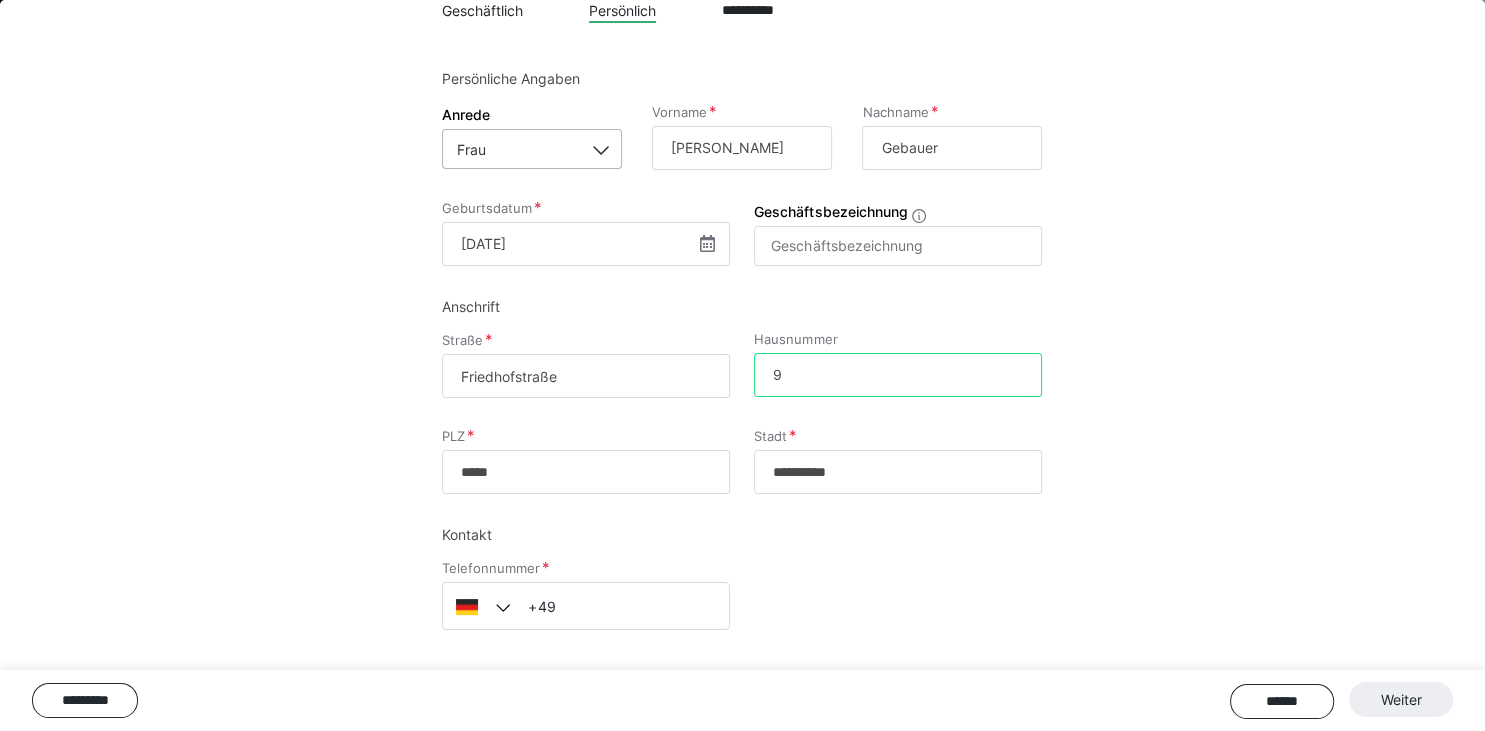 type on "9" 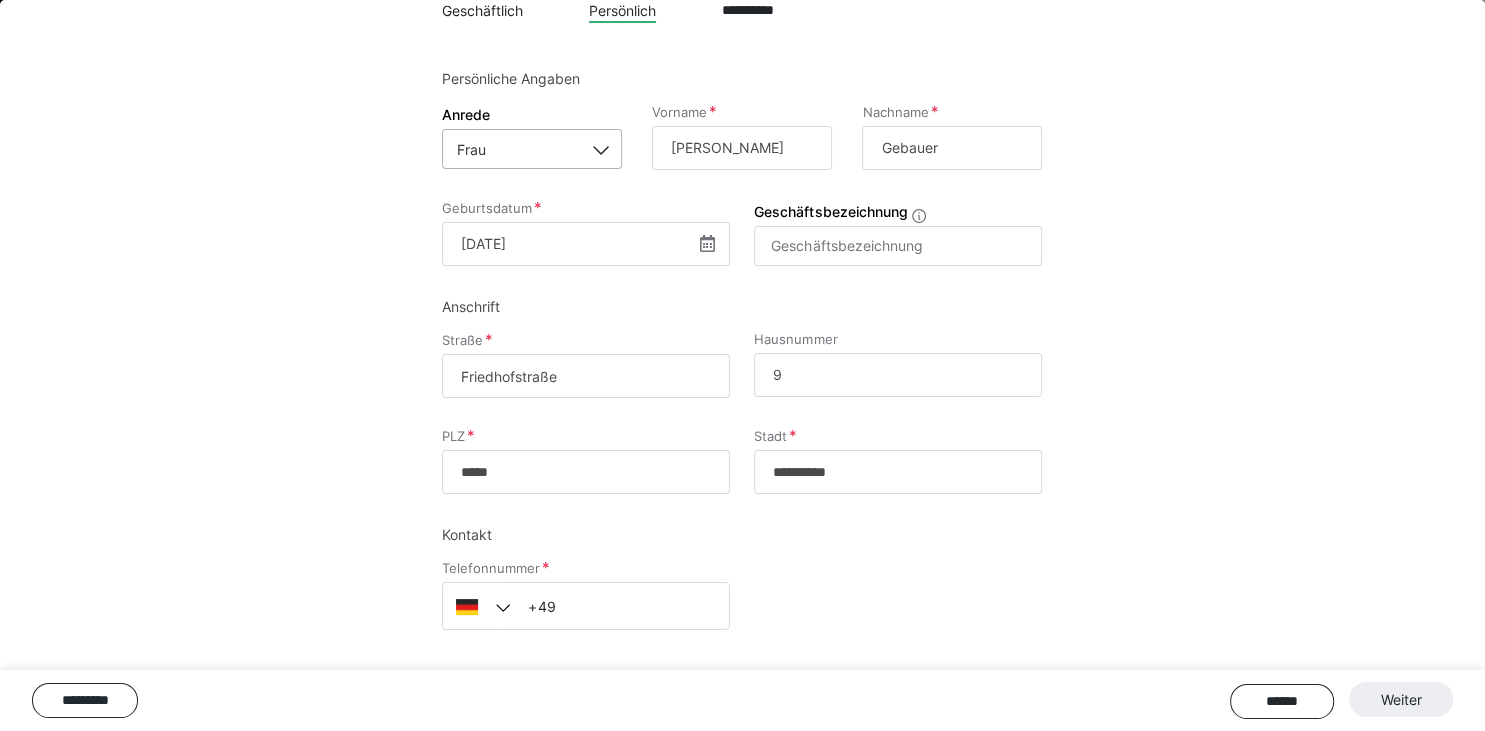 click on "Telefonnummer +49" at bounding box center (742, 610) 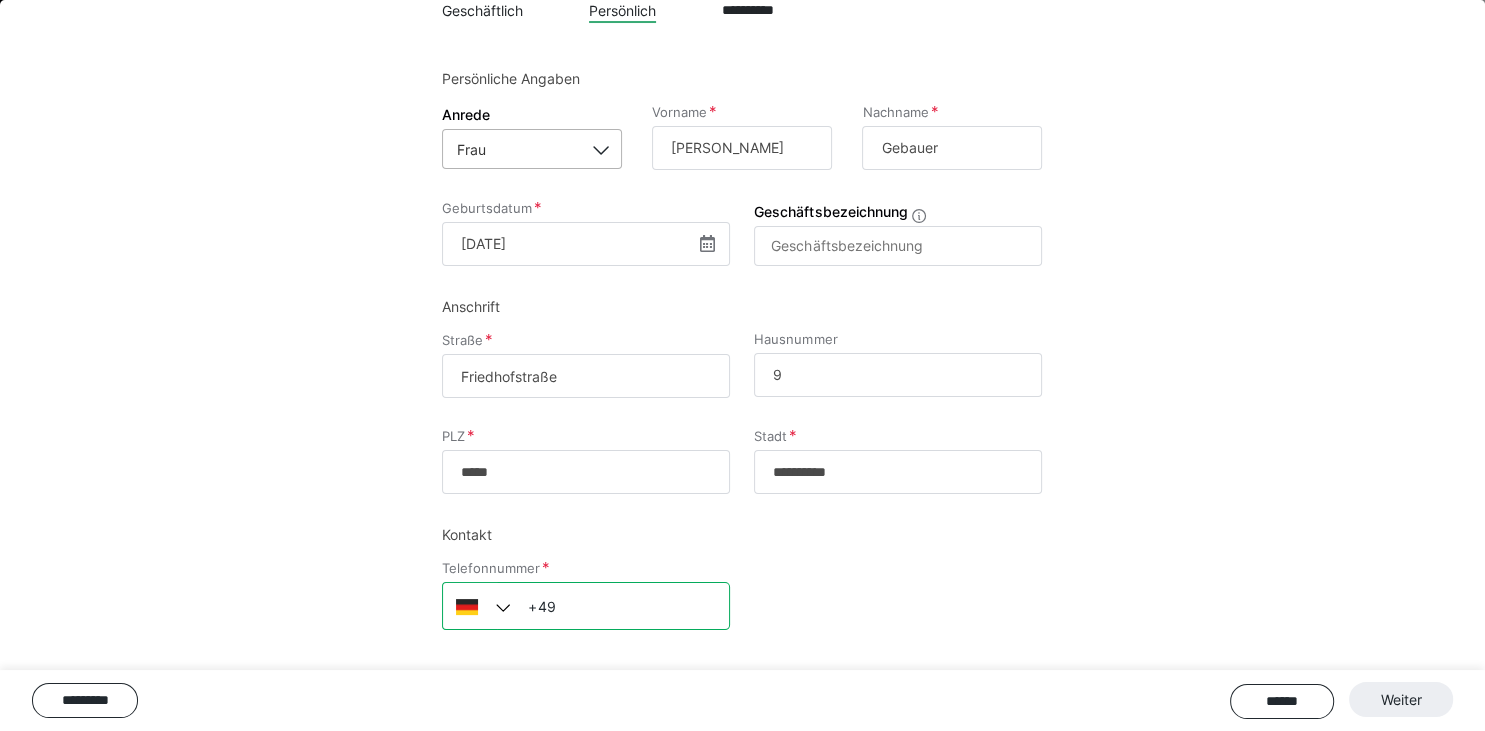 click on "+49" at bounding box center (586, 606) 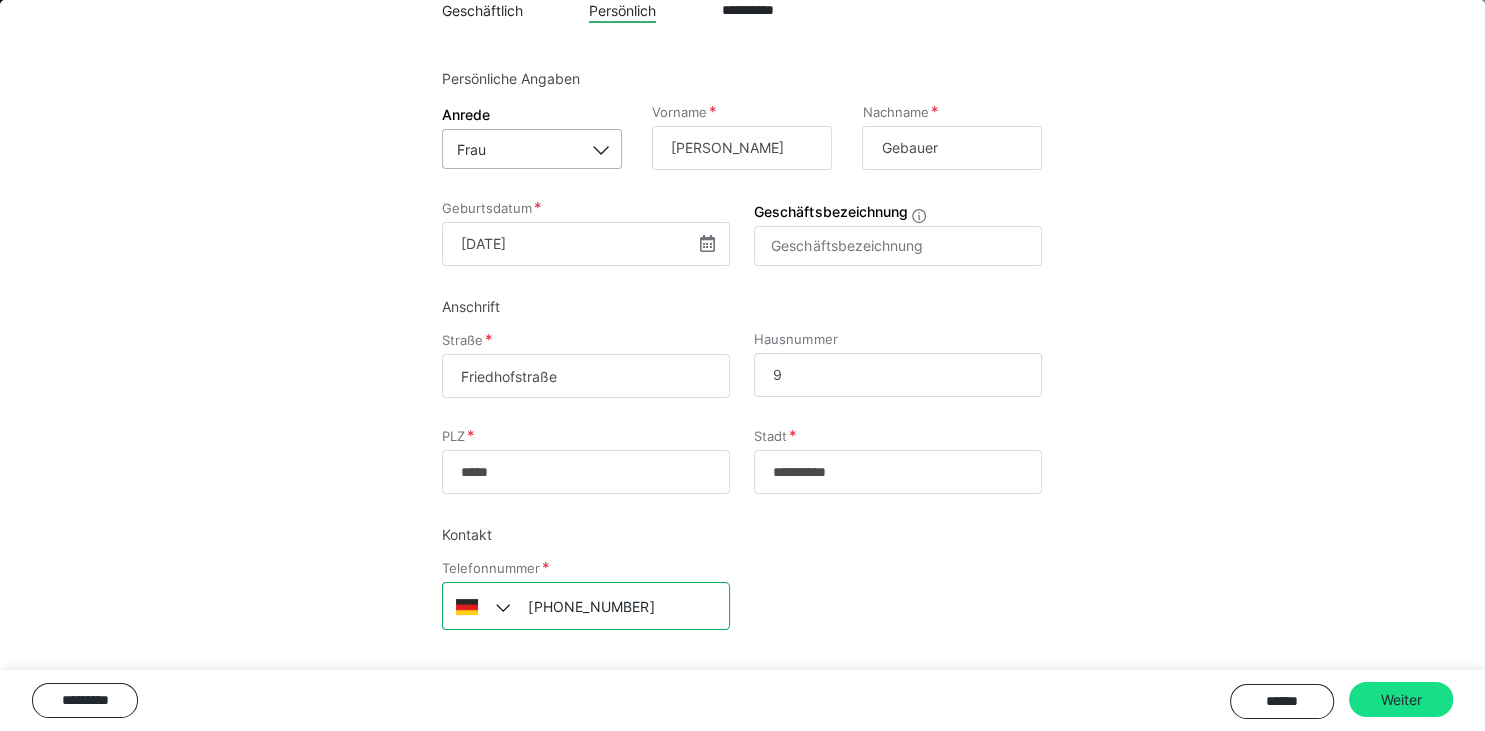 type on "[PHONE_NUMBER]" 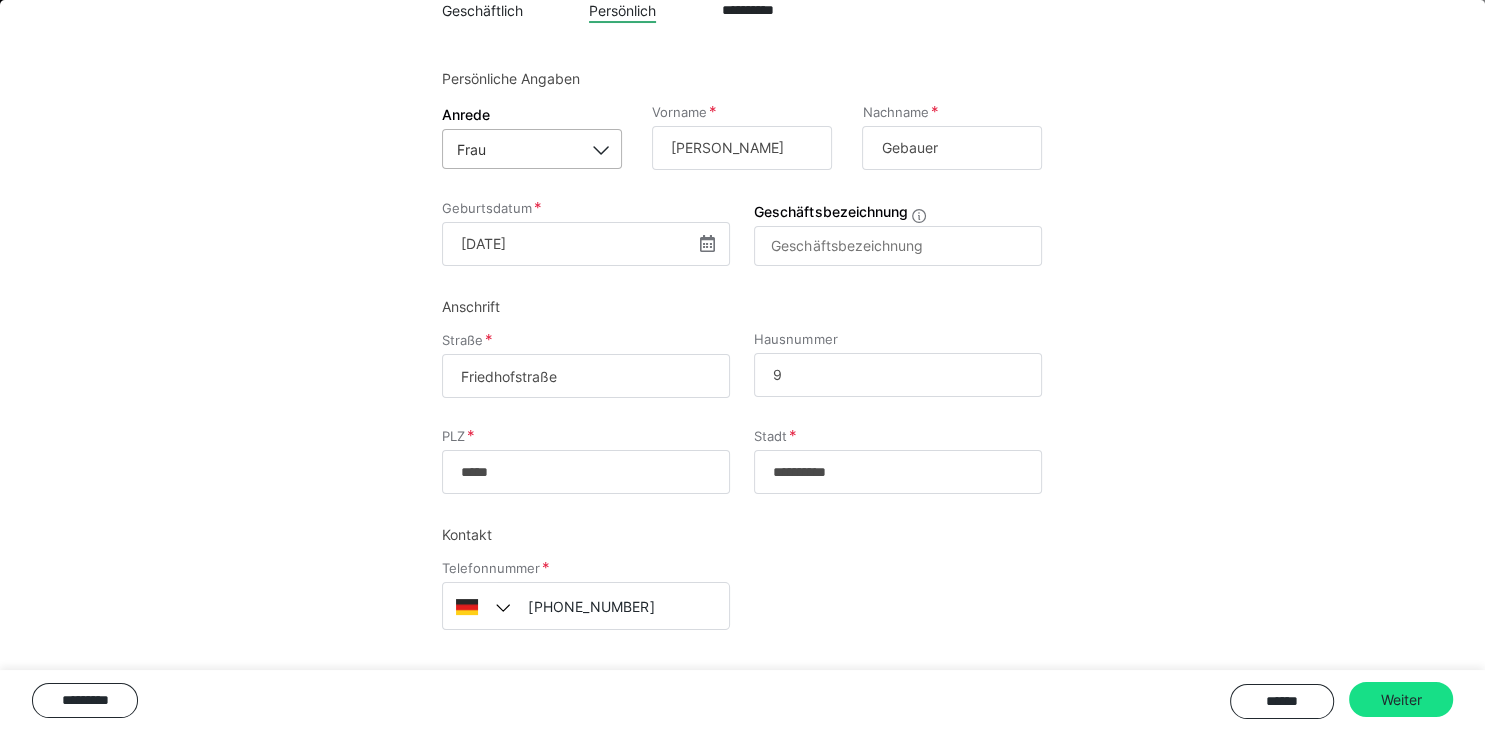 click on "Kontakt" at bounding box center (742, 534) 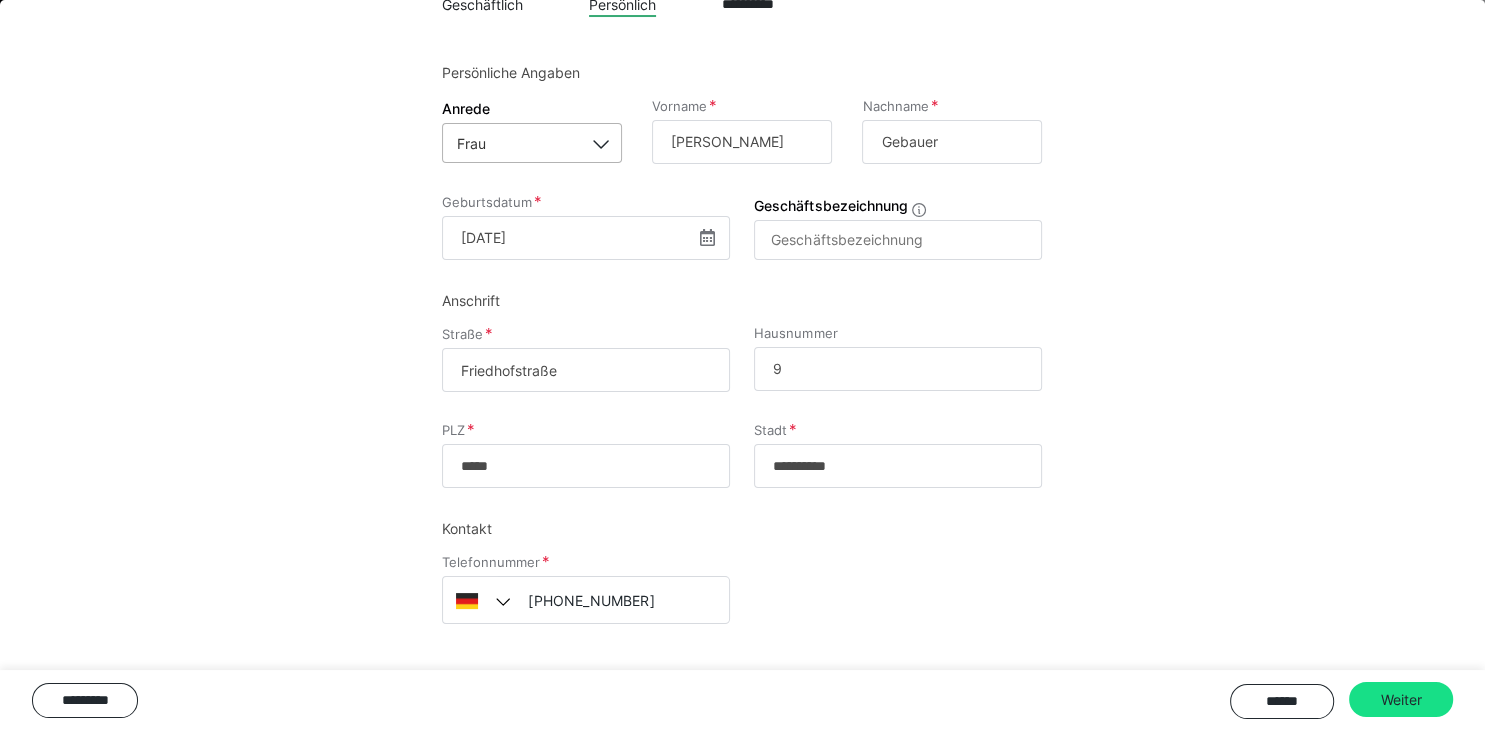 scroll, scrollTop: 186, scrollLeft: 0, axis: vertical 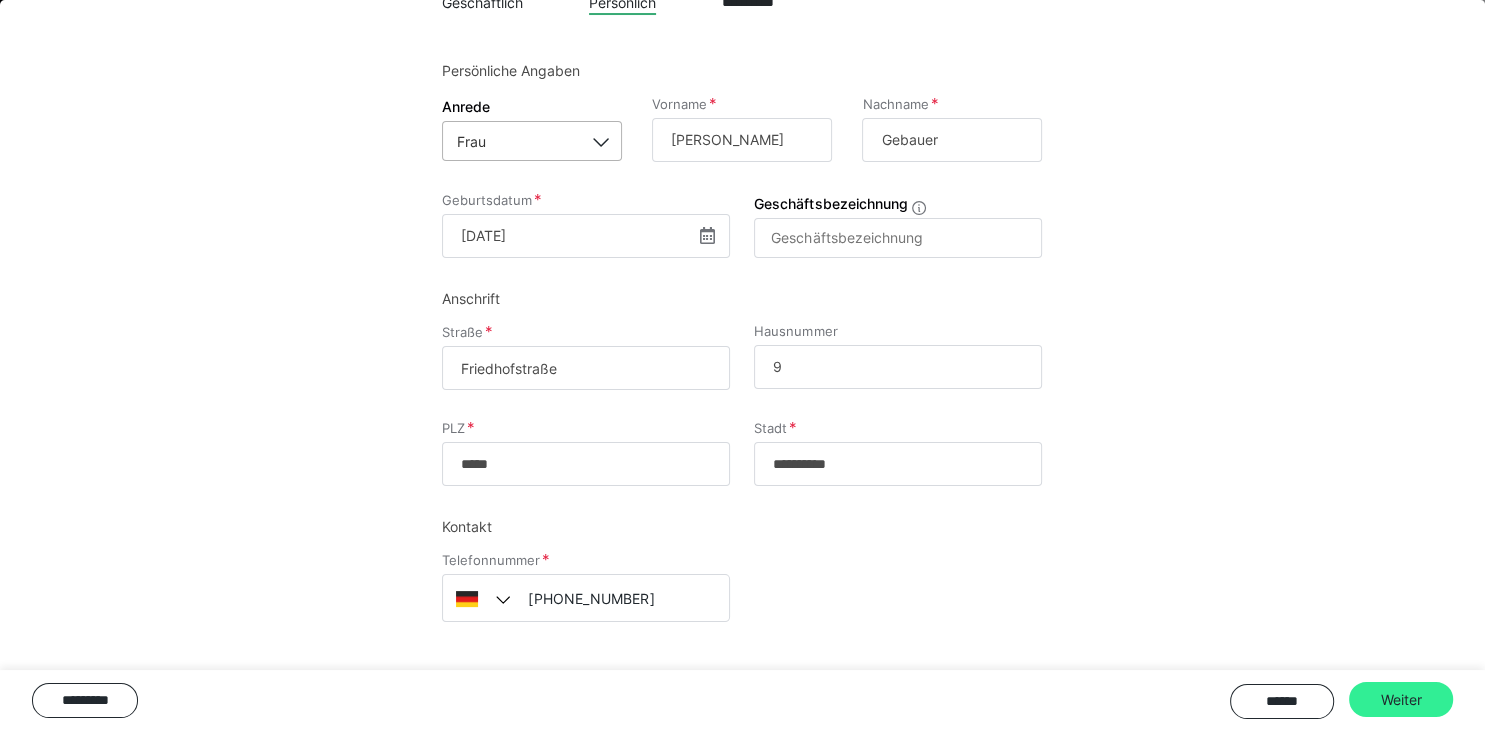 click on "Weiter" at bounding box center [1401, 700] 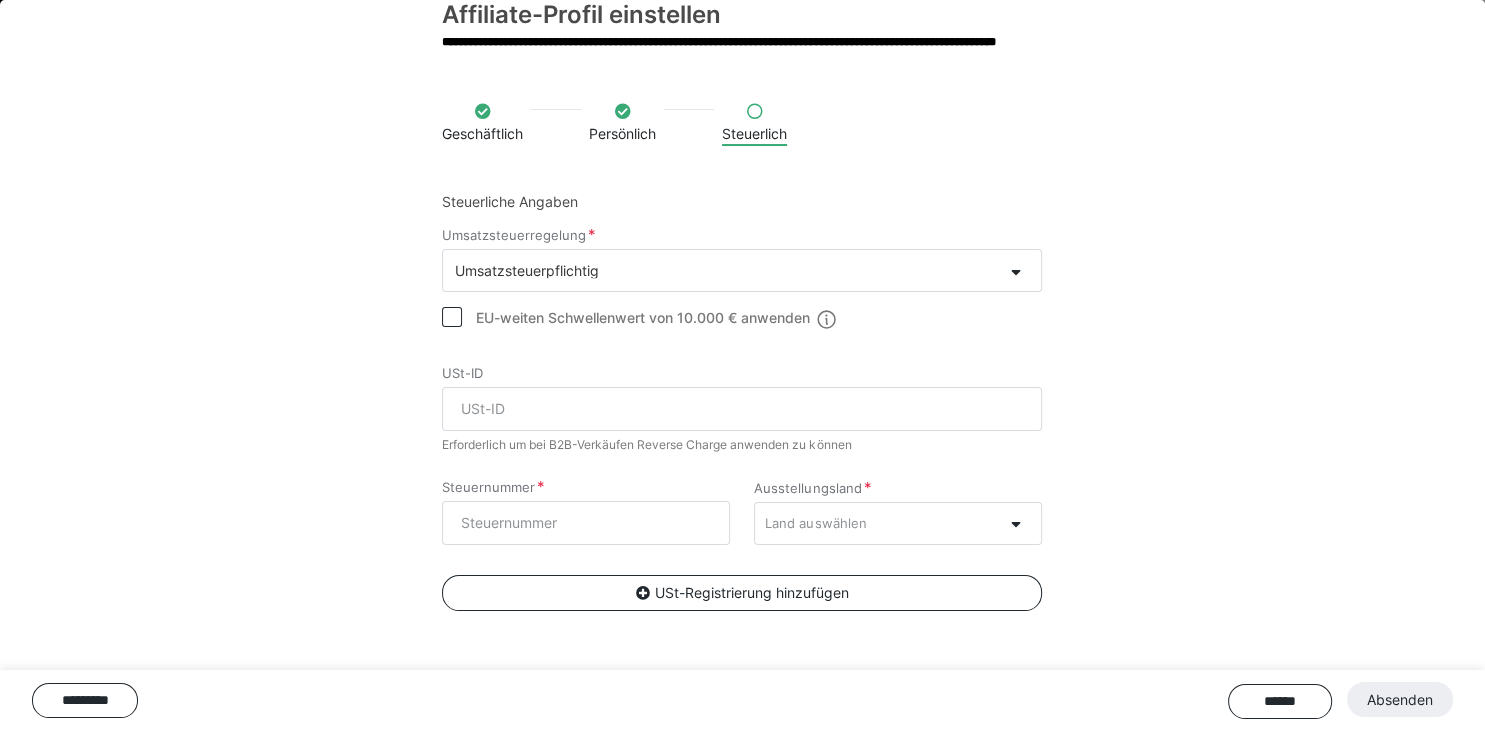 scroll, scrollTop: 56, scrollLeft: 0, axis: vertical 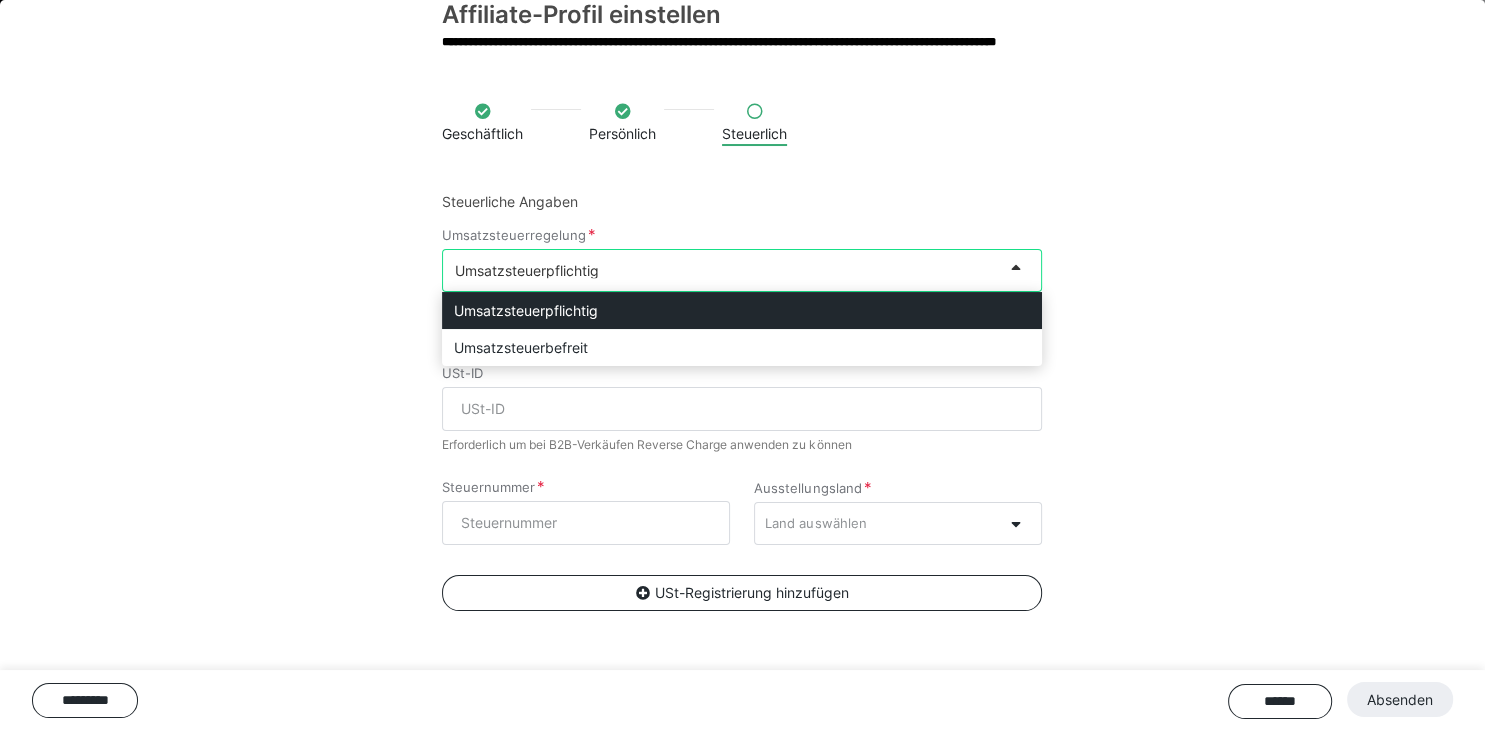 click at bounding box center [1015, 267] 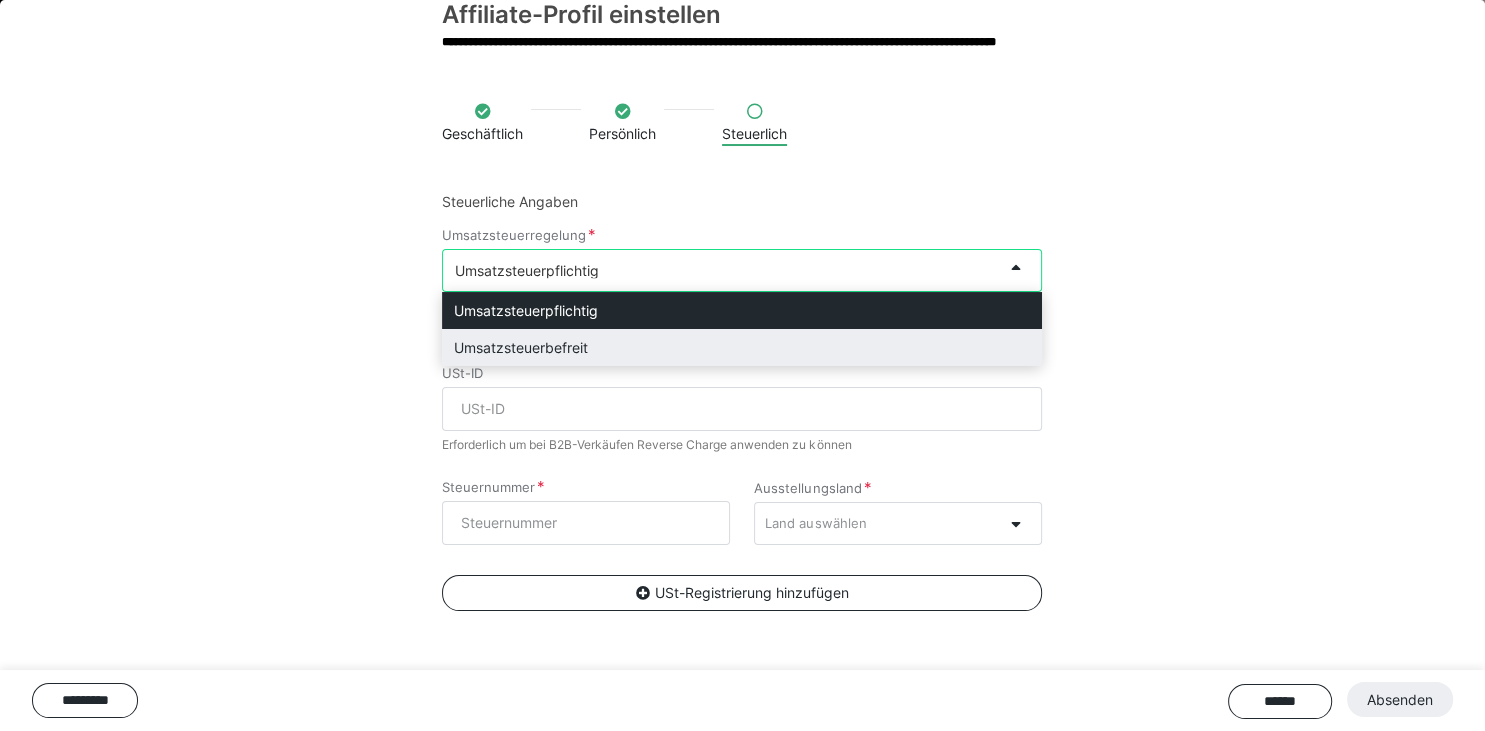 click on "Umsatzsteuerbefreit" at bounding box center [742, 347] 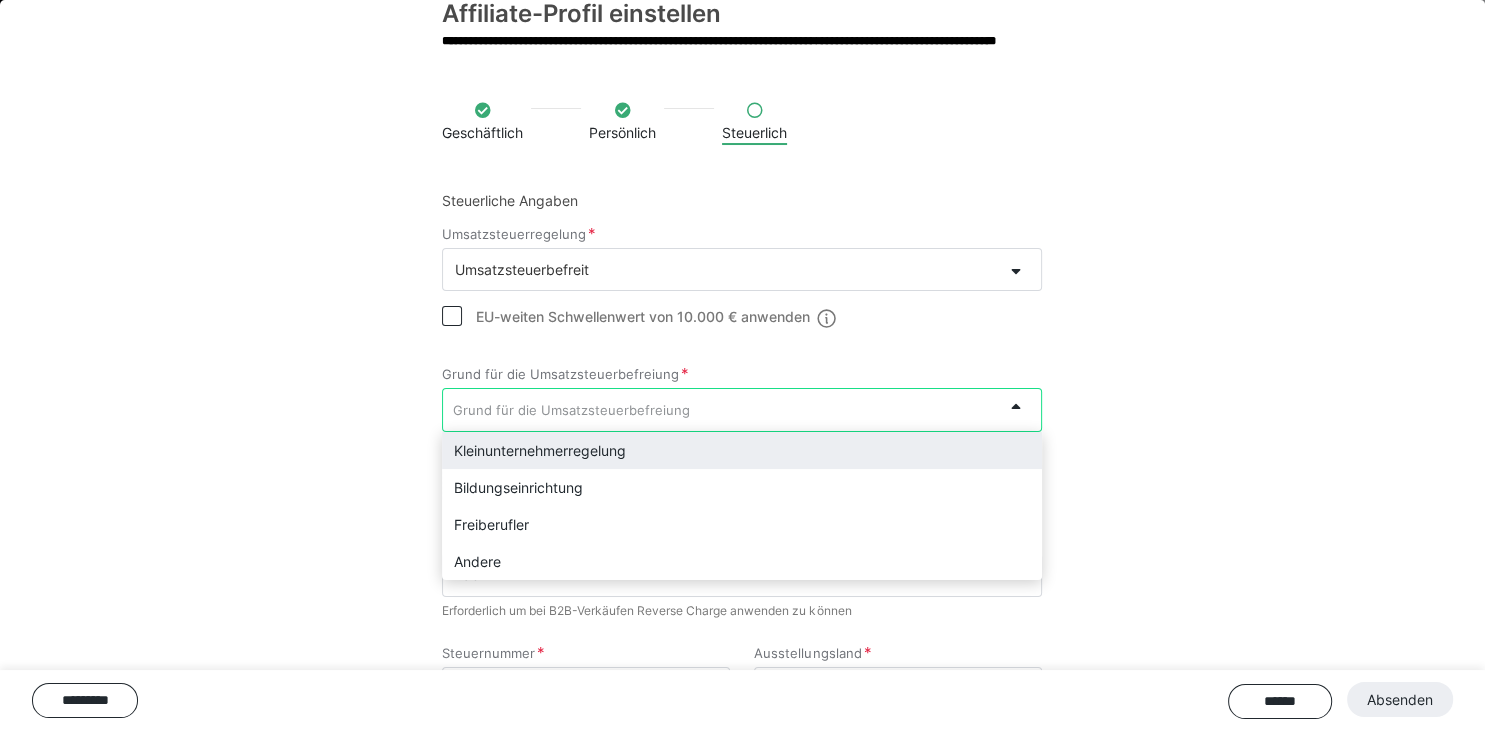 click on "Grund für die Umsatzsteuerbefreiung" at bounding box center (722, 409) 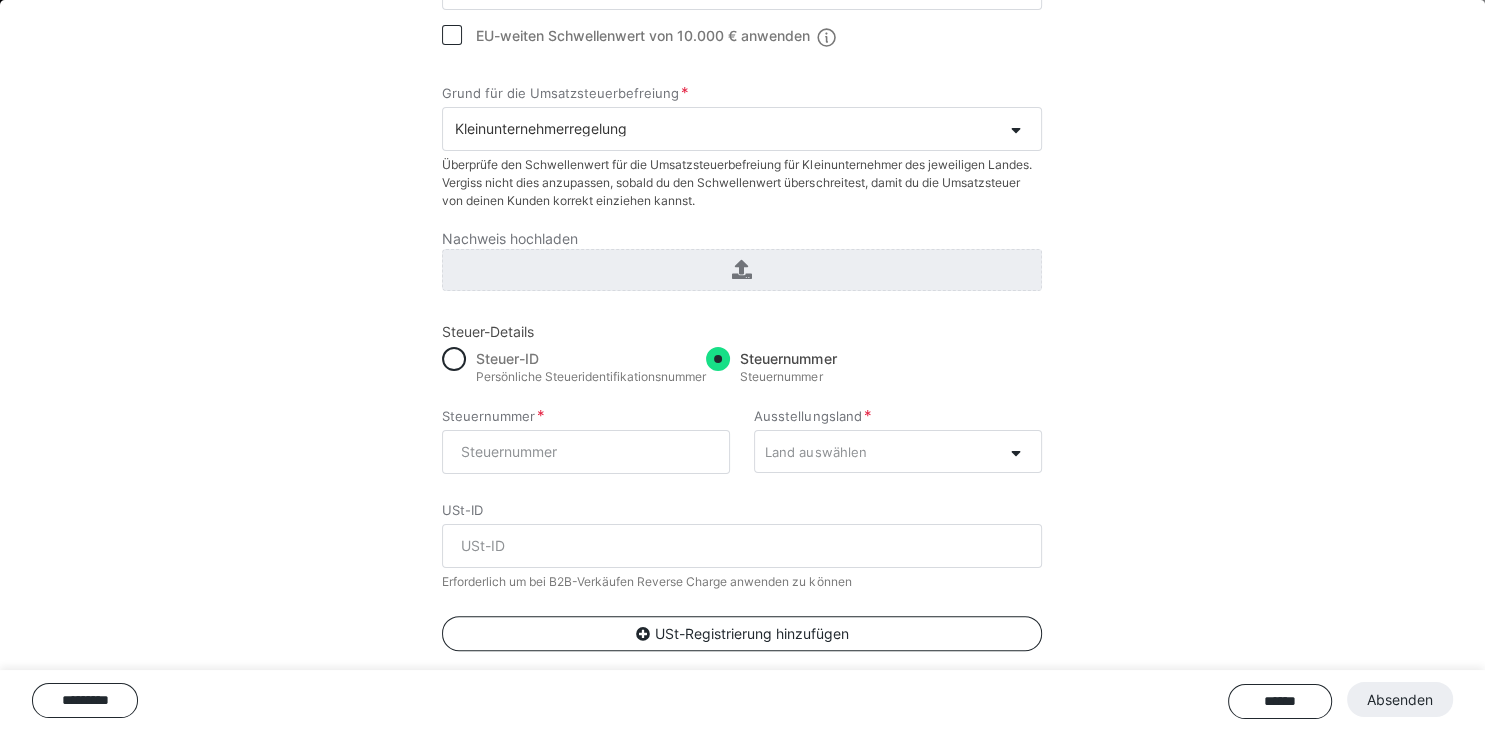 scroll, scrollTop: 339, scrollLeft: 0, axis: vertical 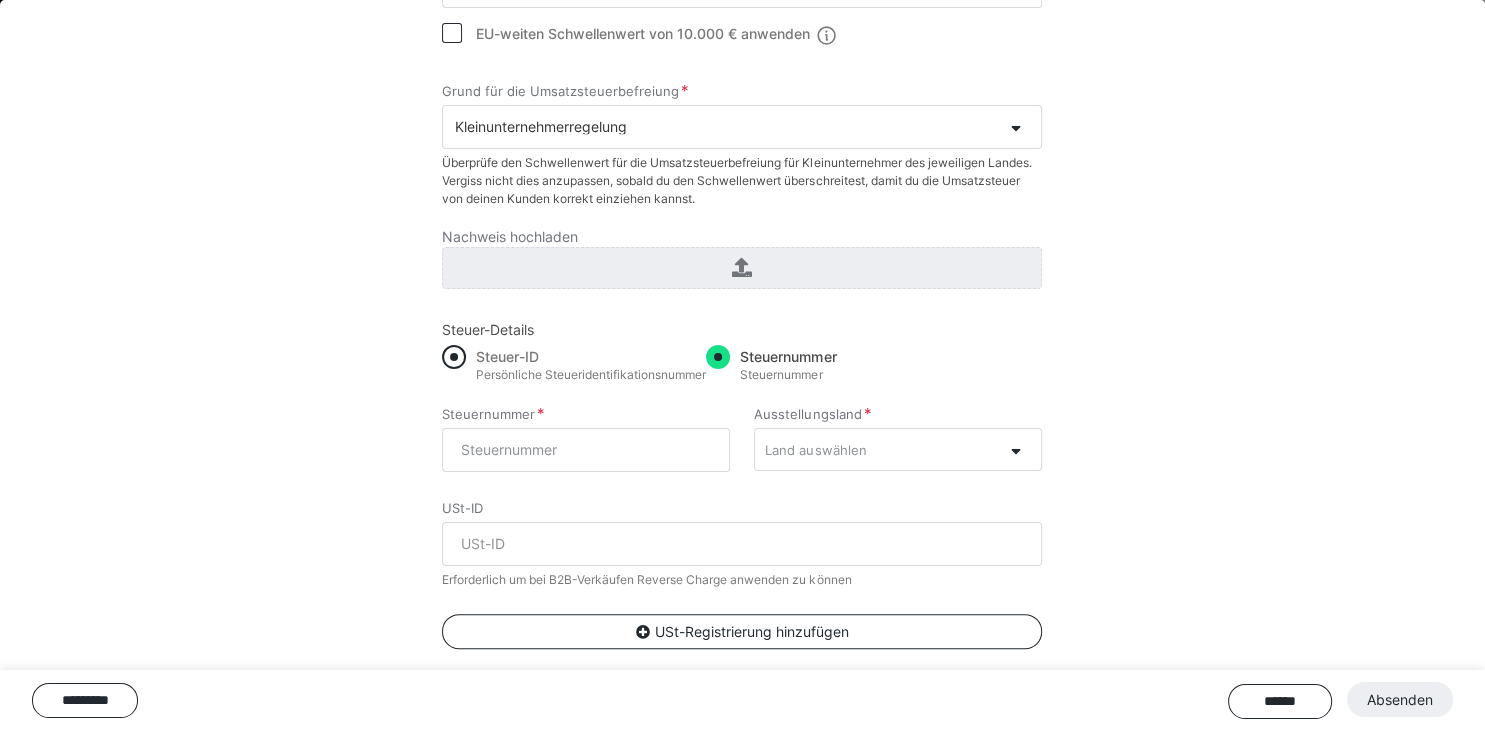 click at bounding box center [454, 357] 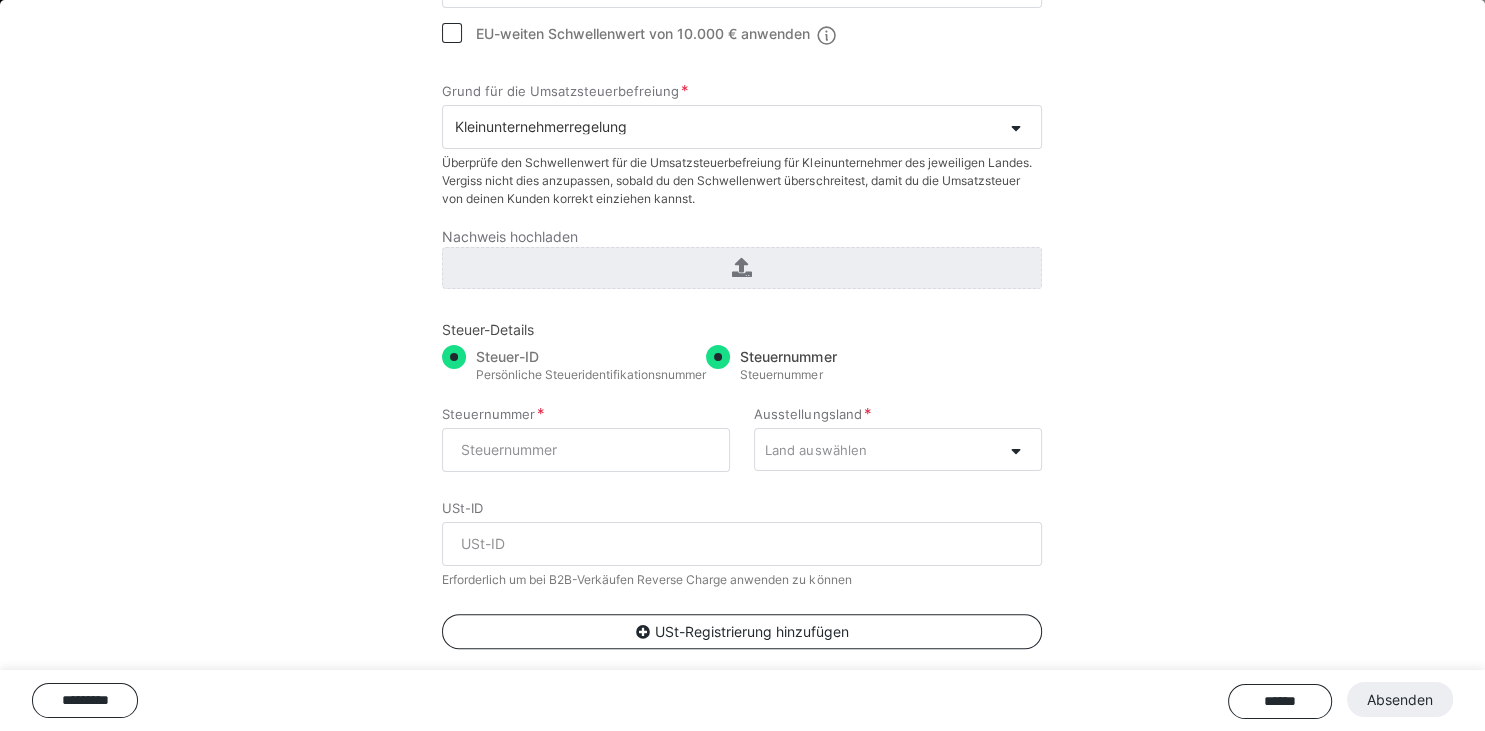 radio on "true" 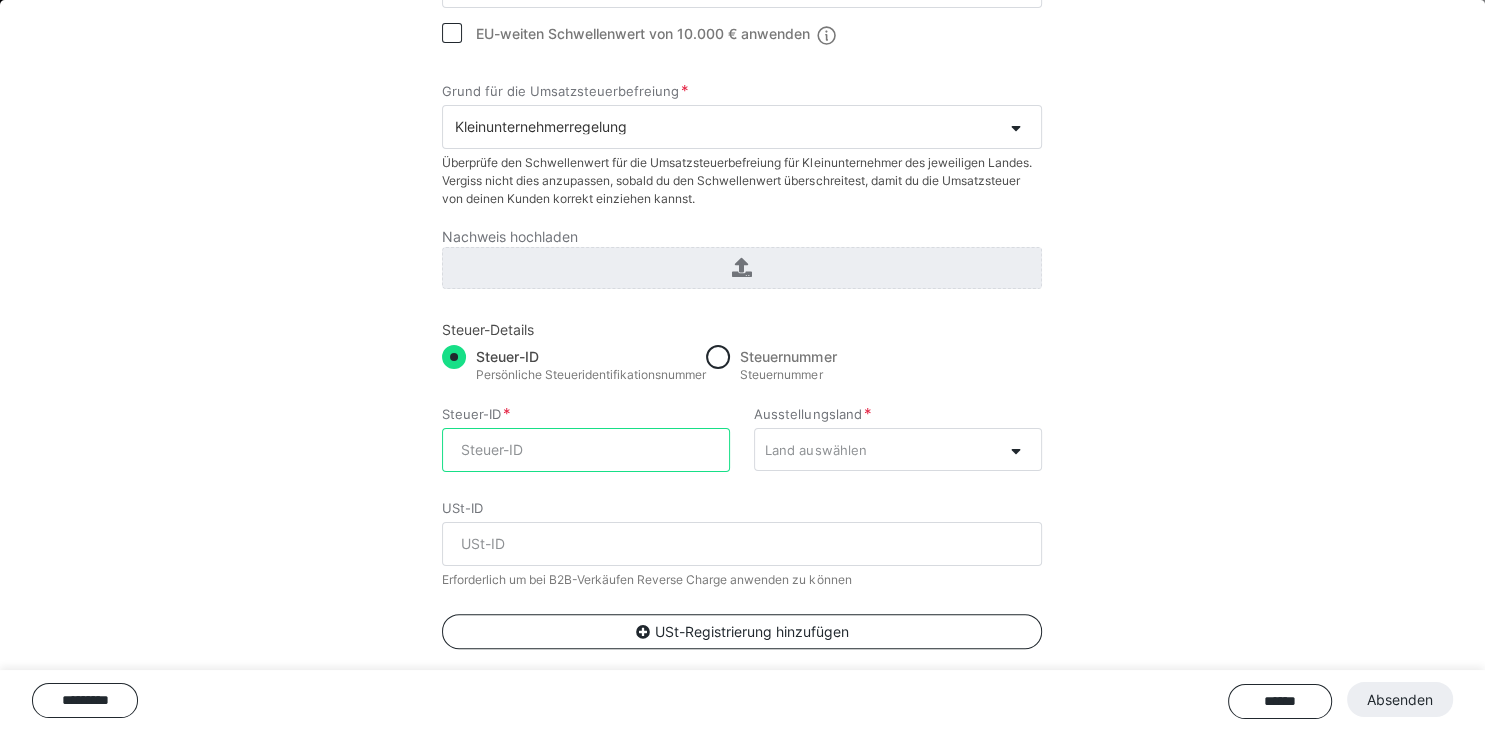 click on "Steuer-ID" at bounding box center (586, 450) 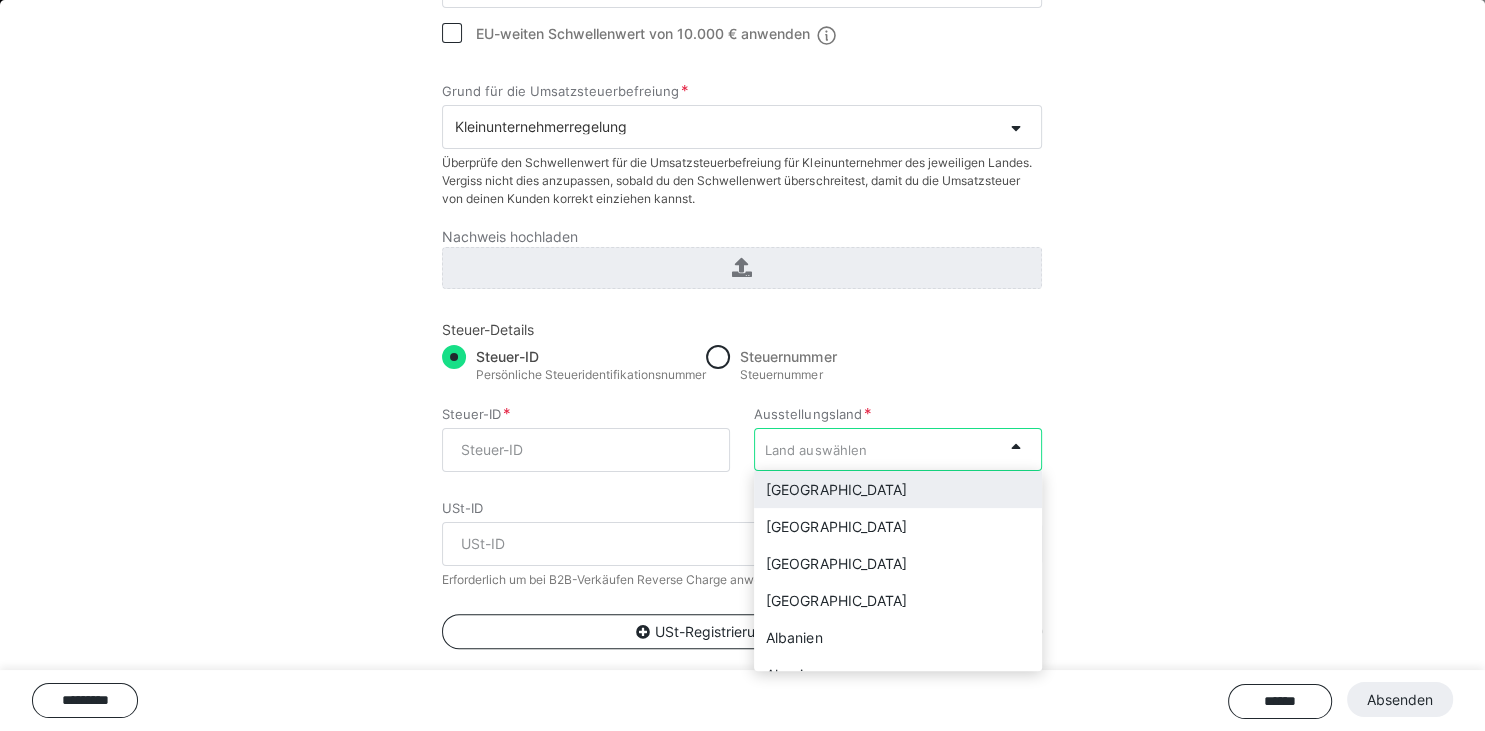 click on "Land auswählen" at bounding box center [815, 450] 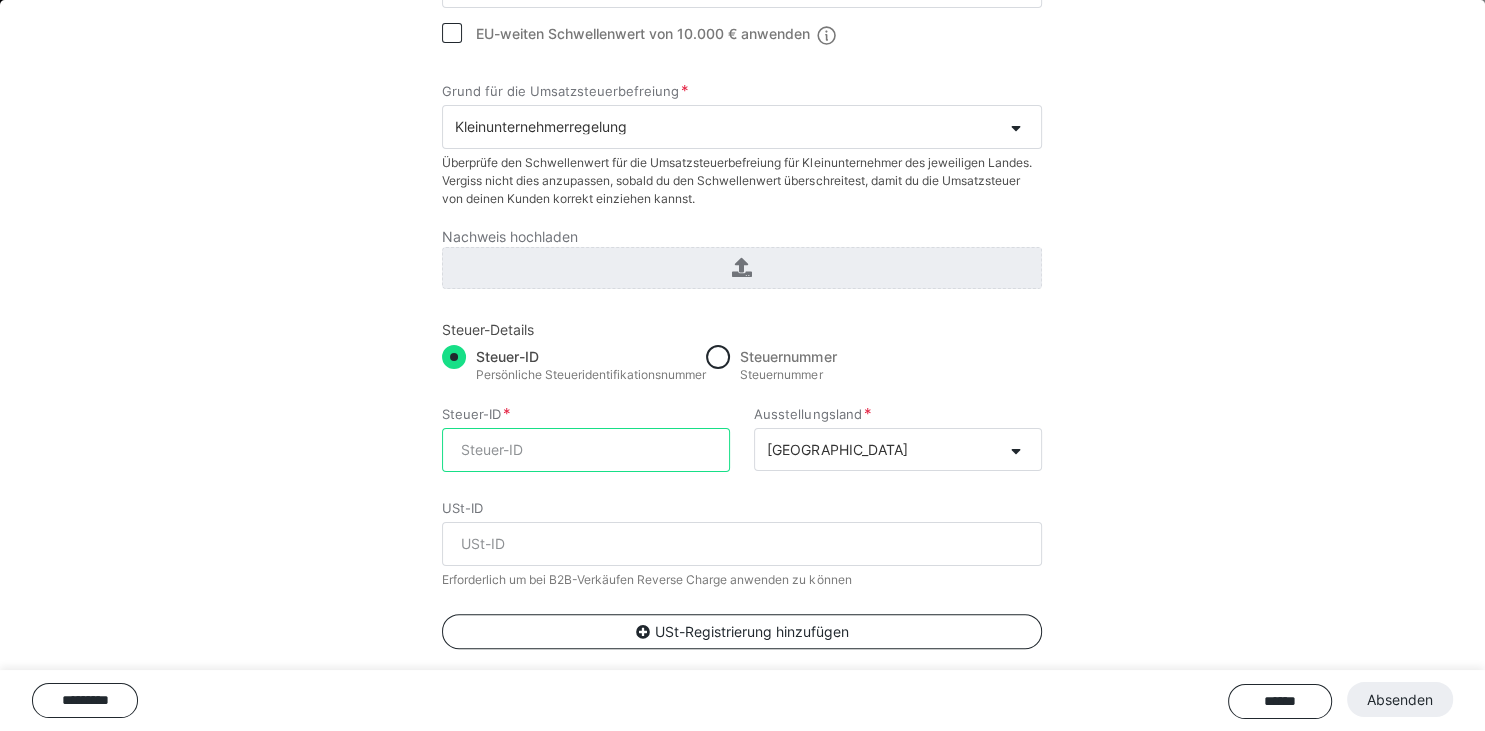 click on "Steuer-ID" at bounding box center [586, 450] 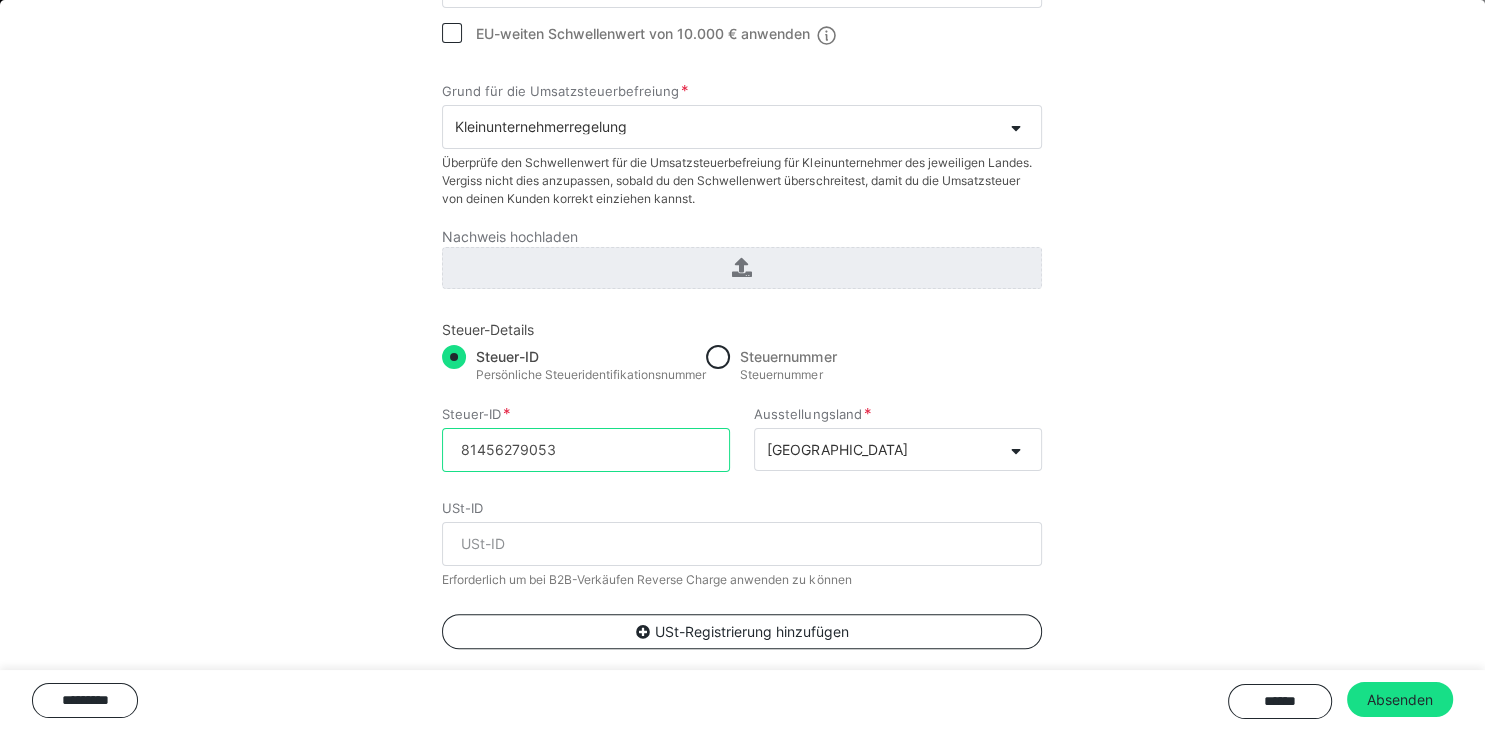 type on "81456279053" 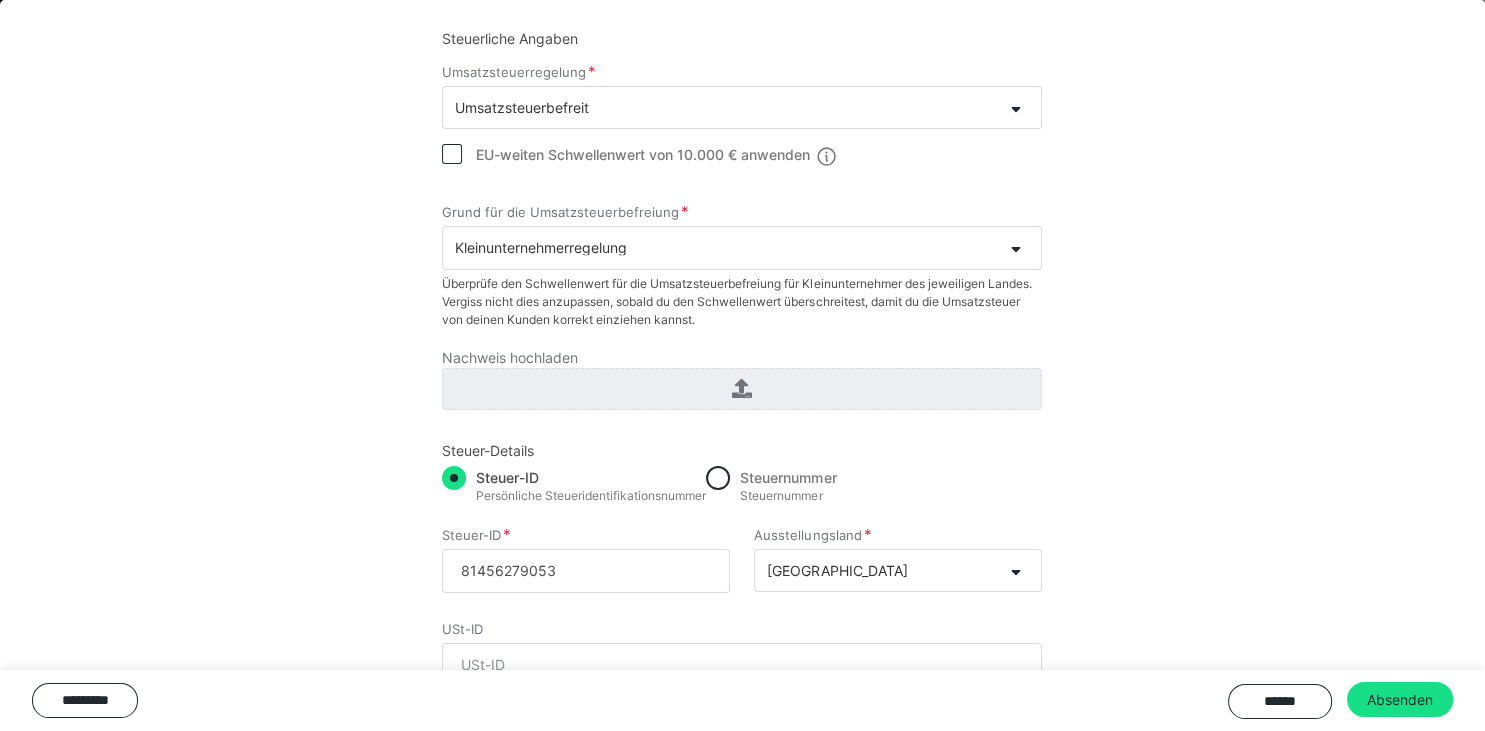scroll, scrollTop: 259, scrollLeft: 0, axis: vertical 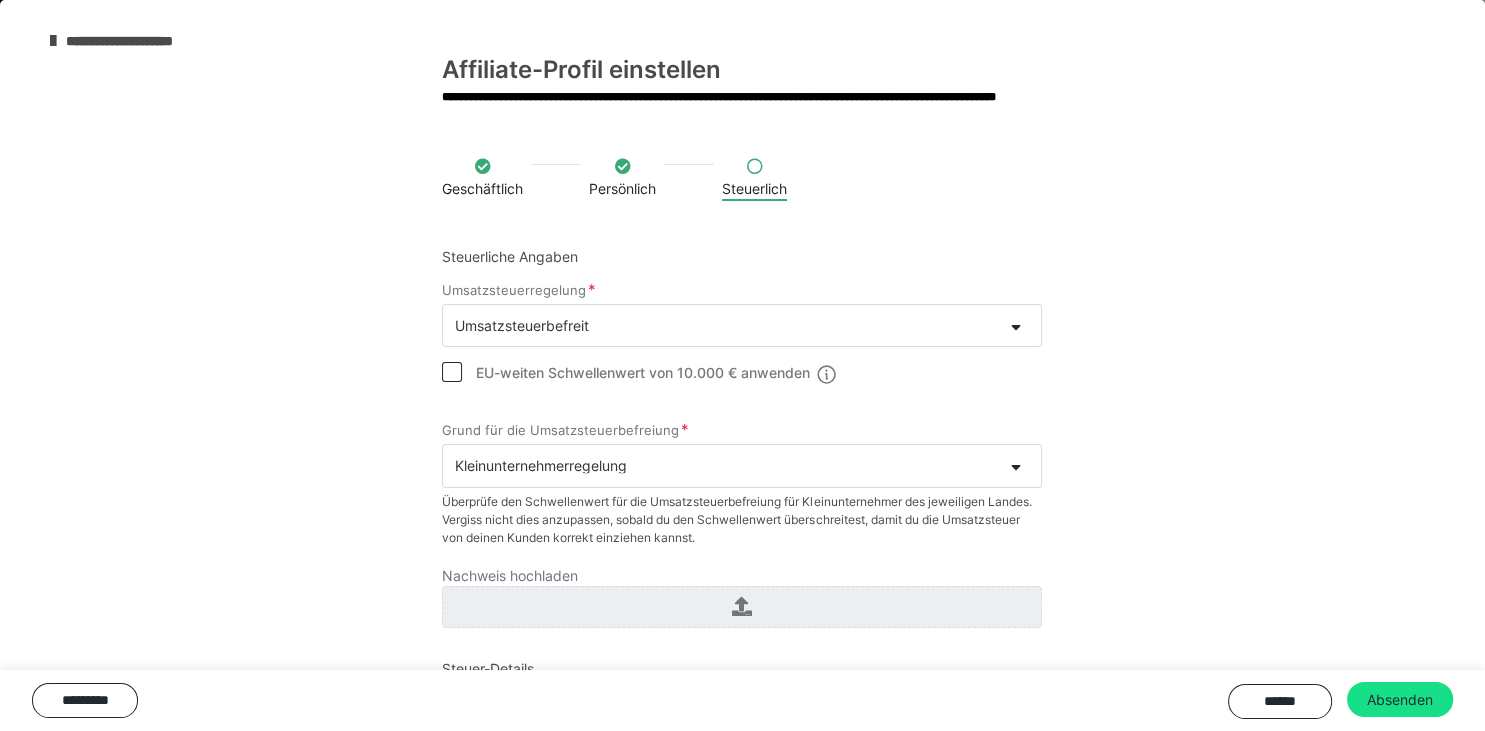 click on "**********" at bounding box center (141, 41) 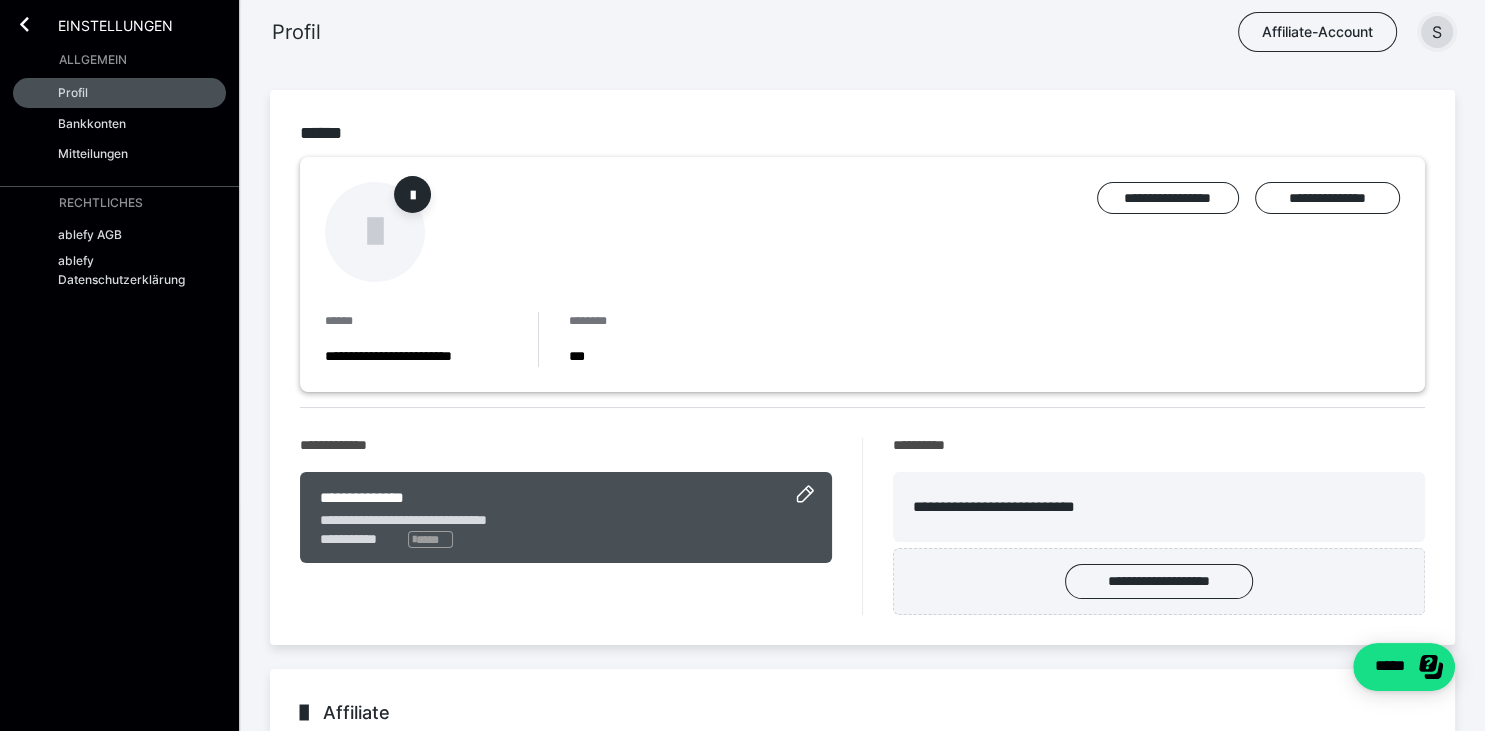 click on "S" at bounding box center [1437, 32] 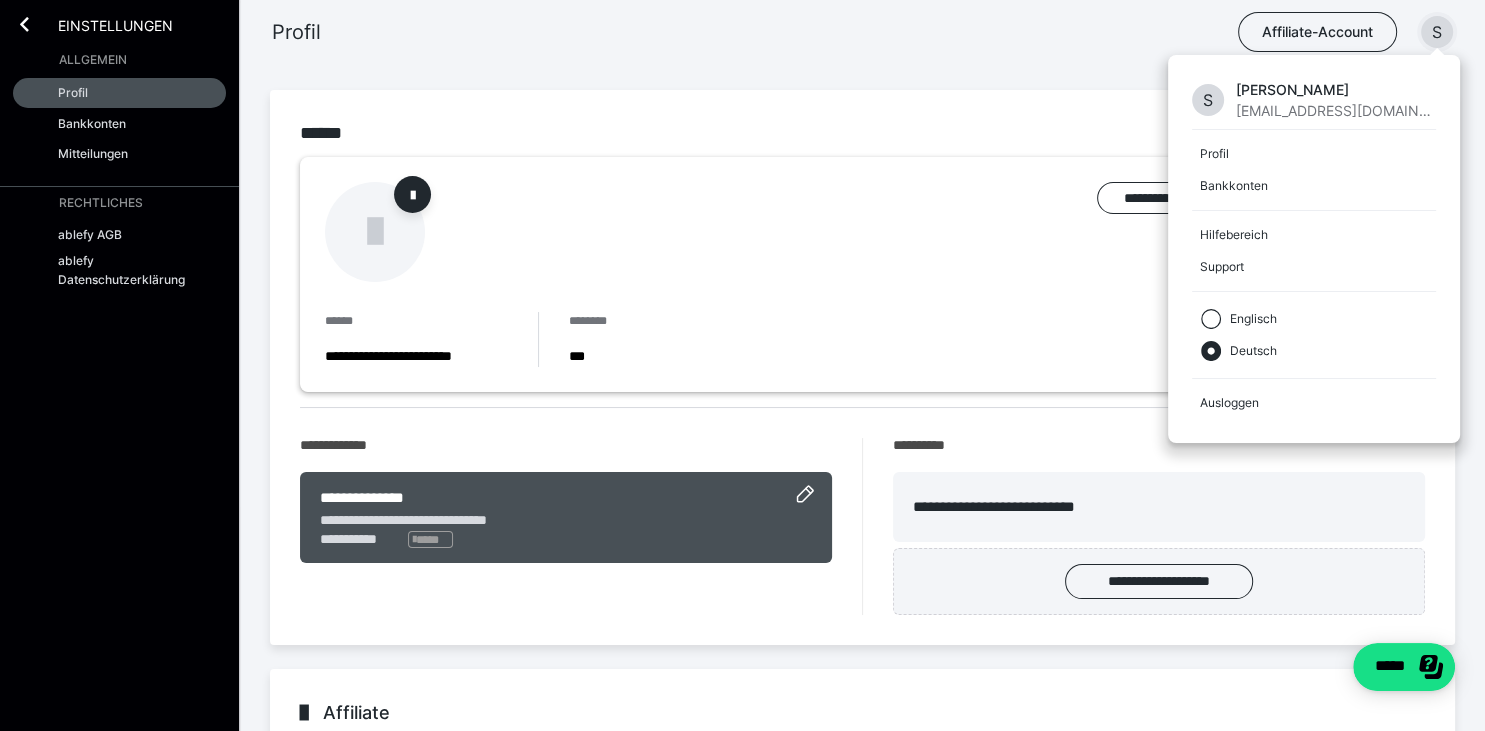 click on "**********" at bounding box center [862, 572] 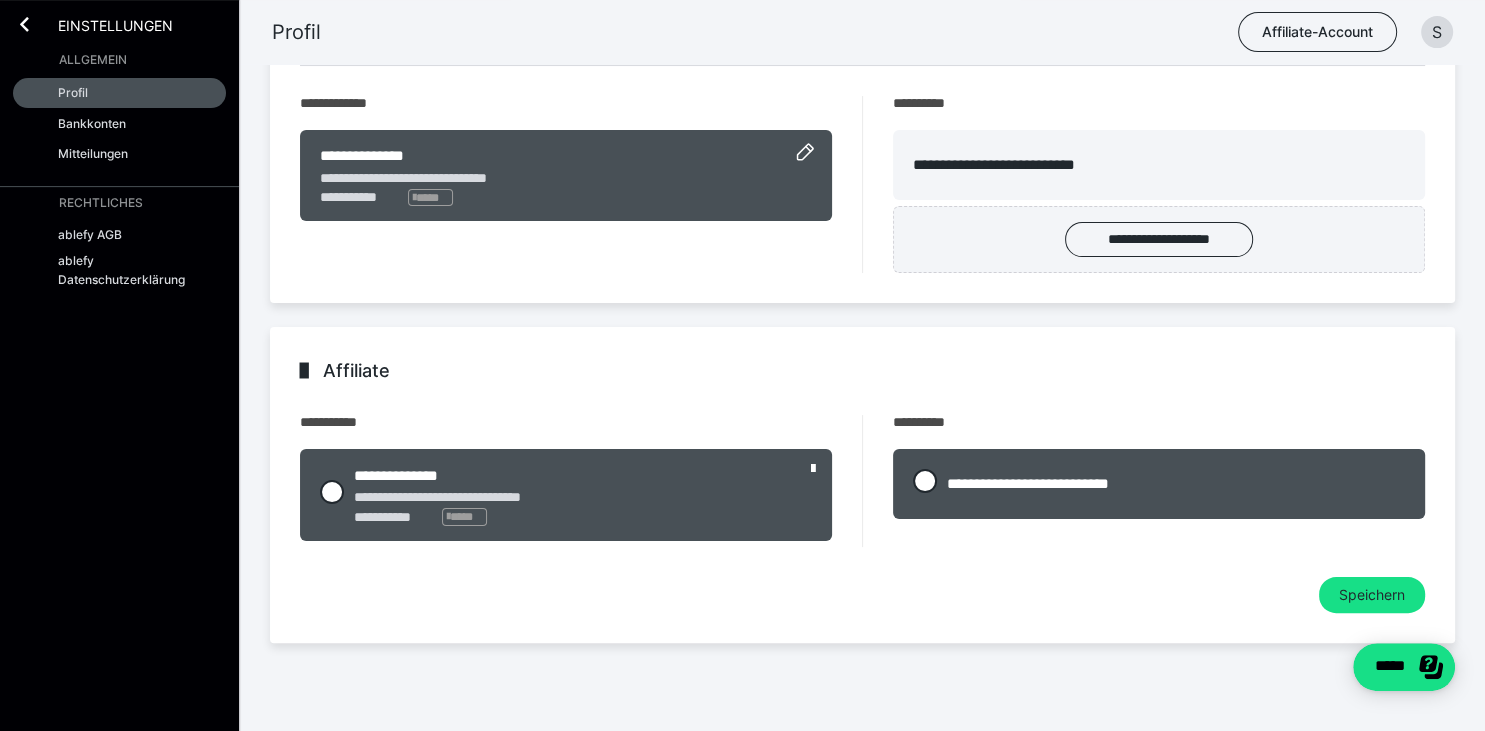 scroll, scrollTop: 352, scrollLeft: 0, axis: vertical 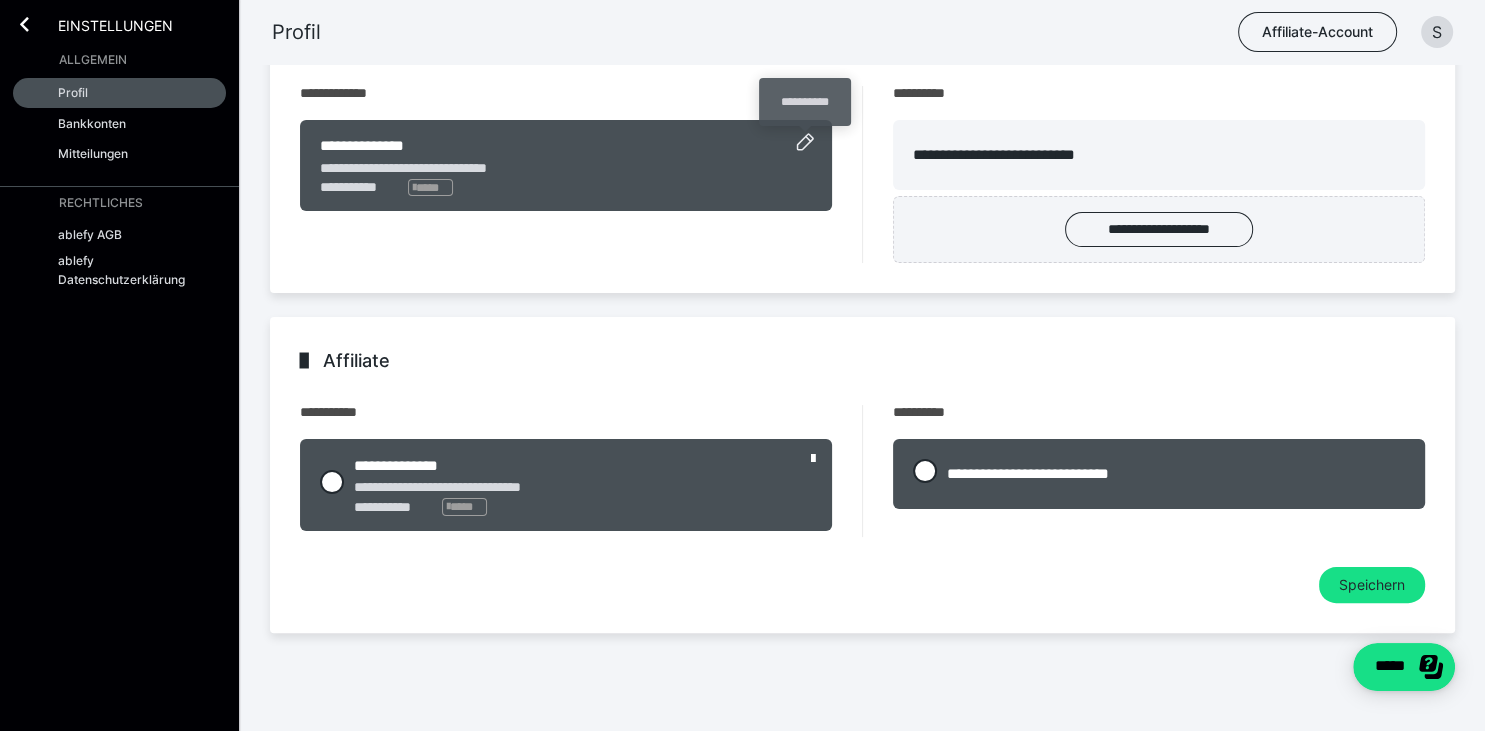 click 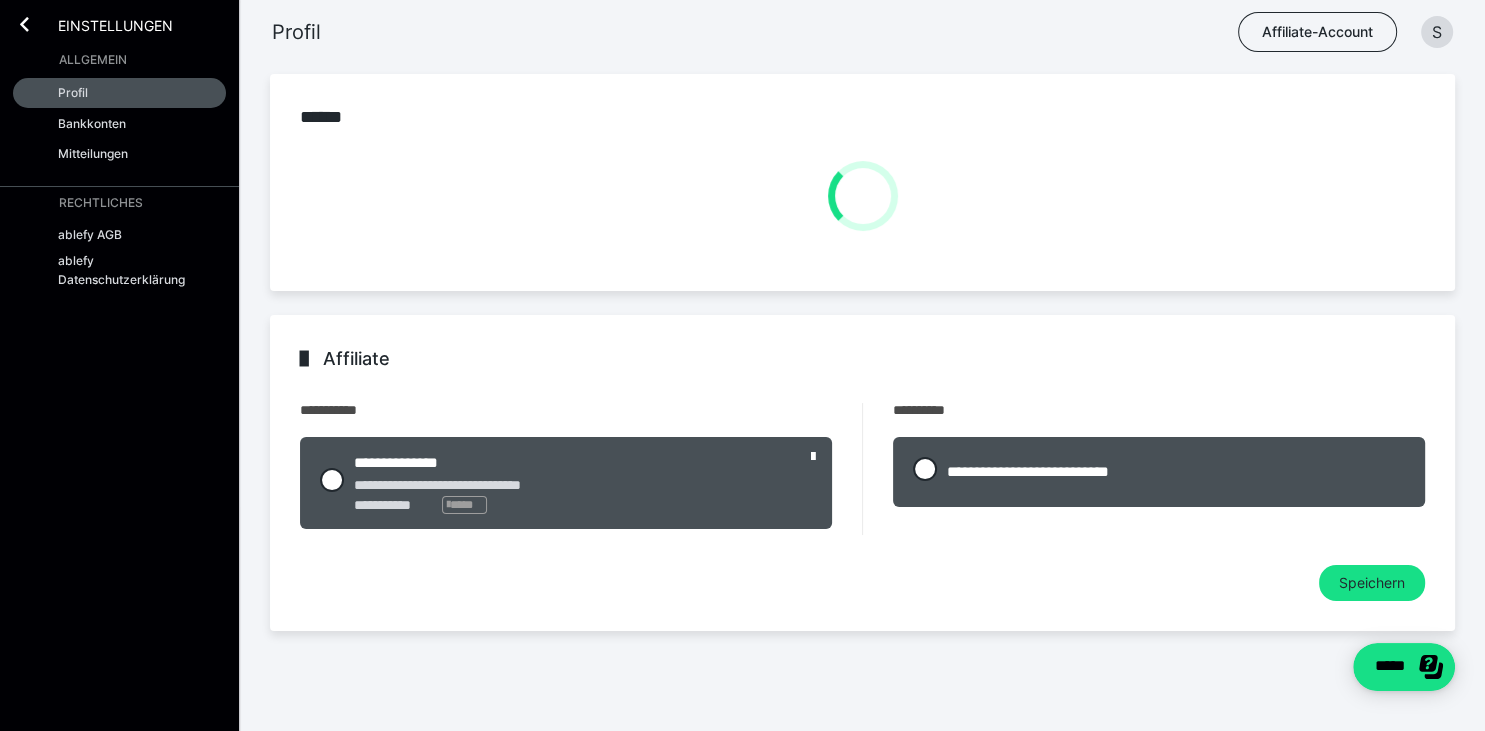 scroll, scrollTop: 15, scrollLeft: 0, axis: vertical 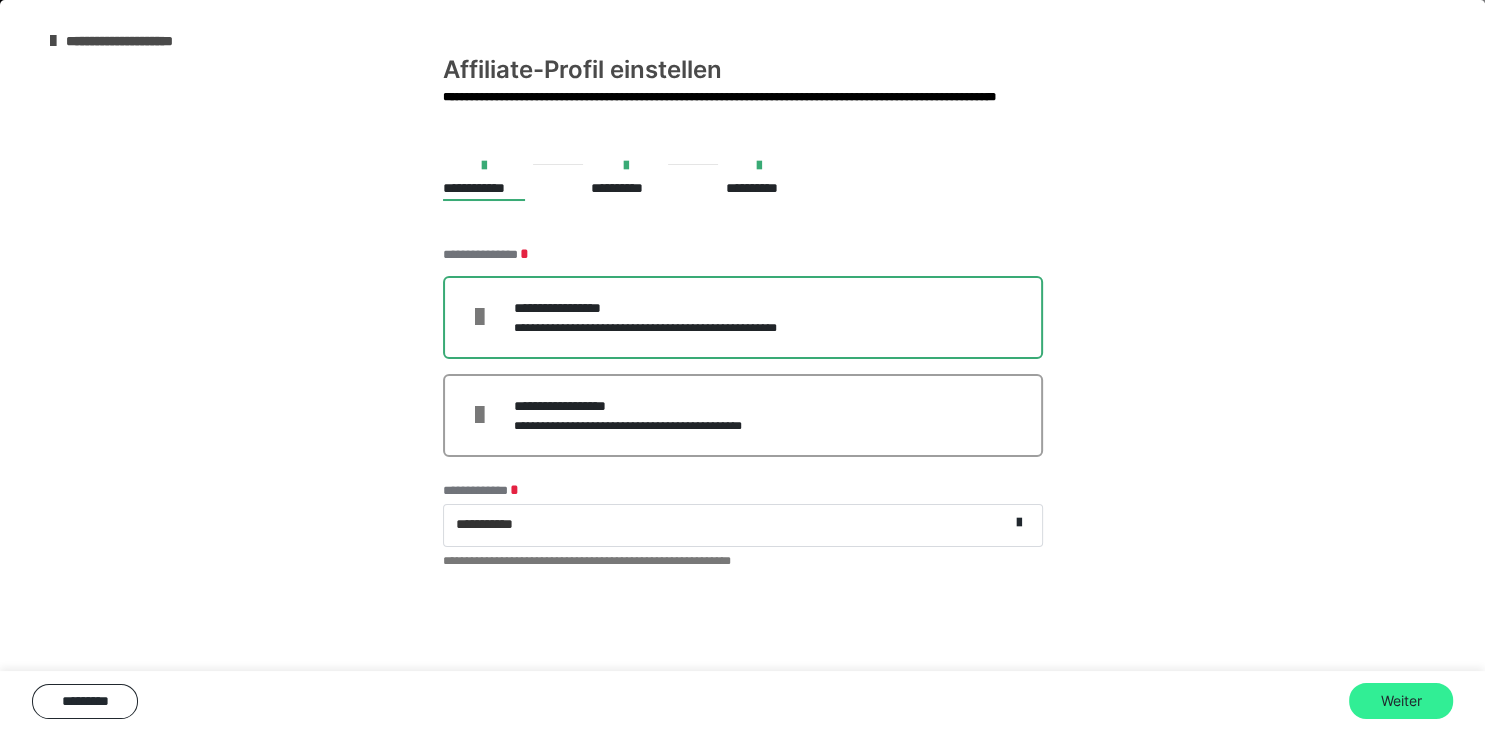 click on "Weiter" at bounding box center [1401, 701] 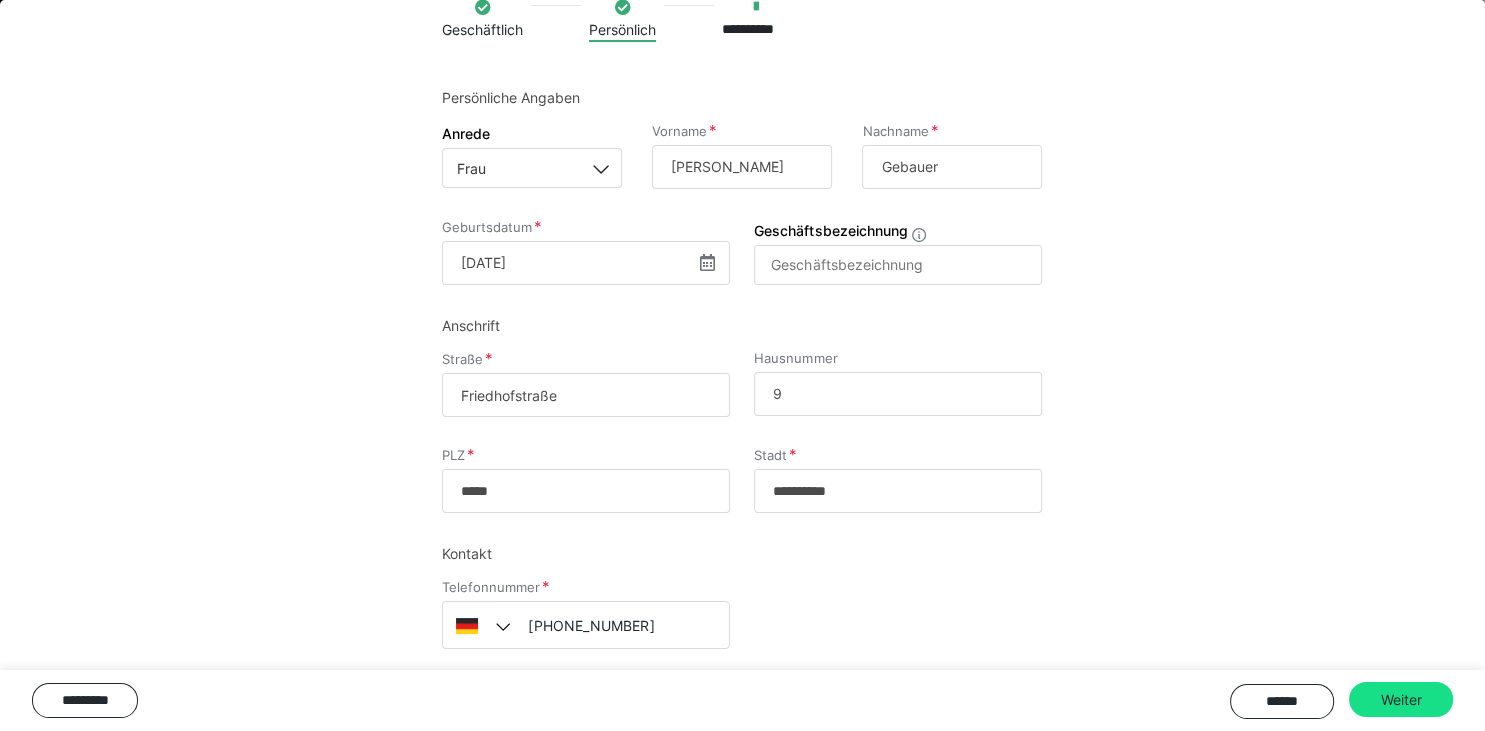 scroll, scrollTop: 187, scrollLeft: 0, axis: vertical 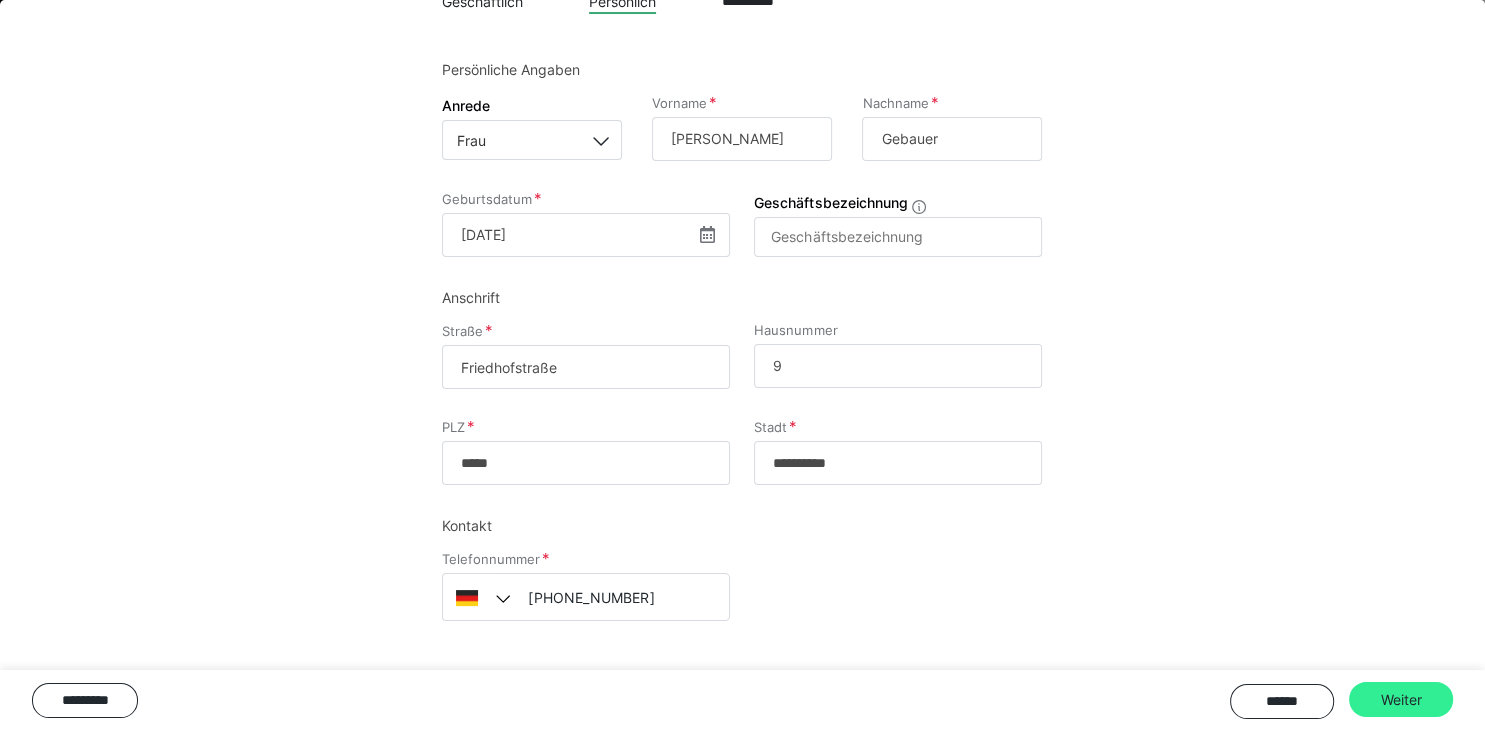 click on "Weiter" at bounding box center [1401, 700] 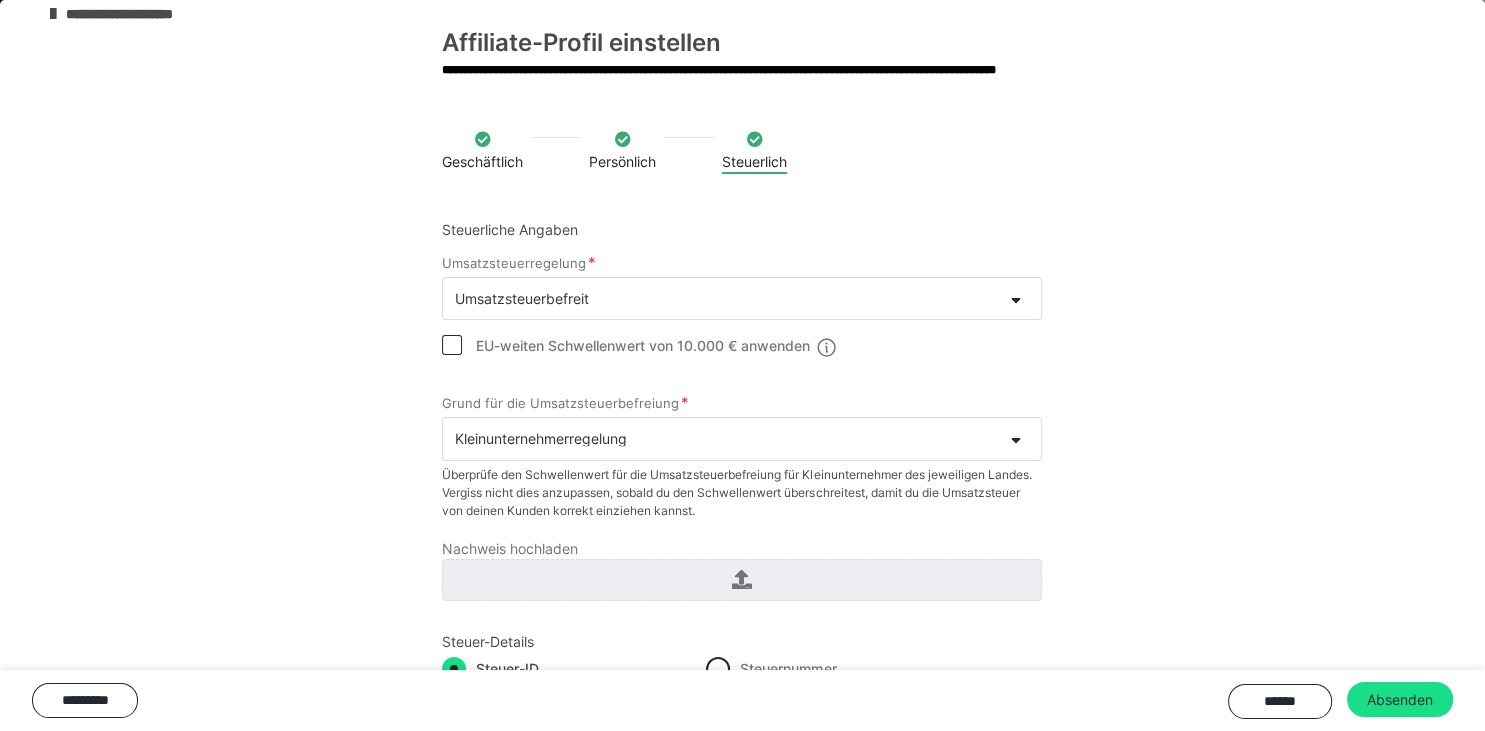 scroll, scrollTop: 0, scrollLeft: 0, axis: both 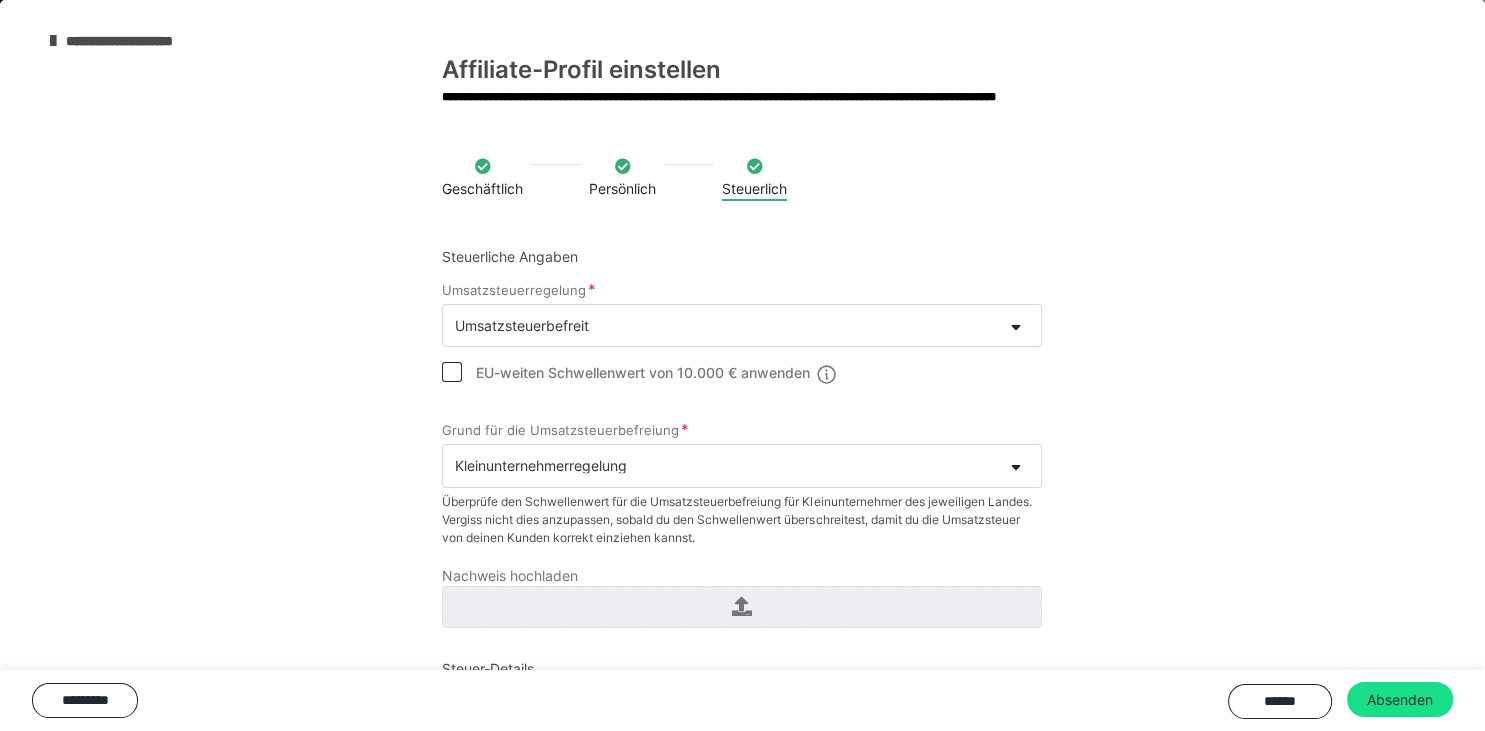 click on "**********" at bounding box center [141, 41] 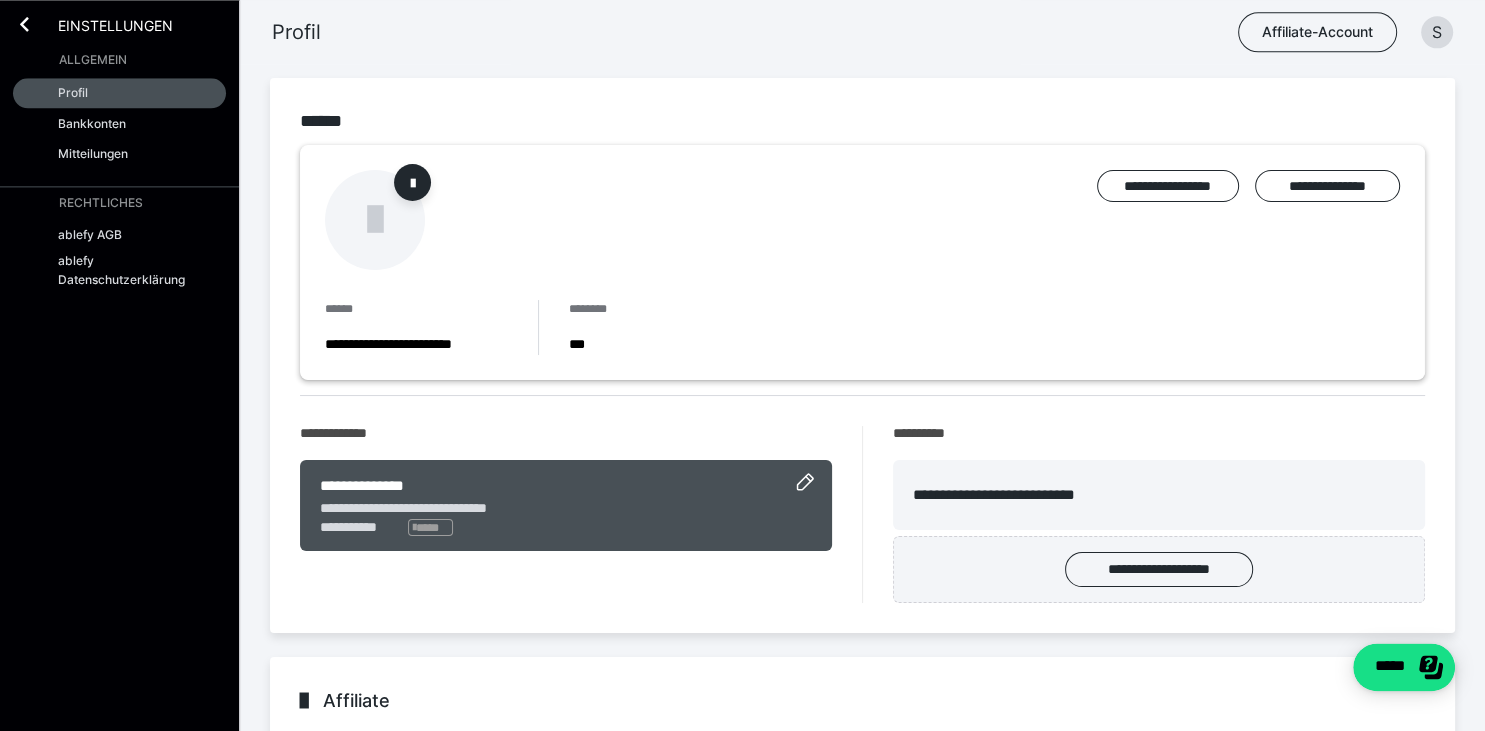 scroll, scrollTop: 0, scrollLeft: 0, axis: both 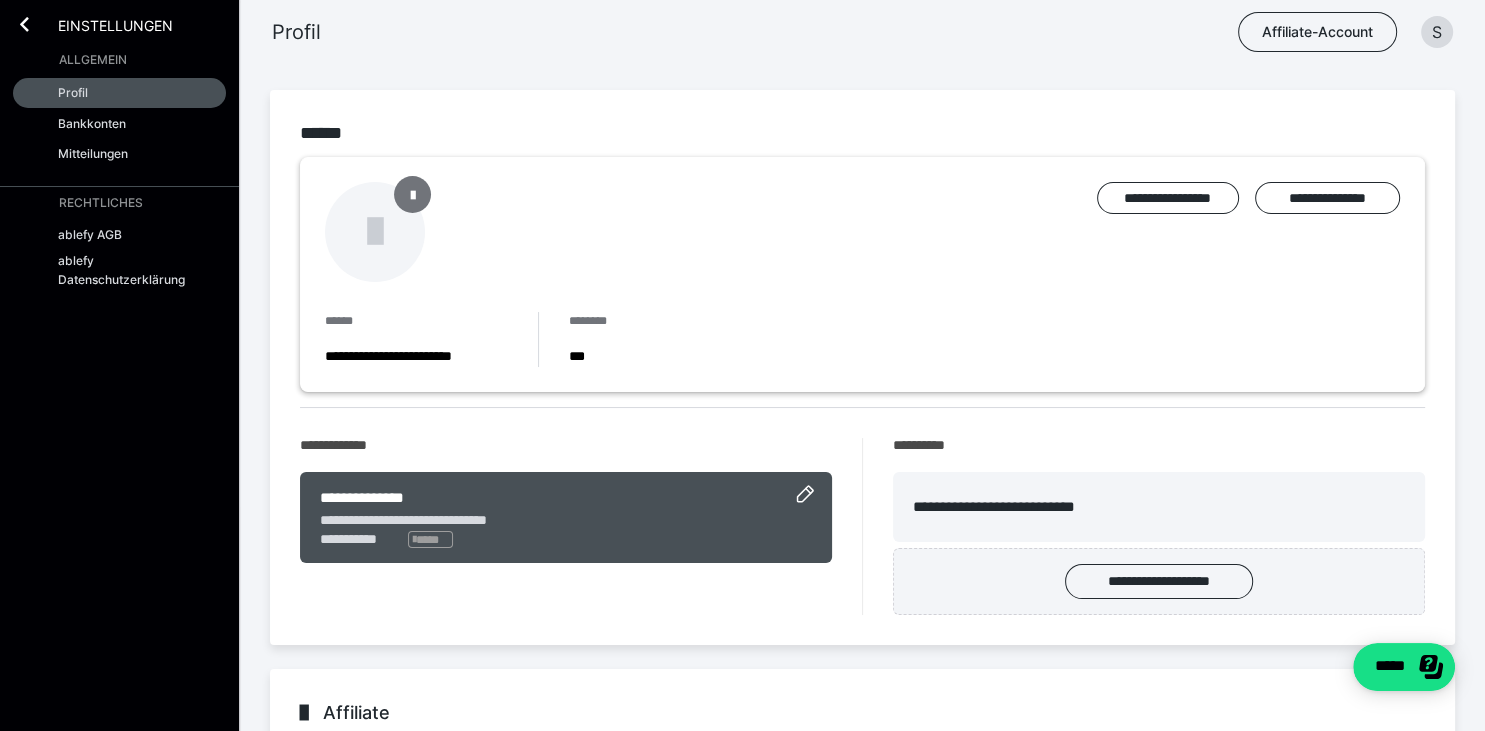 click at bounding box center (413, 194) 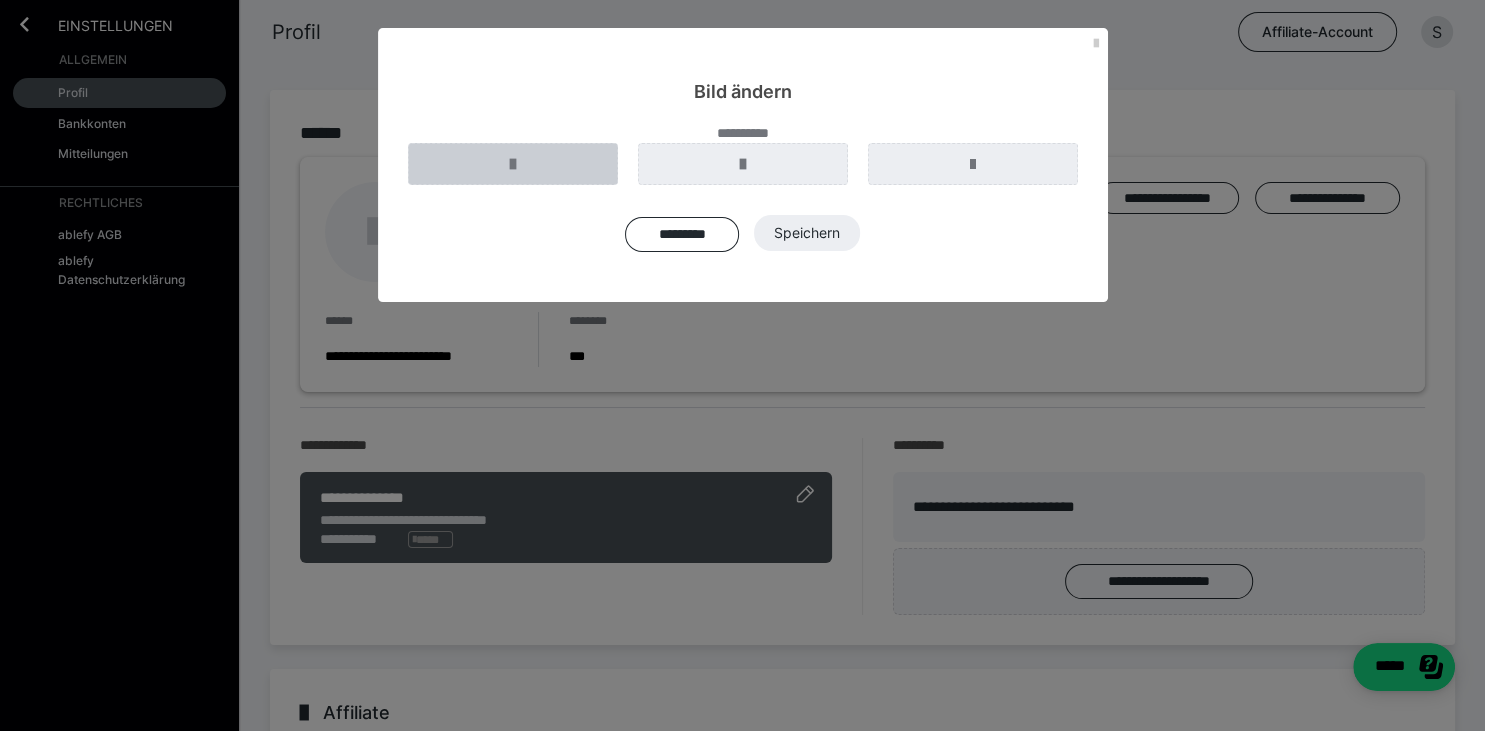 click at bounding box center (513, 164) 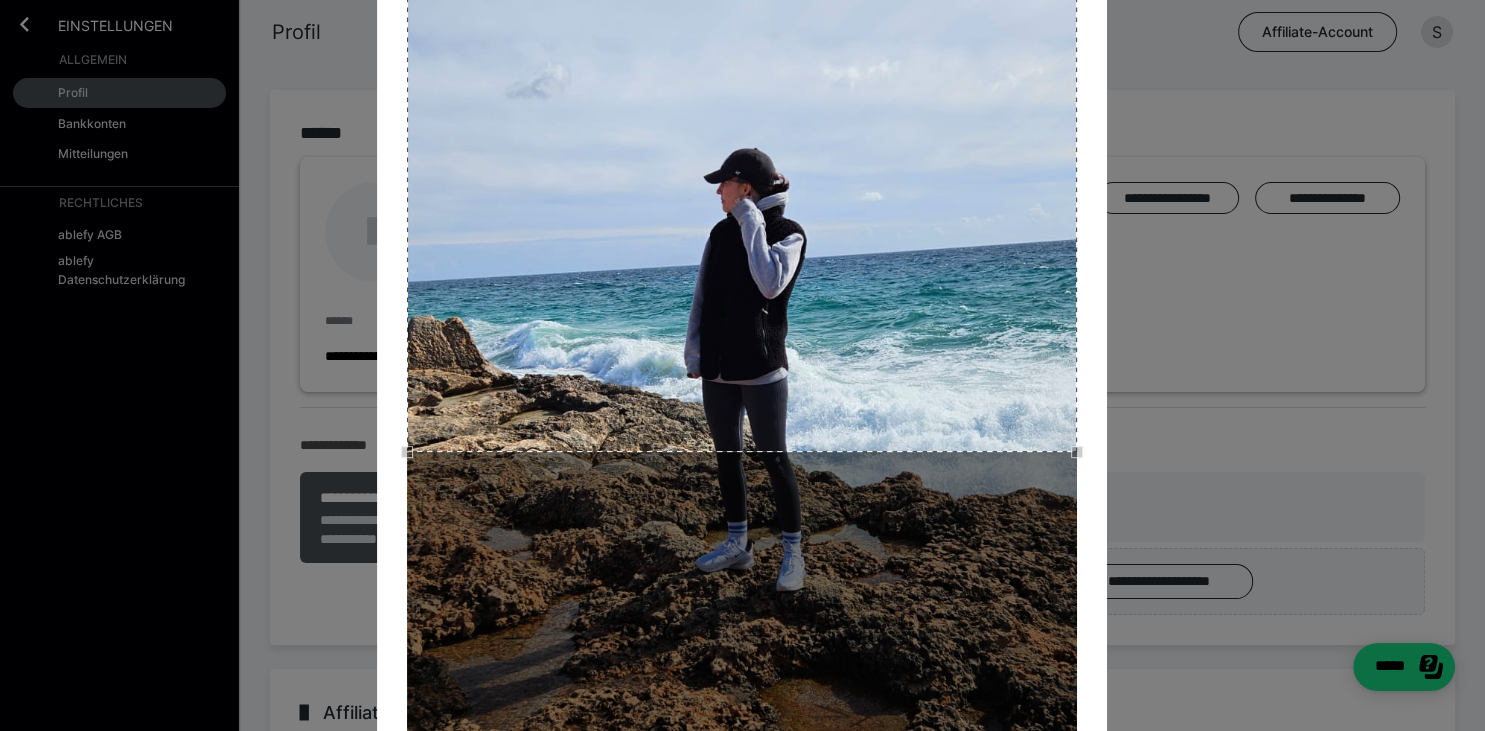 scroll, scrollTop: 421, scrollLeft: 0, axis: vertical 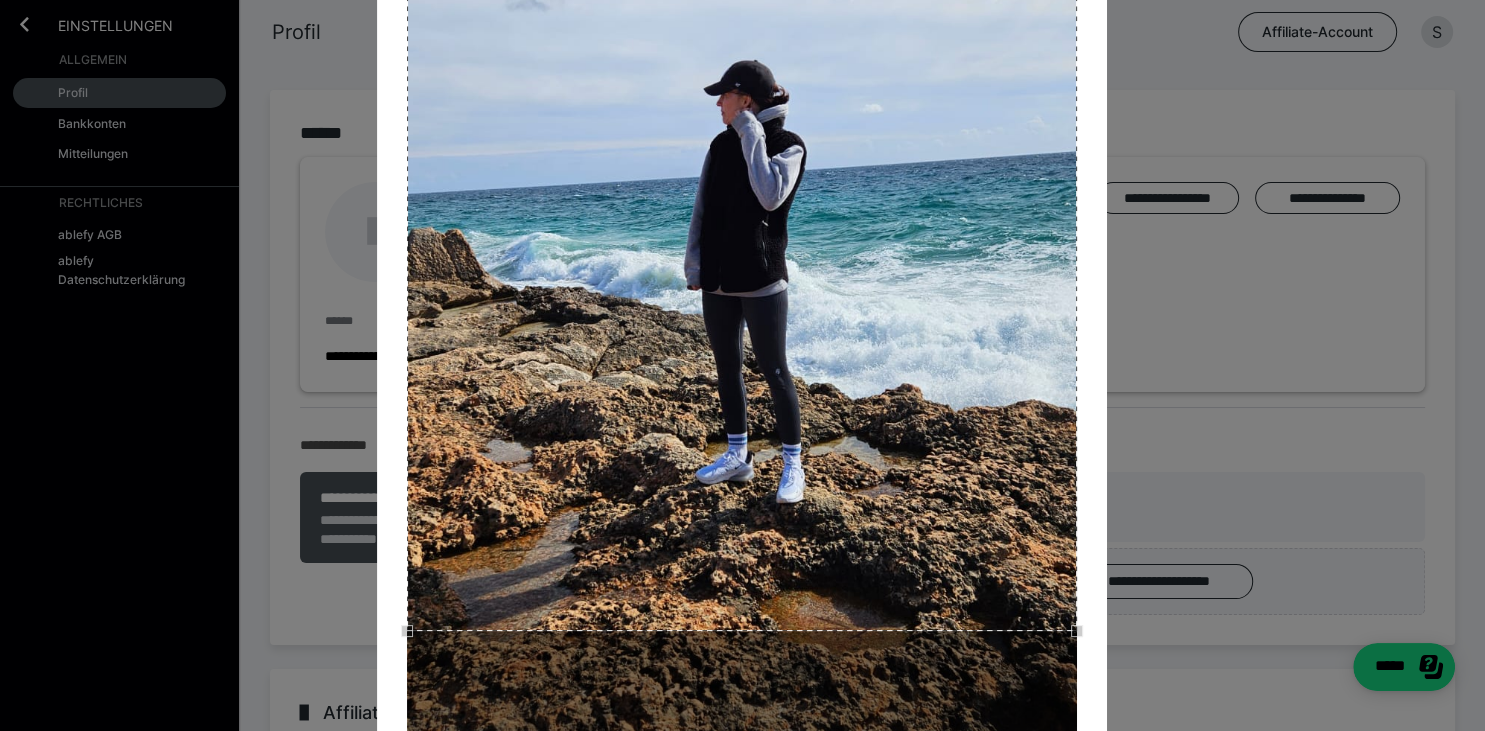 click at bounding box center (742, 296) 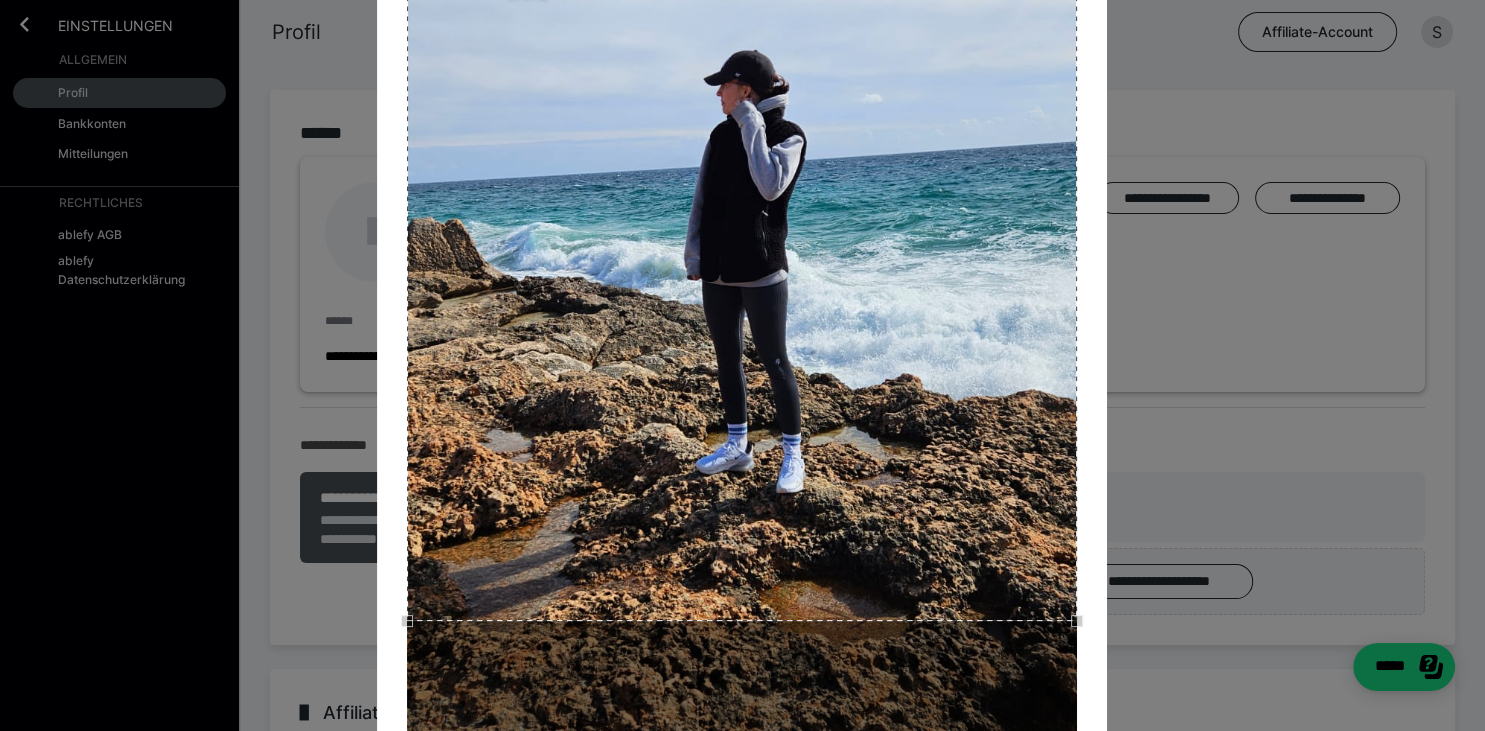 scroll, scrollTop: 421, scrollLeft: 0, axis: vertical 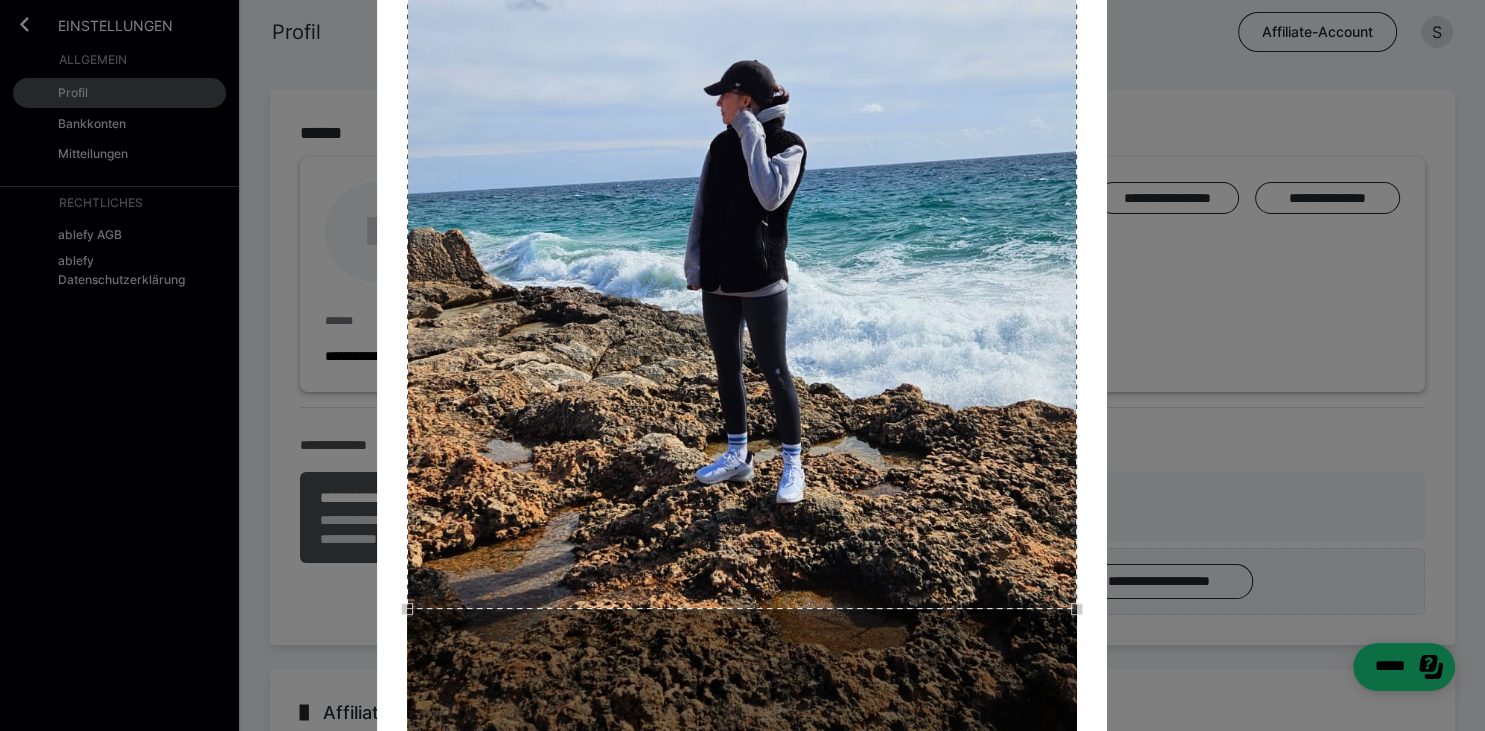 click at bounding box center [742, 274] 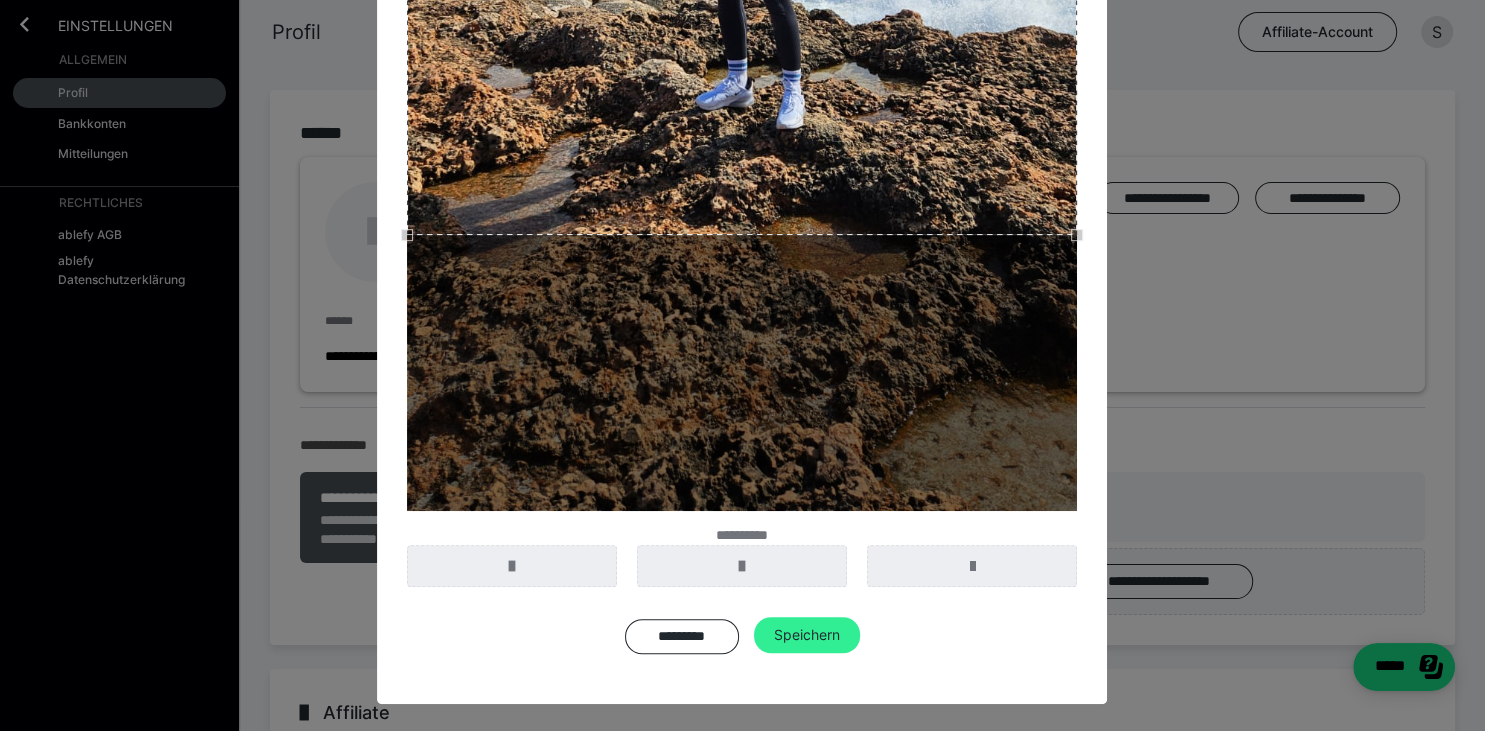 click on "Speichern" at bounding box center (807, 635) 